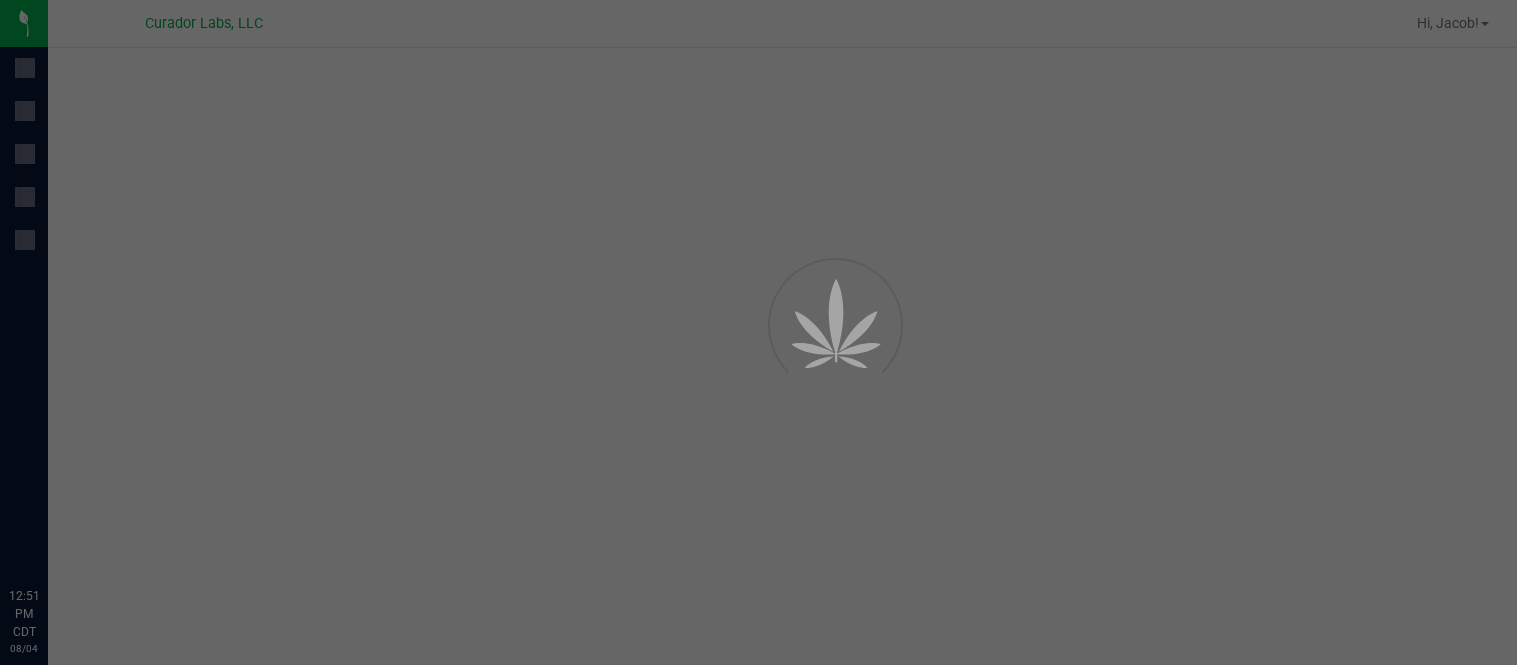 scroll, scrollTop: 0, scrollLeft: 0, axis: both 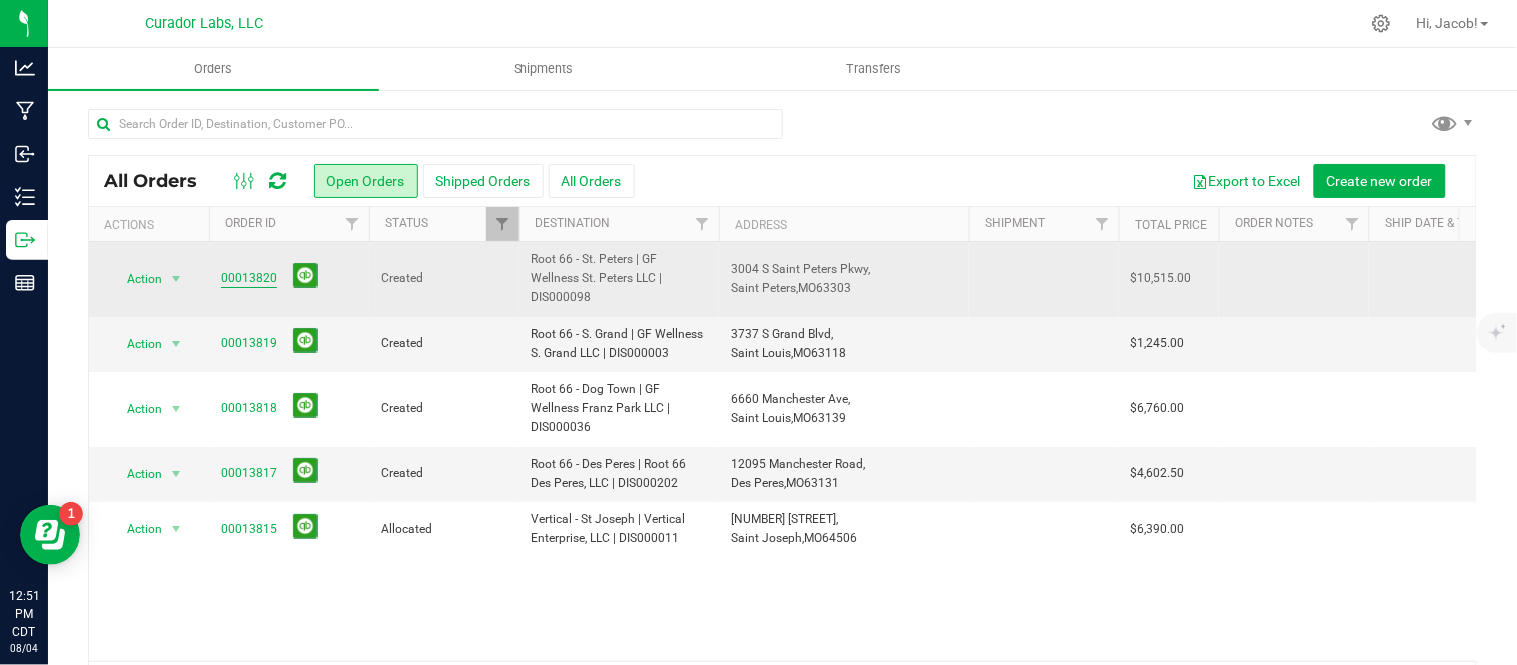 click on "00013820" at bounding box center [249, 278] 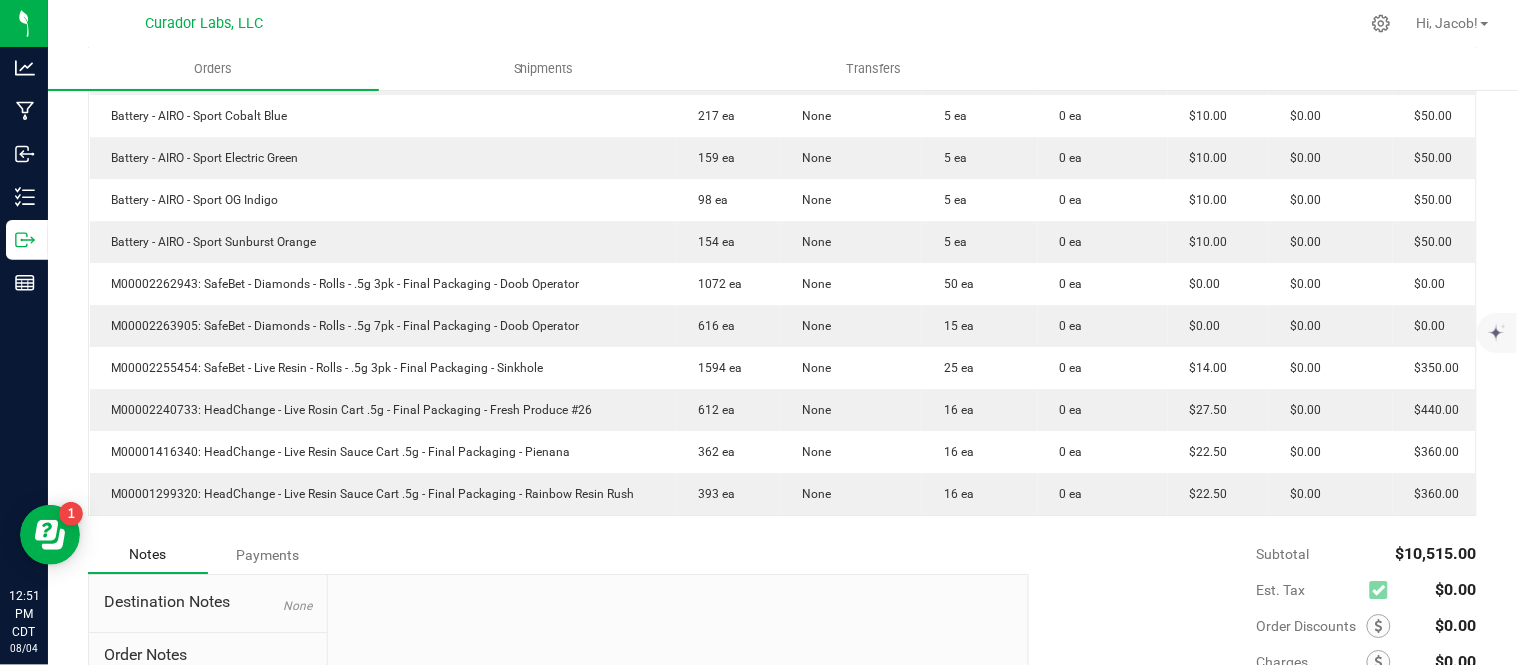 scroll, scrollTop: 1345, scrollLeft: 0, axis: vertical 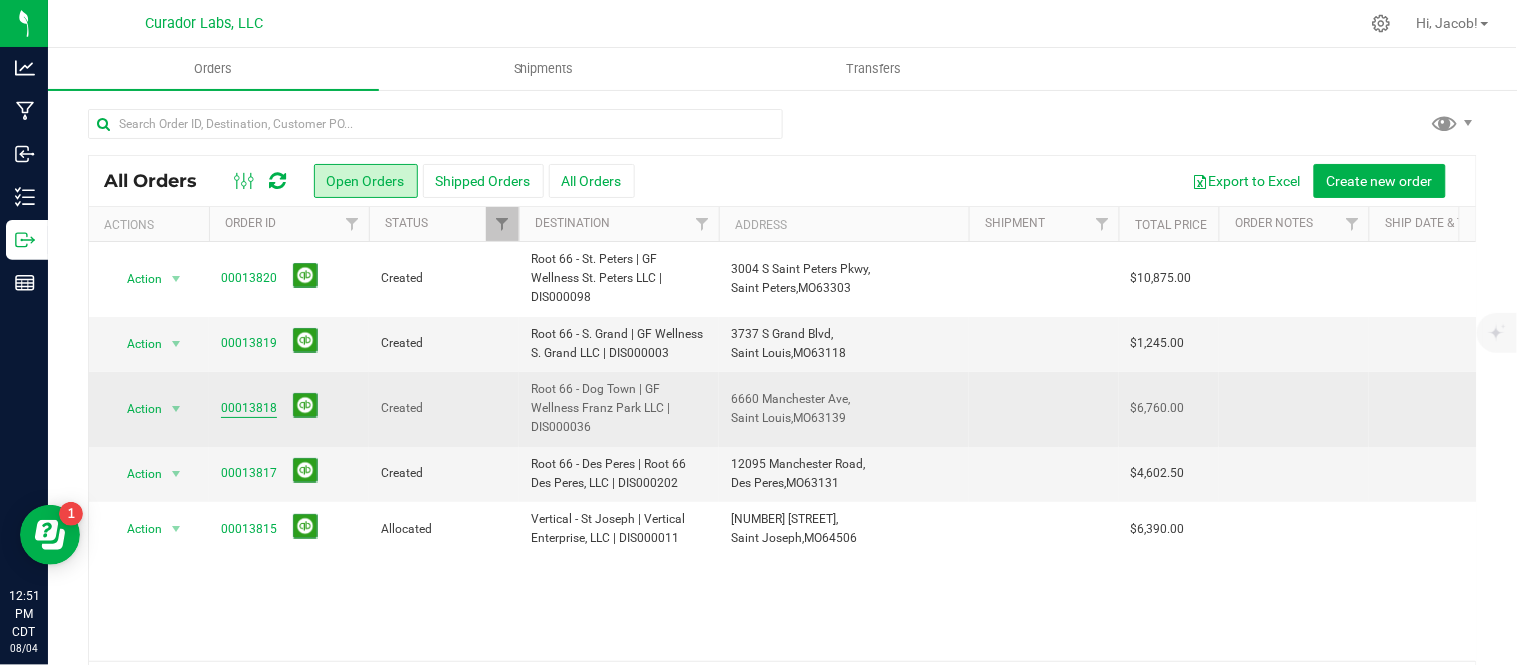 click on "00013818" at bounding box center [249, 408] 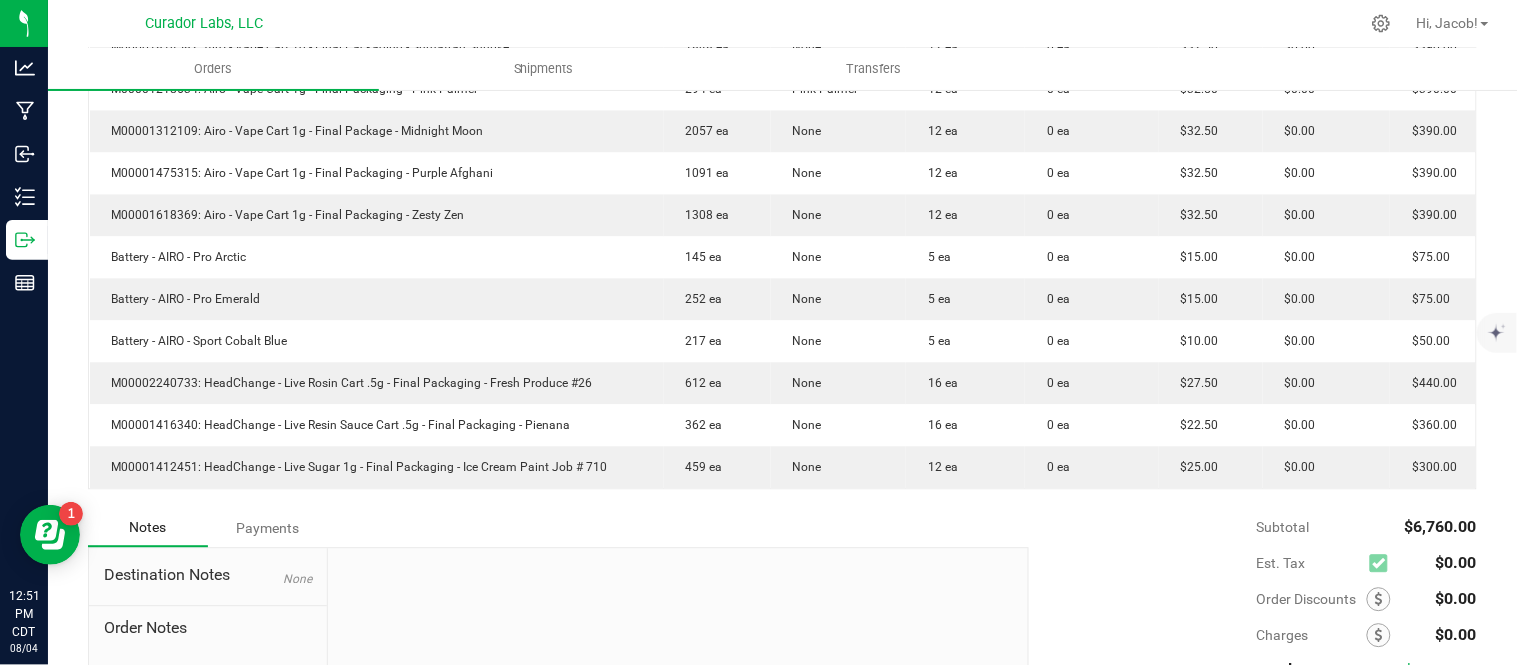 scroll, scrollTop: 0, scrollLeft: 0, axis: both 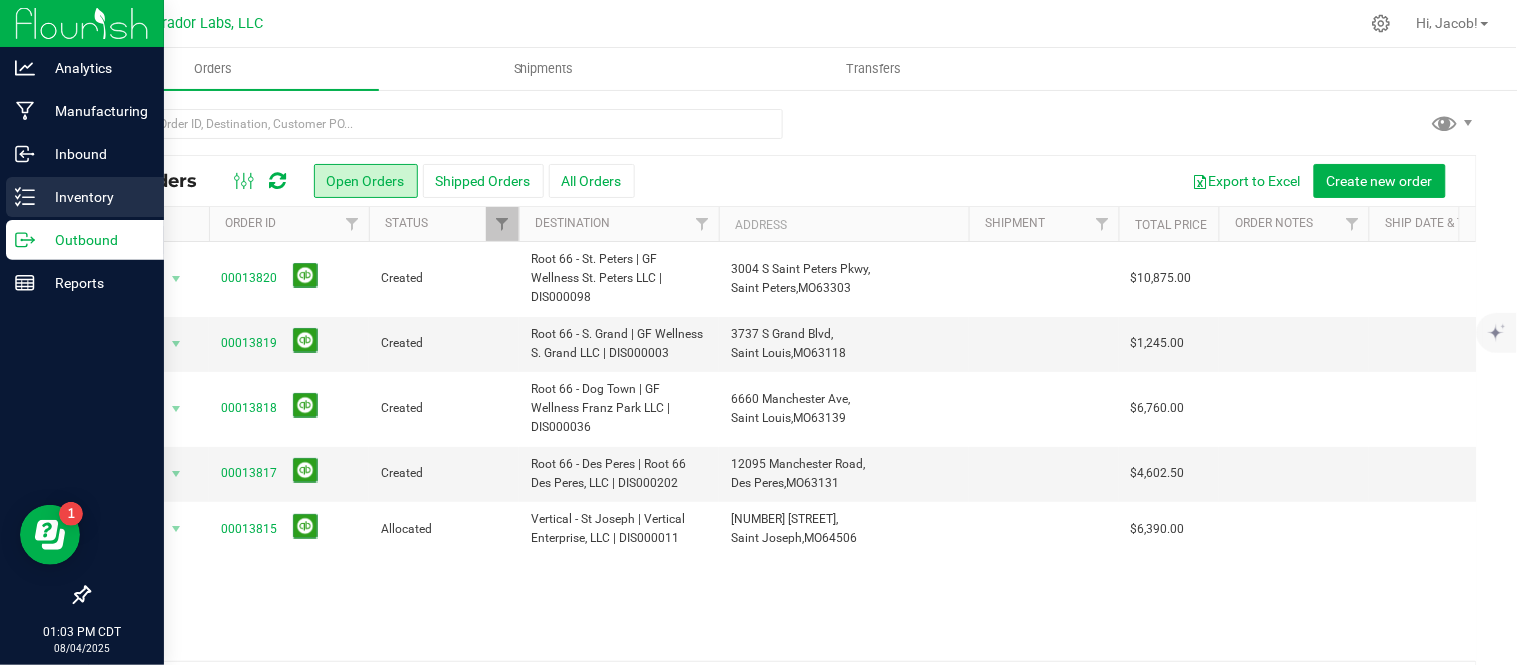 click on "Inventory" at bounding box center [95, 197] 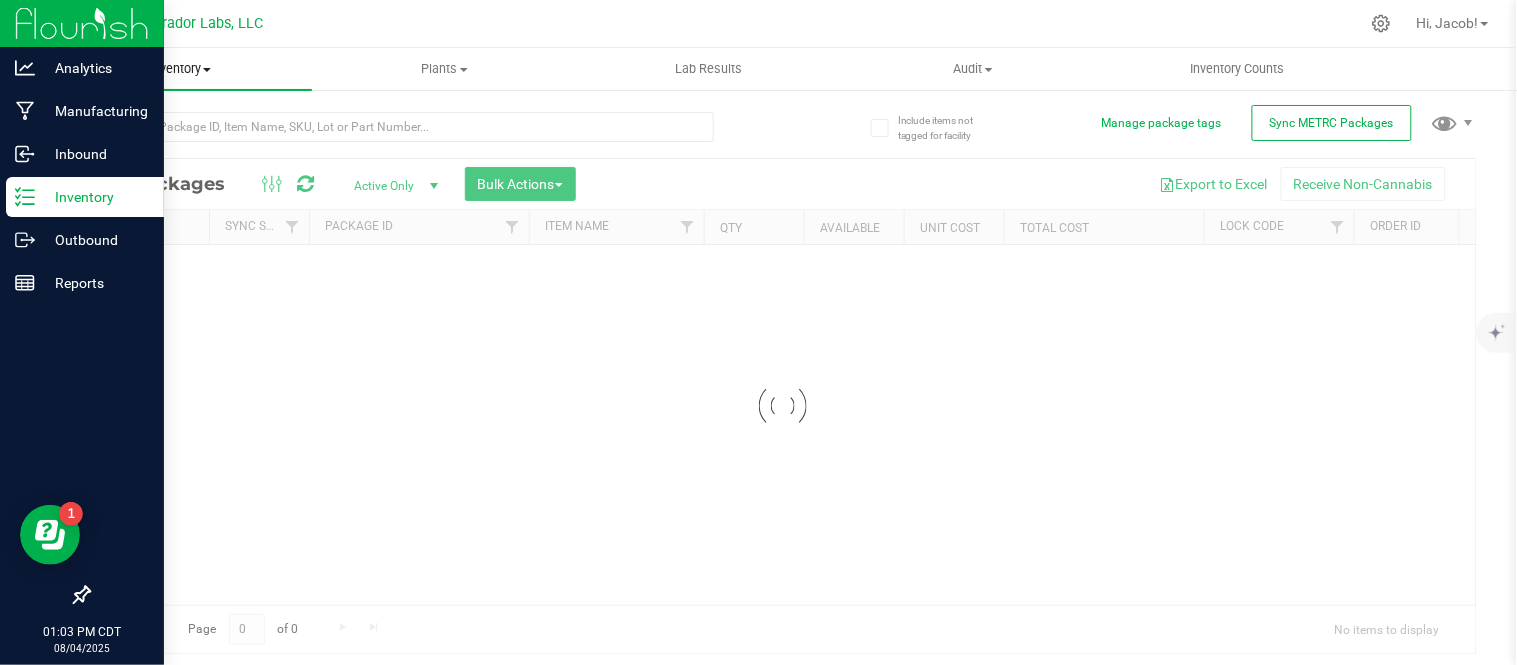 click on "Inventory" at bounding box center [180, 69] 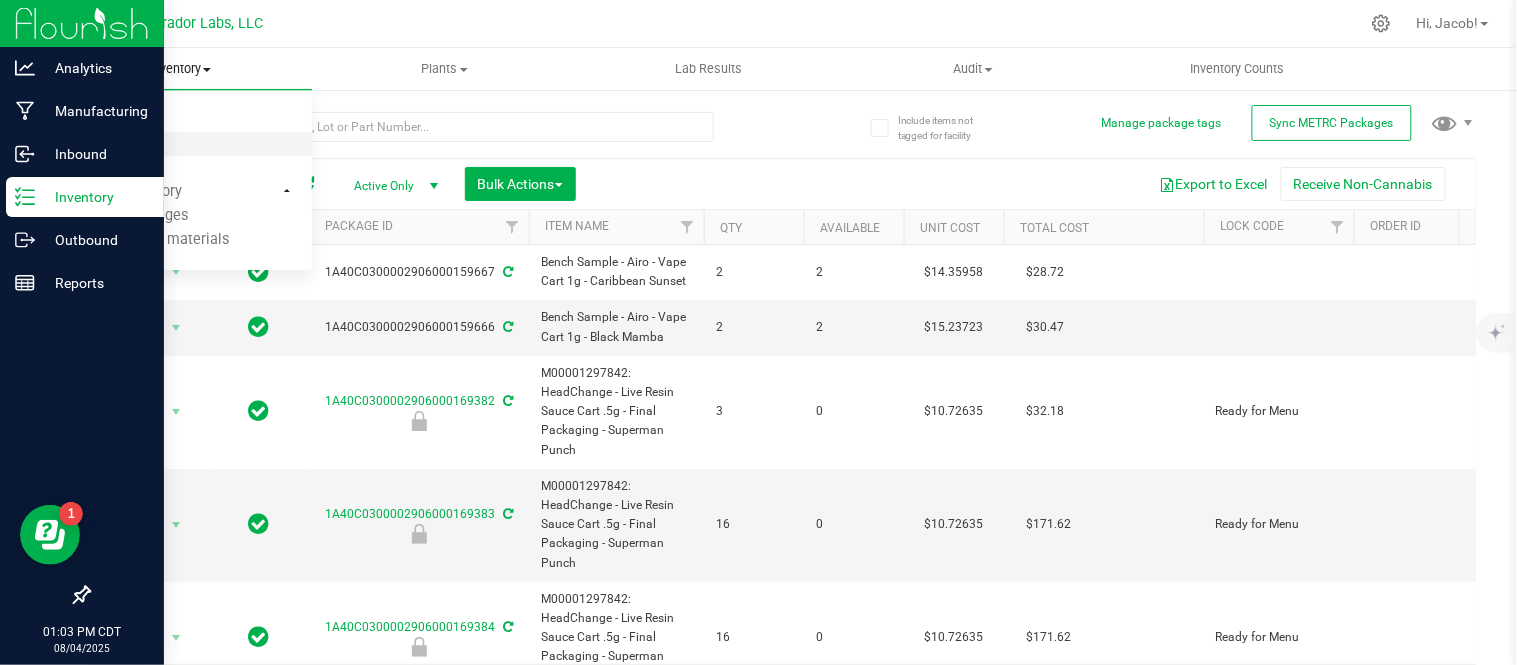 click on "All inventory" at bounding box center (180, 145) 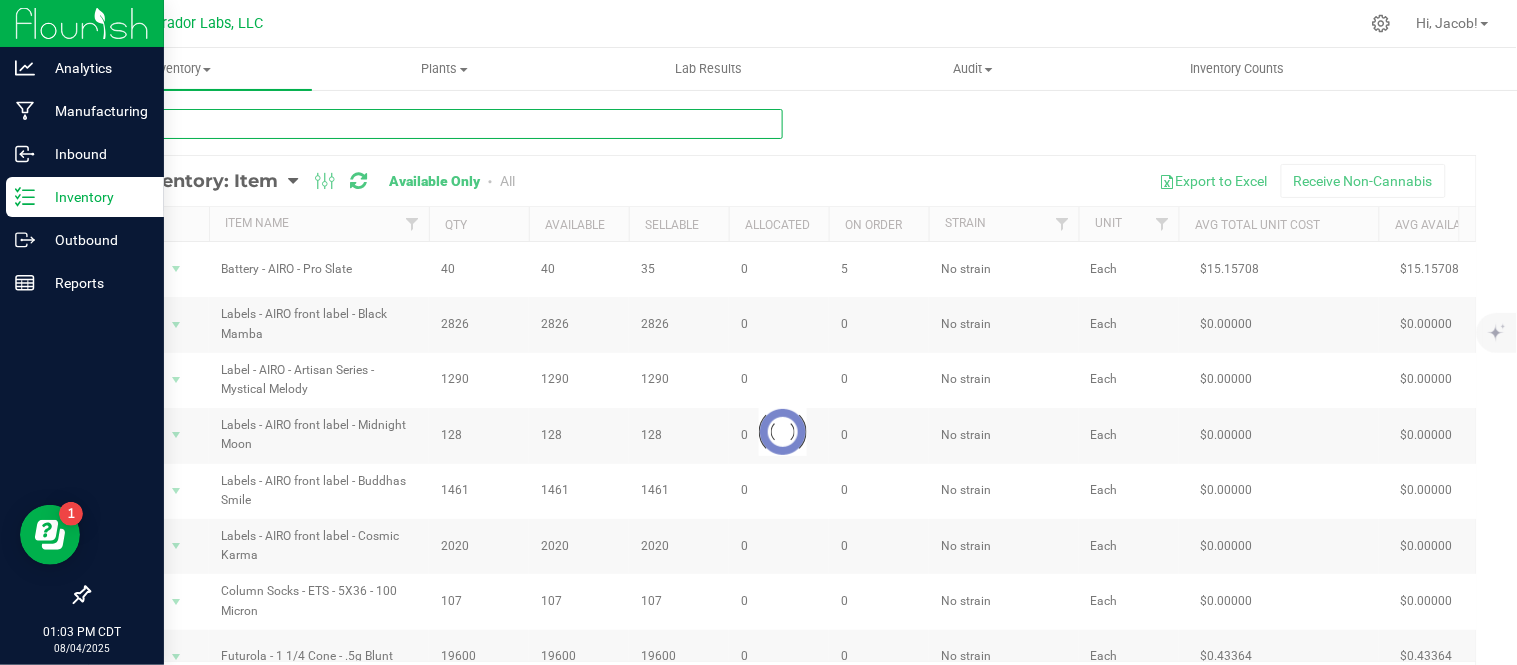 click at bounding box center (435, 124) 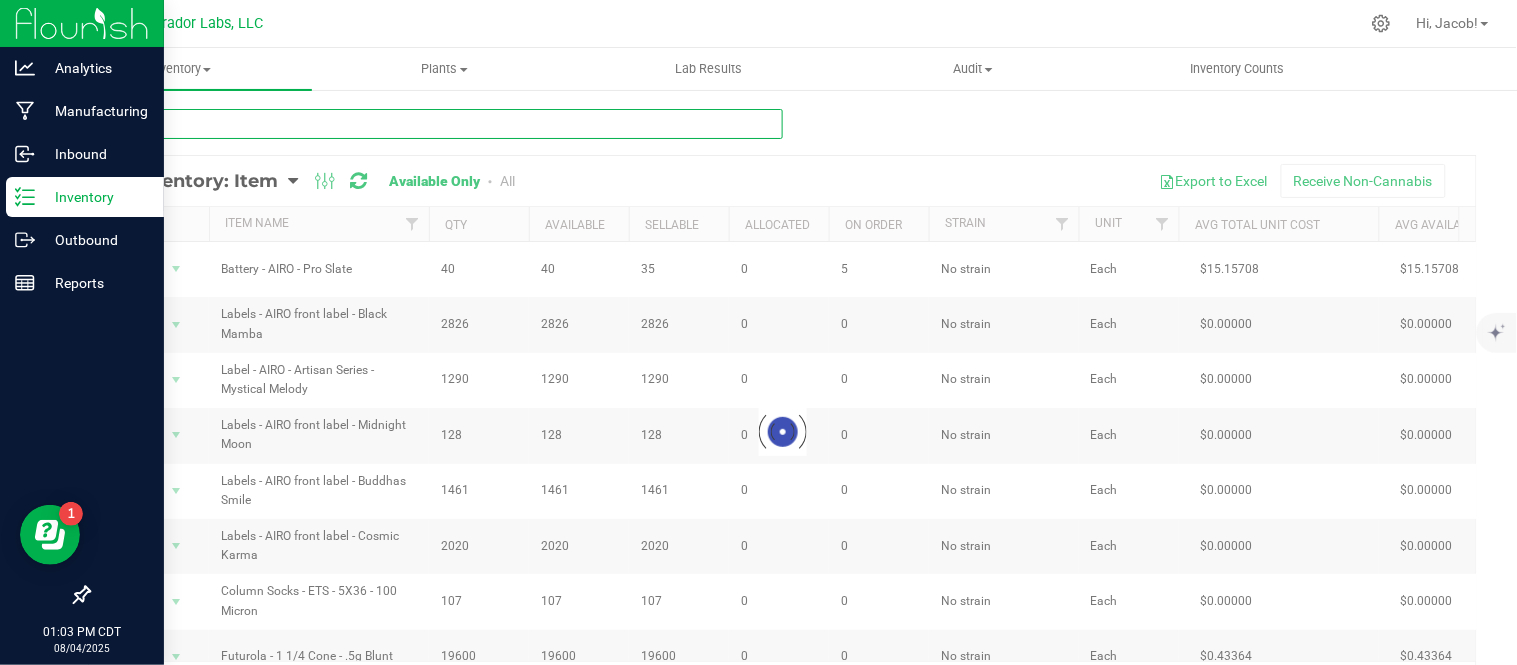 paste on "Bottle - Safe Bet - Infused Preroll Rolls 0.5g 14pk 15pk Plastic CR Black - 4oz" 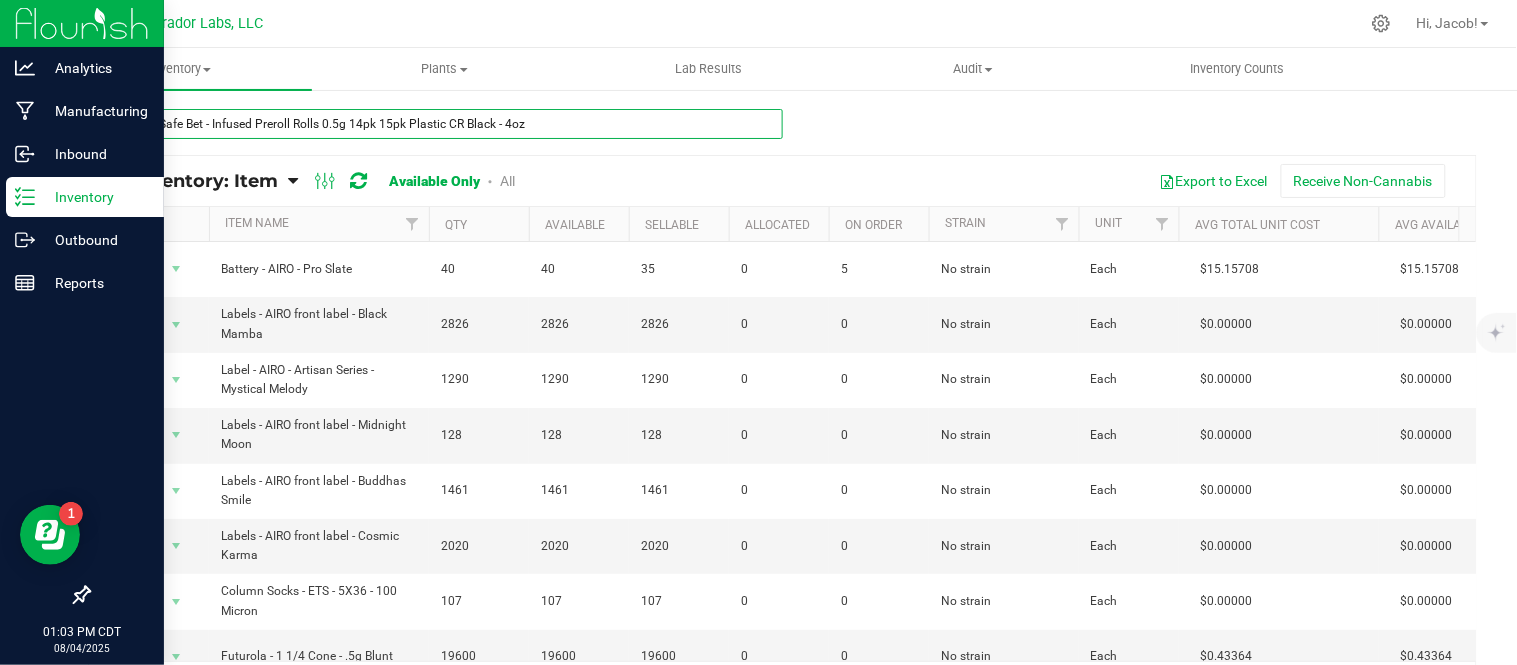type on "Bottle - Safe Bet - Infused Preroll Rolls 0.5g 14pk 15pk Plastic CR Black - 4oz" 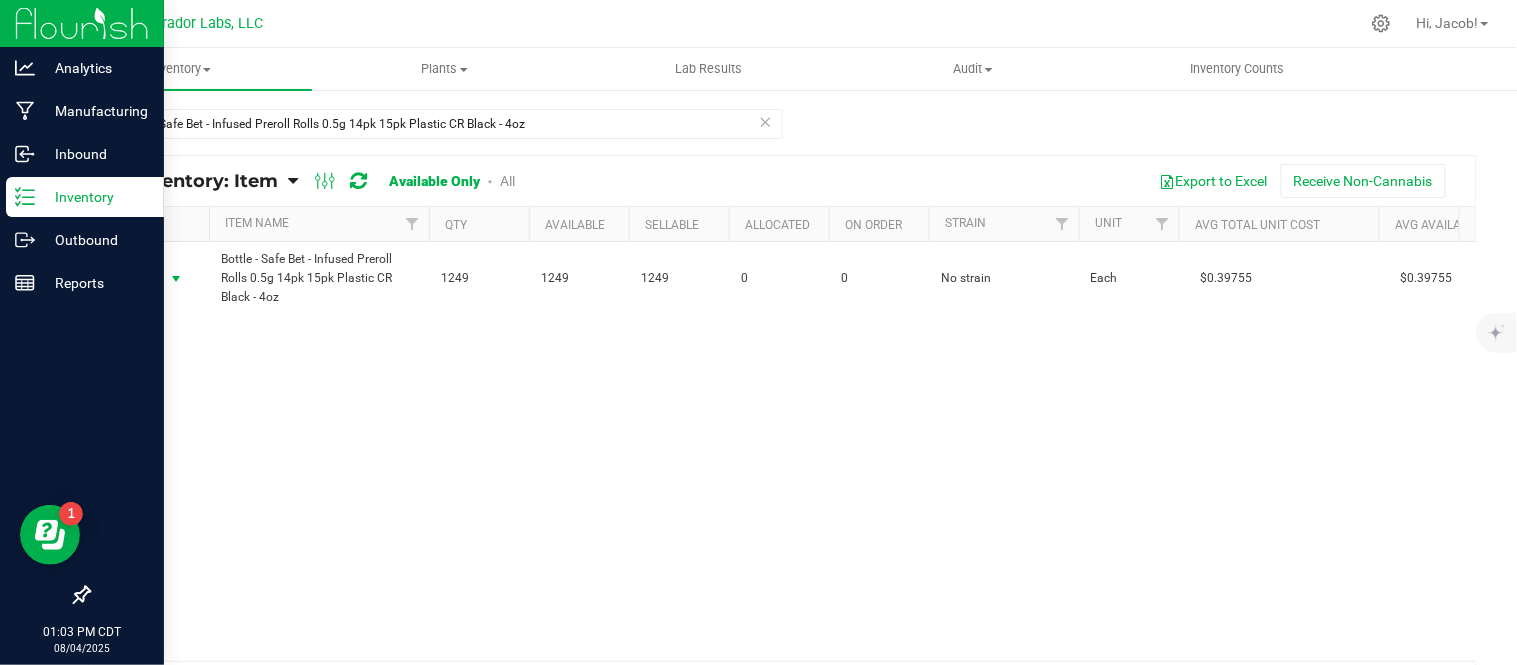 click on "Action" at bounding box center [136, 279] 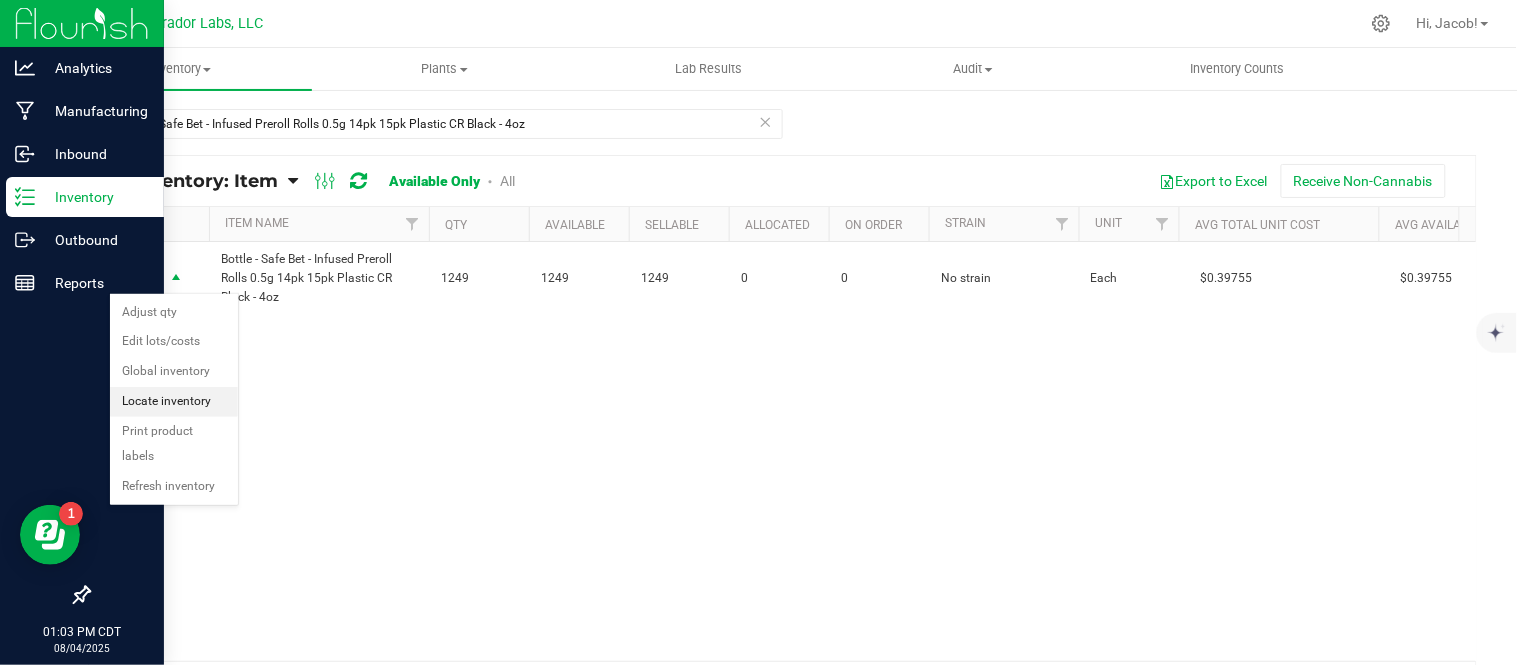 click on "Locate inventory" at bounding box center (174, 402) 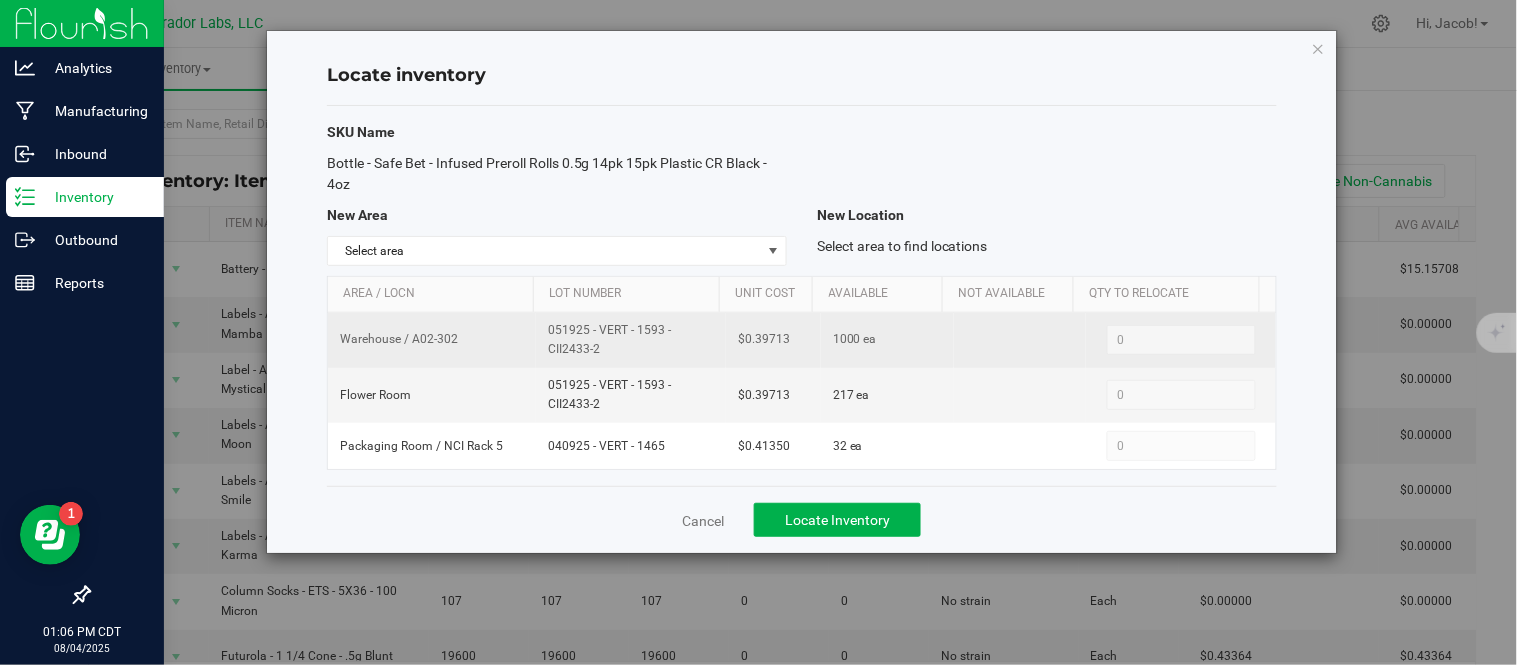 drag, startPoint x: 645, startPoint y: 354, endPoint x: 537, endPoint y: 340, distance: 108.903625 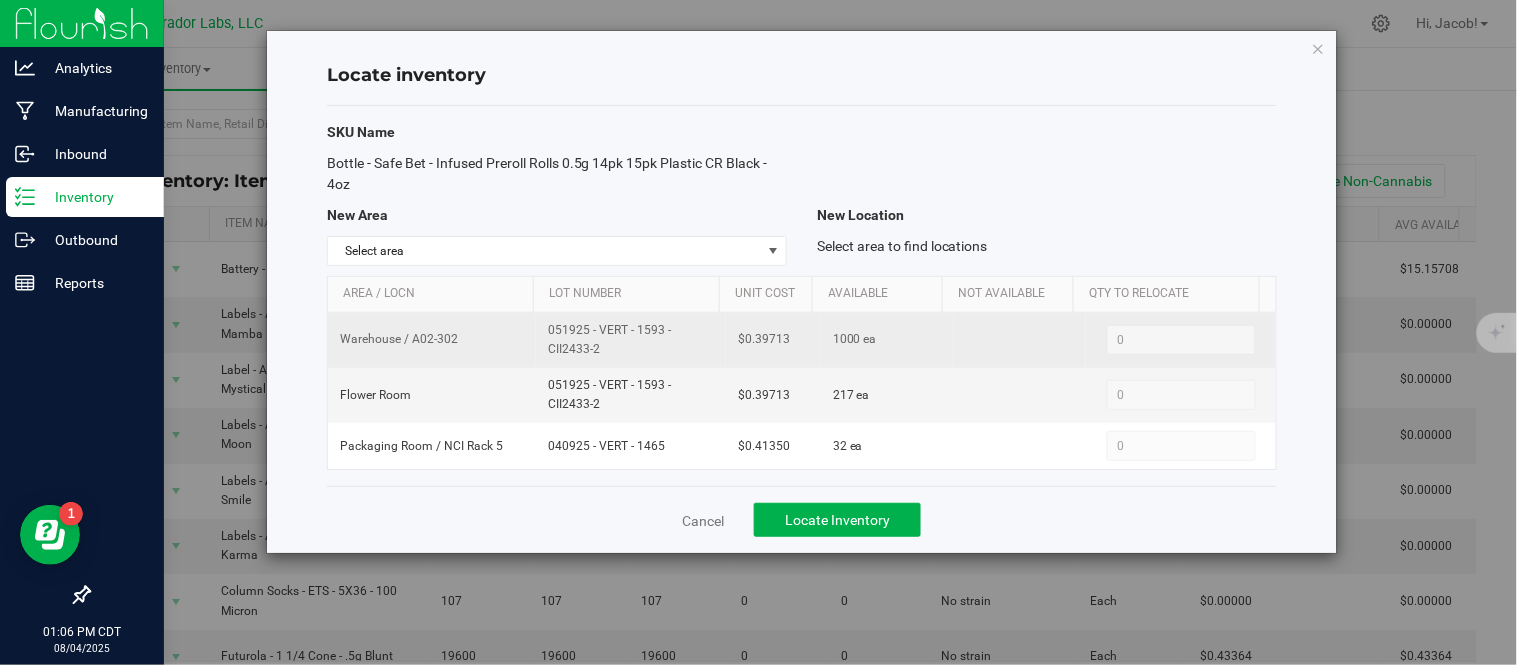 click on "051925 - VERT - 1593 - CII2433-2" at bounding box center [631, 340] 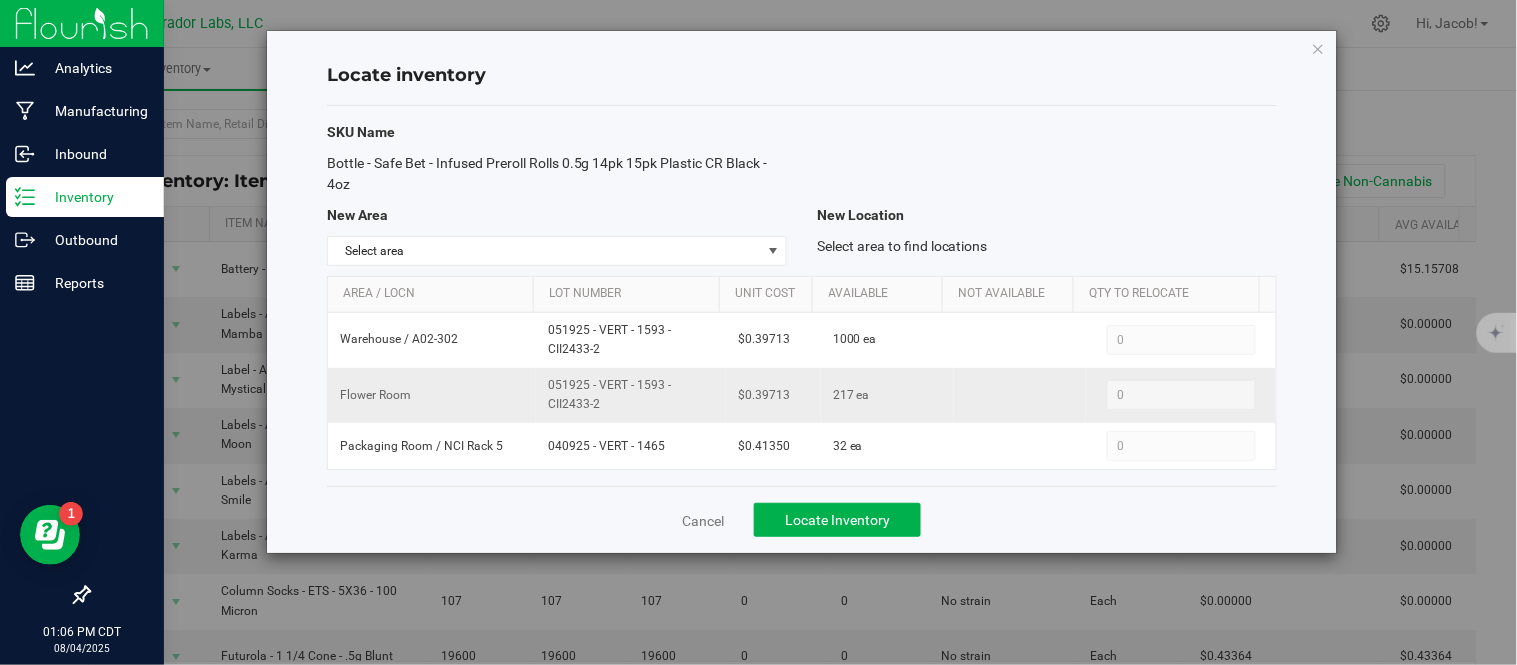 drag, startPoint x: 672, startPoint y: 406, endPoint x: 550, endPoint y: 405, distance: 122.0041 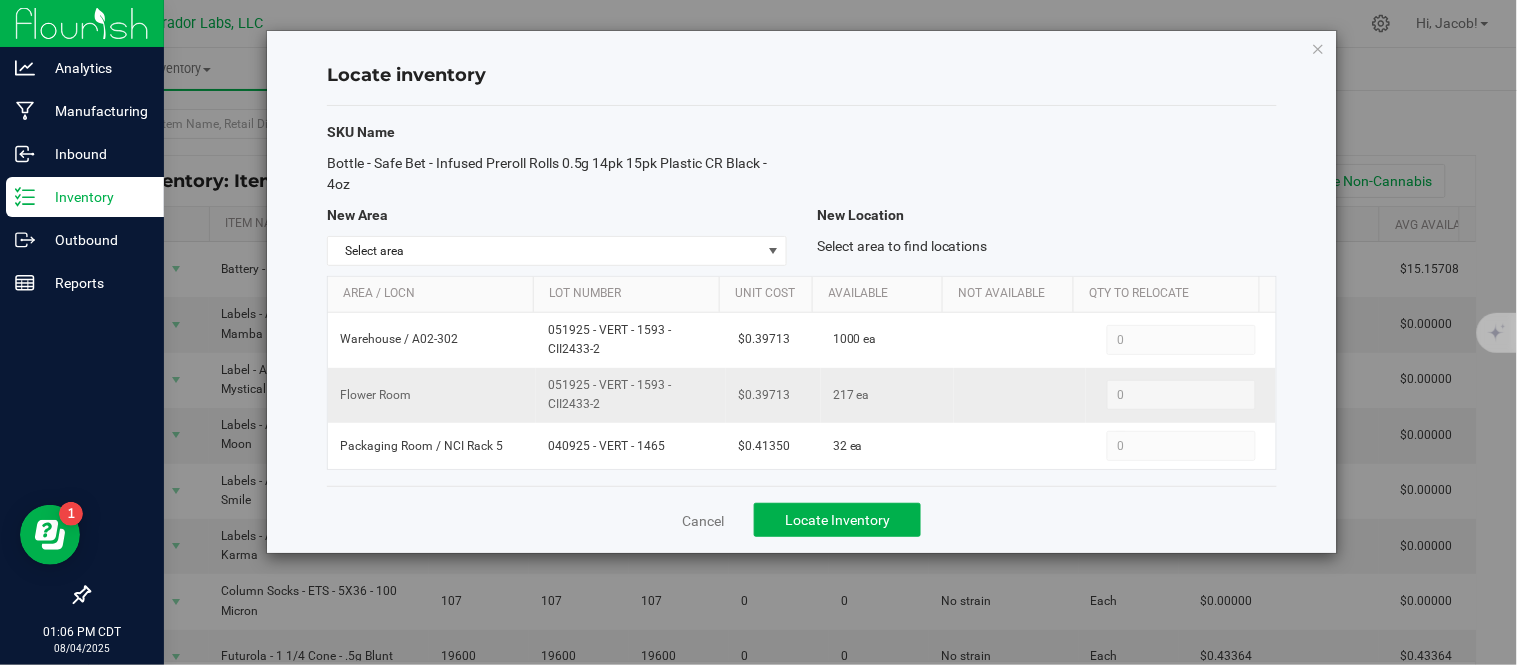 click on "051925 - VERT - 1593 - CII2433-2" at bounding box center [631, 395] 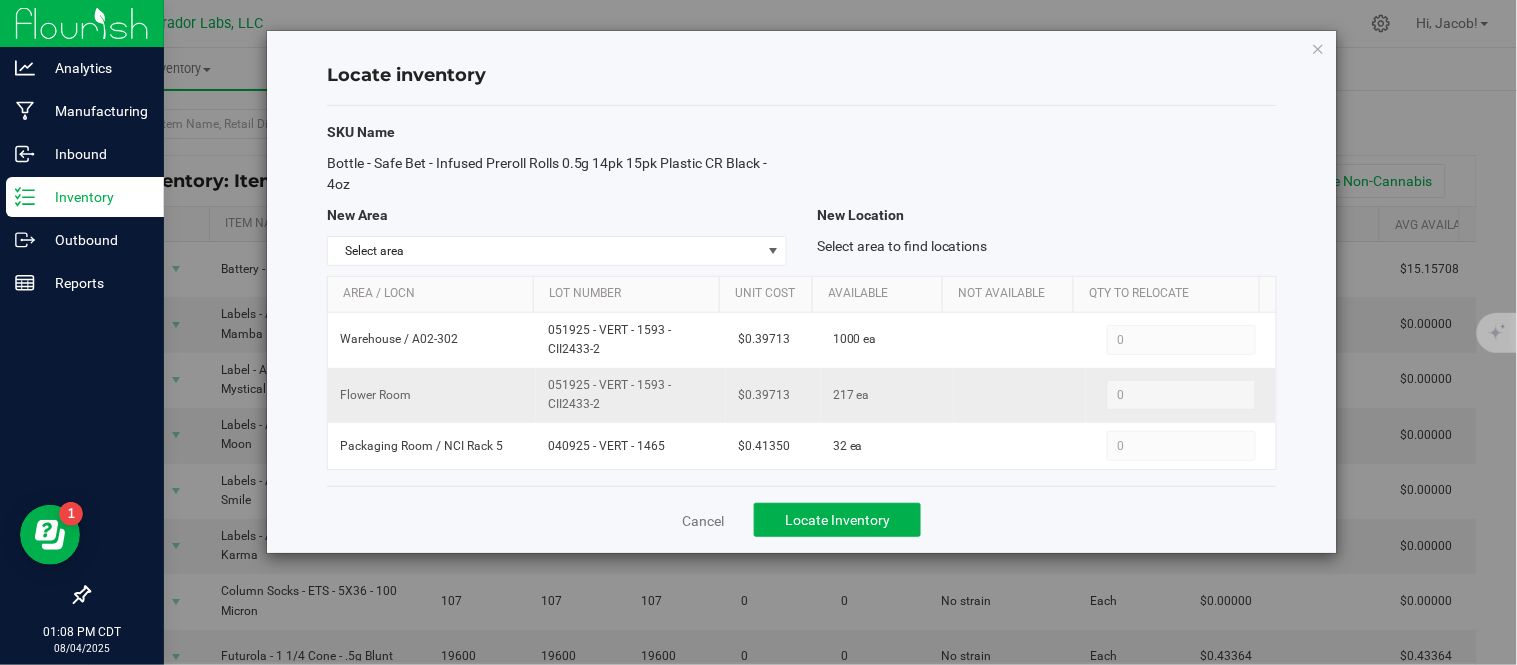 drag, startPoint x: 614, startPoint y: 407, endPoint x: 531, endPoint y: 392, distance: 84.34453 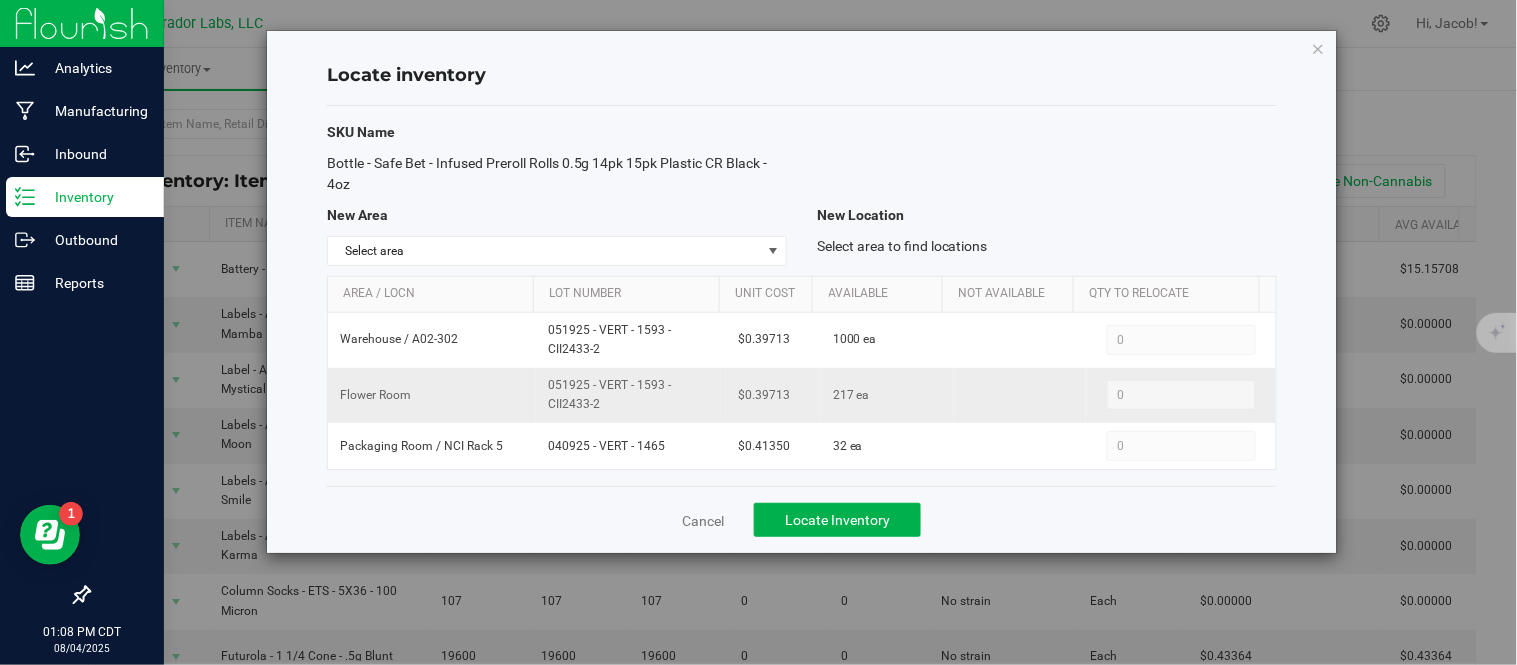 click on "Flower Room
051925 - VERT - 1593 - CII2433-2
$0.39713 217 ea 0 0" at bounding box center [802, 395] 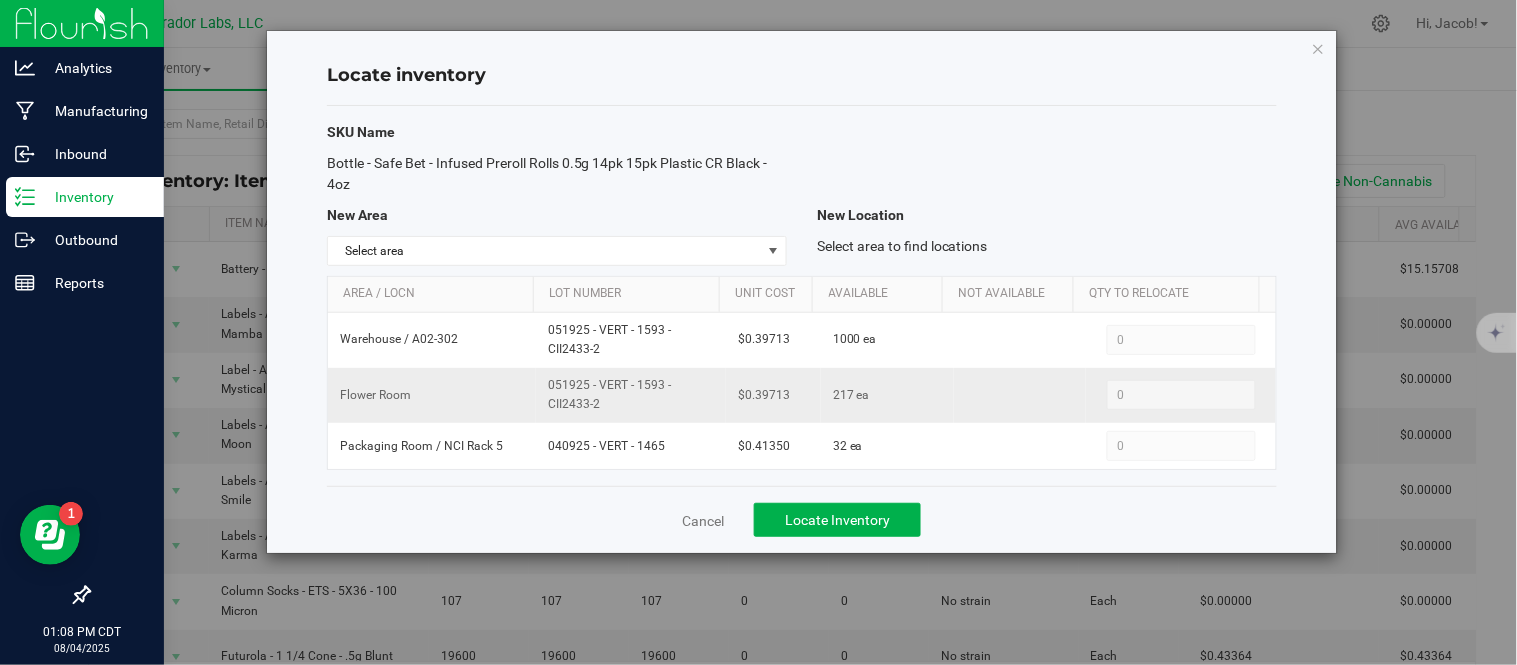 copy on "051925 - VERT - 1593 - CII2433-2" 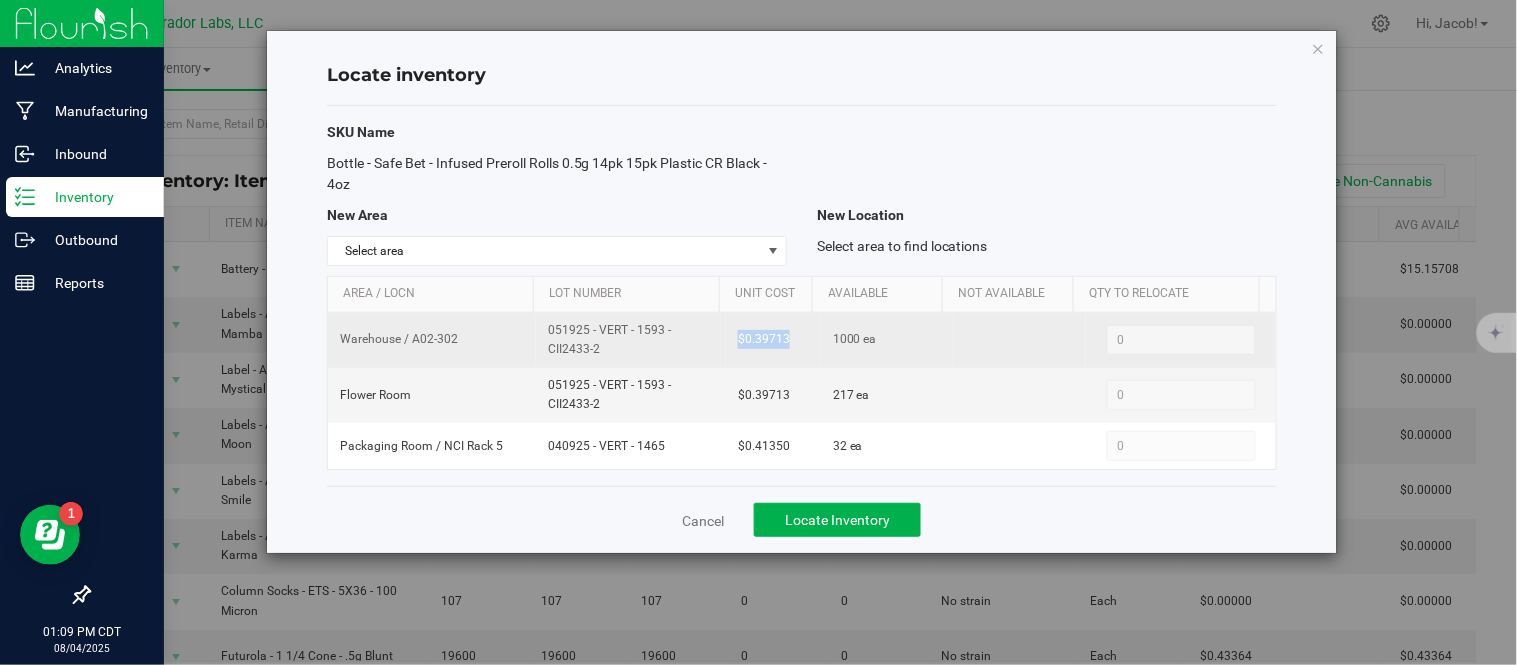 drag, startPoint x: 793, startPoint y: 341, endPoint x: 725, endPoint y: 343, distance: 68.0294 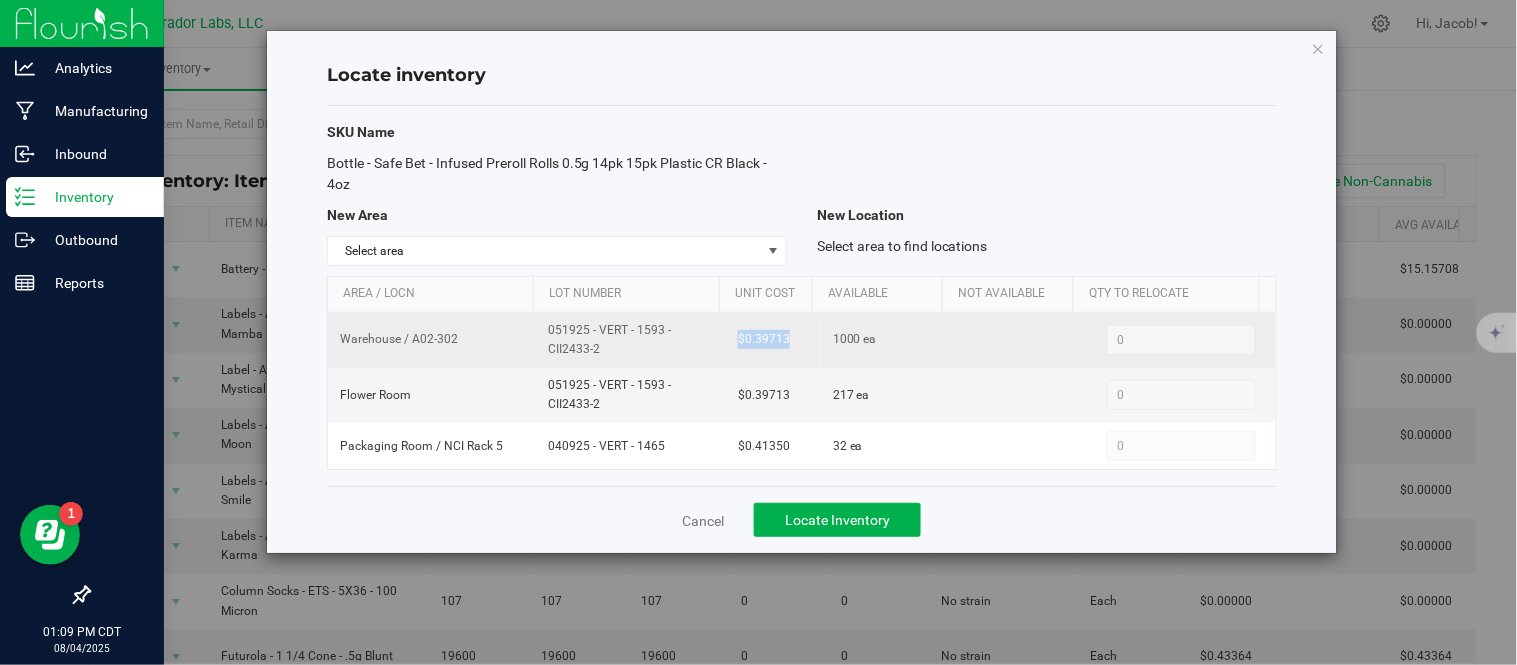 click on "$0.39713" at bounding box center [773, 340] 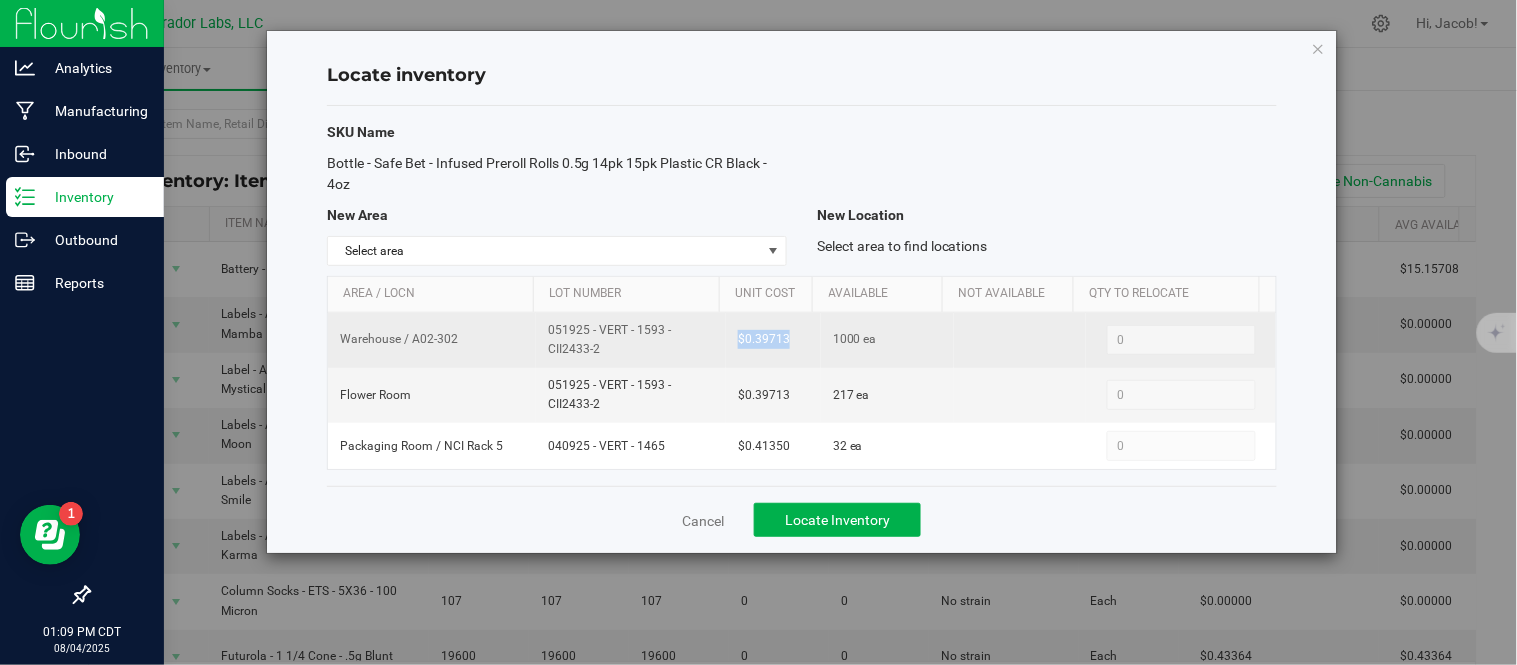copy on "$0.39713" 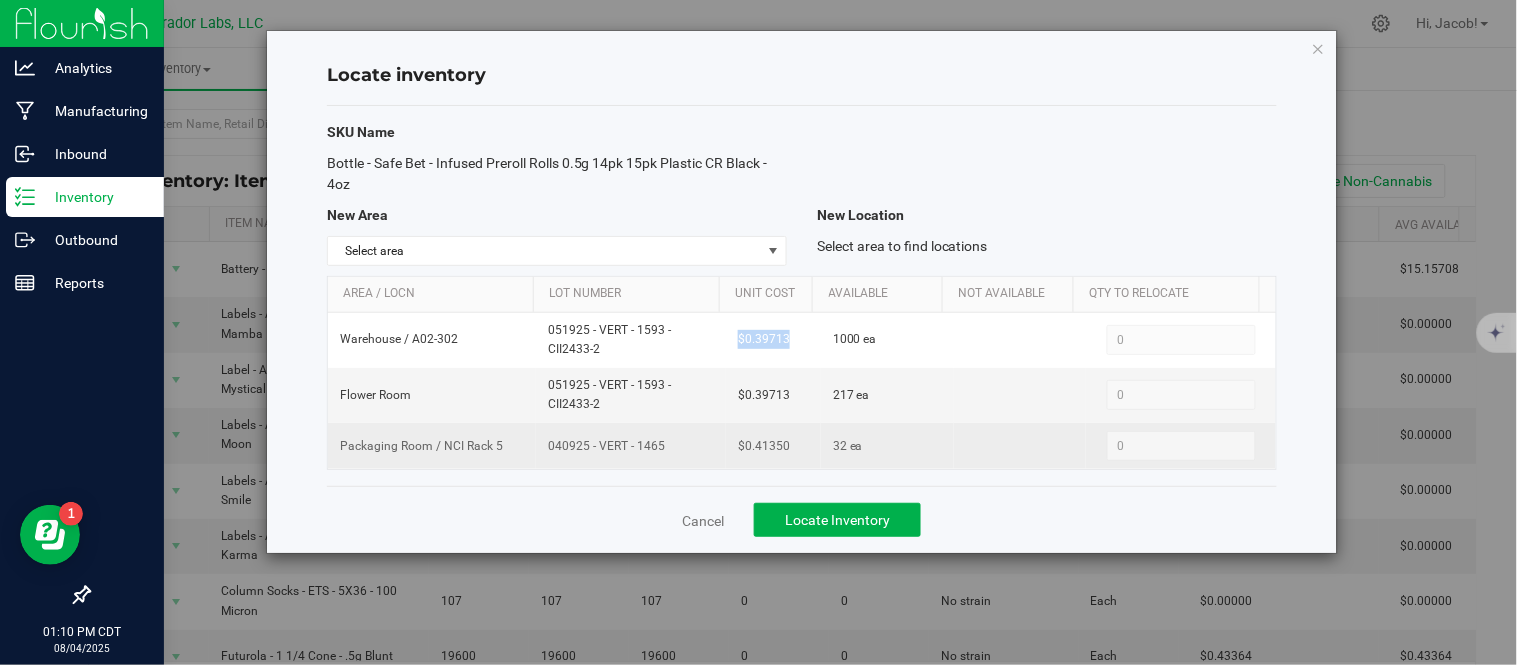 drag, startPoint x: 680, startPoint y: 447, endPoint x: 541, endPoint y: 447, distance: 139 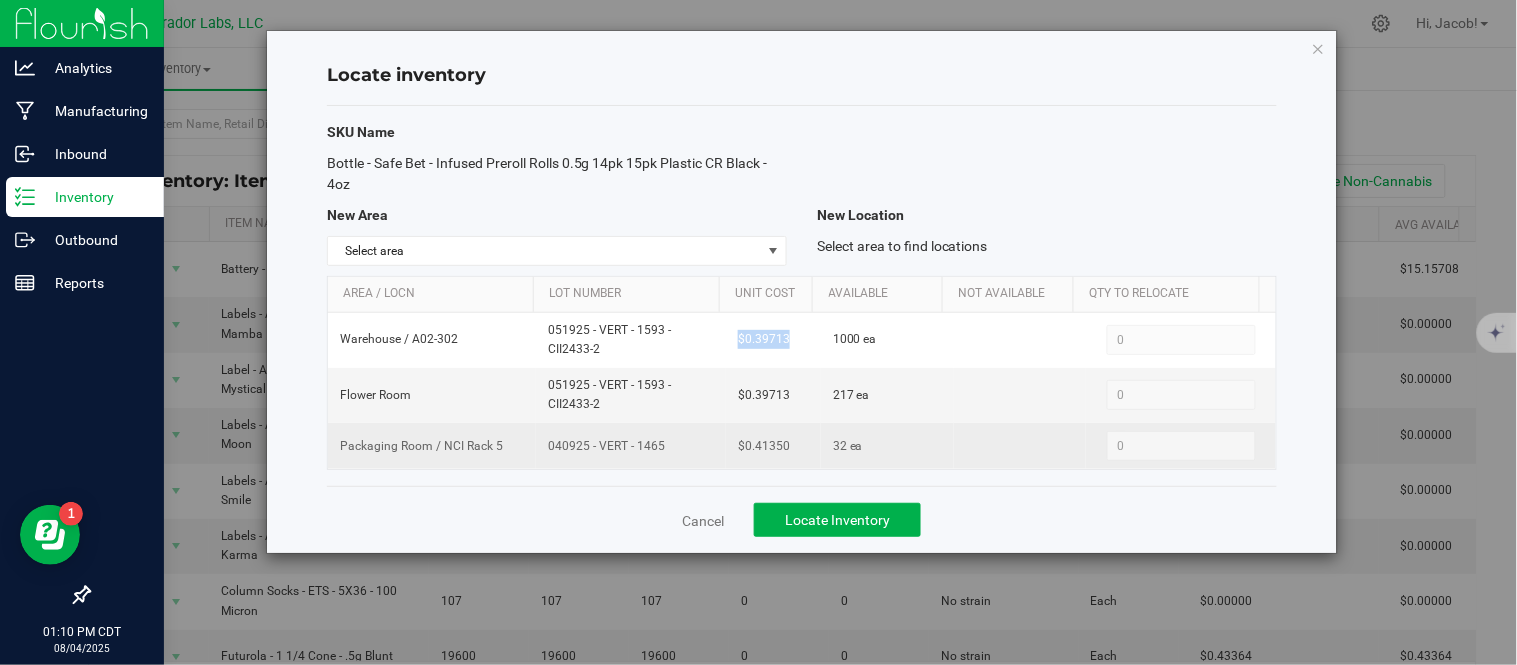 click on "040925 - VERT - 1465" at bounding box center (631, 446) 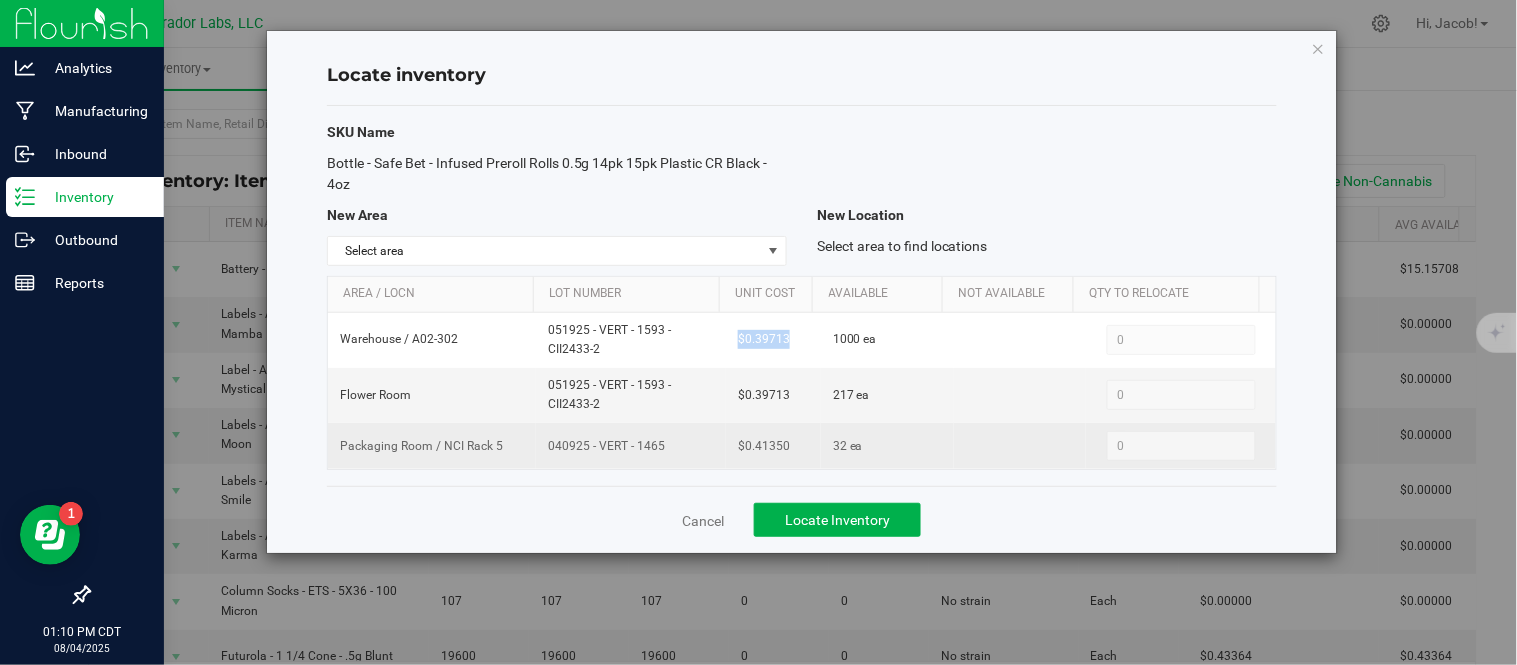 copy on "040925 - VERT - 1465" 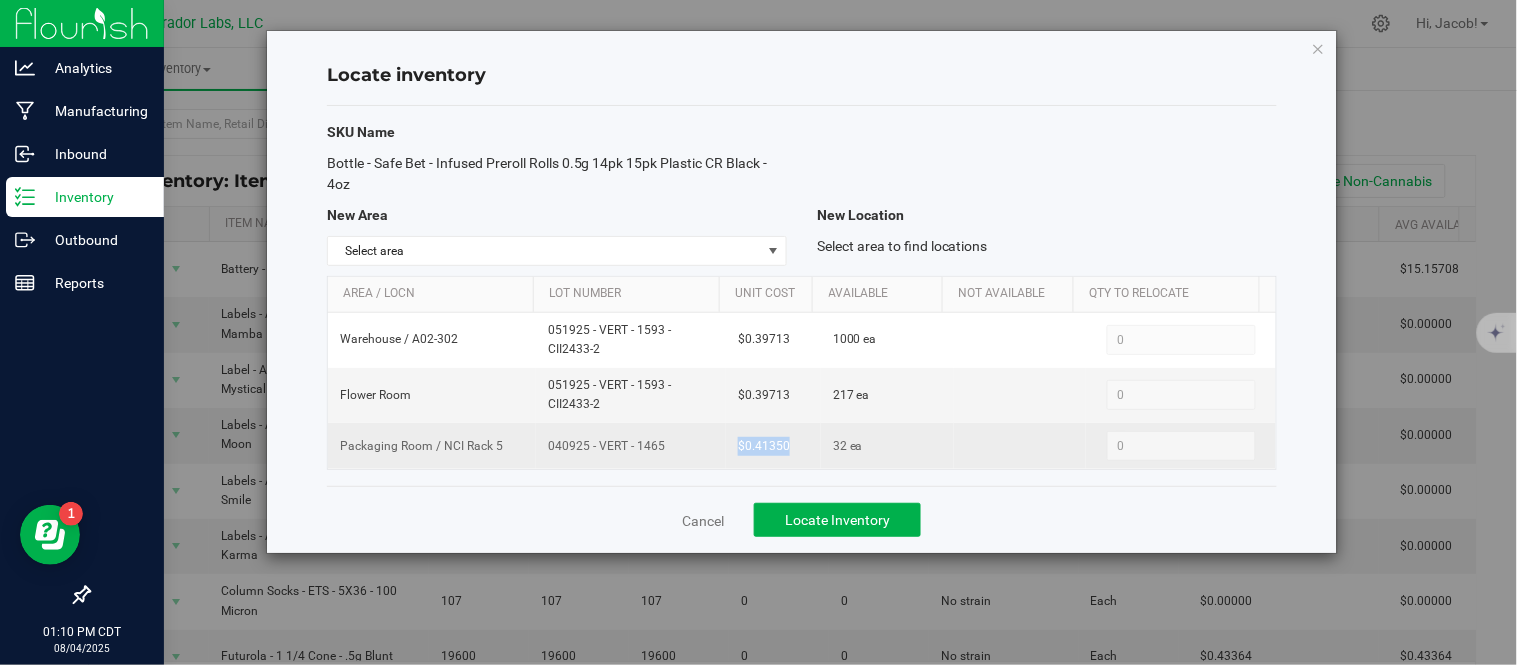 drag, startPoint x: 802, startPoint y: 455, endPoint x: 730, endPoint y: 432, distance: 75.58439 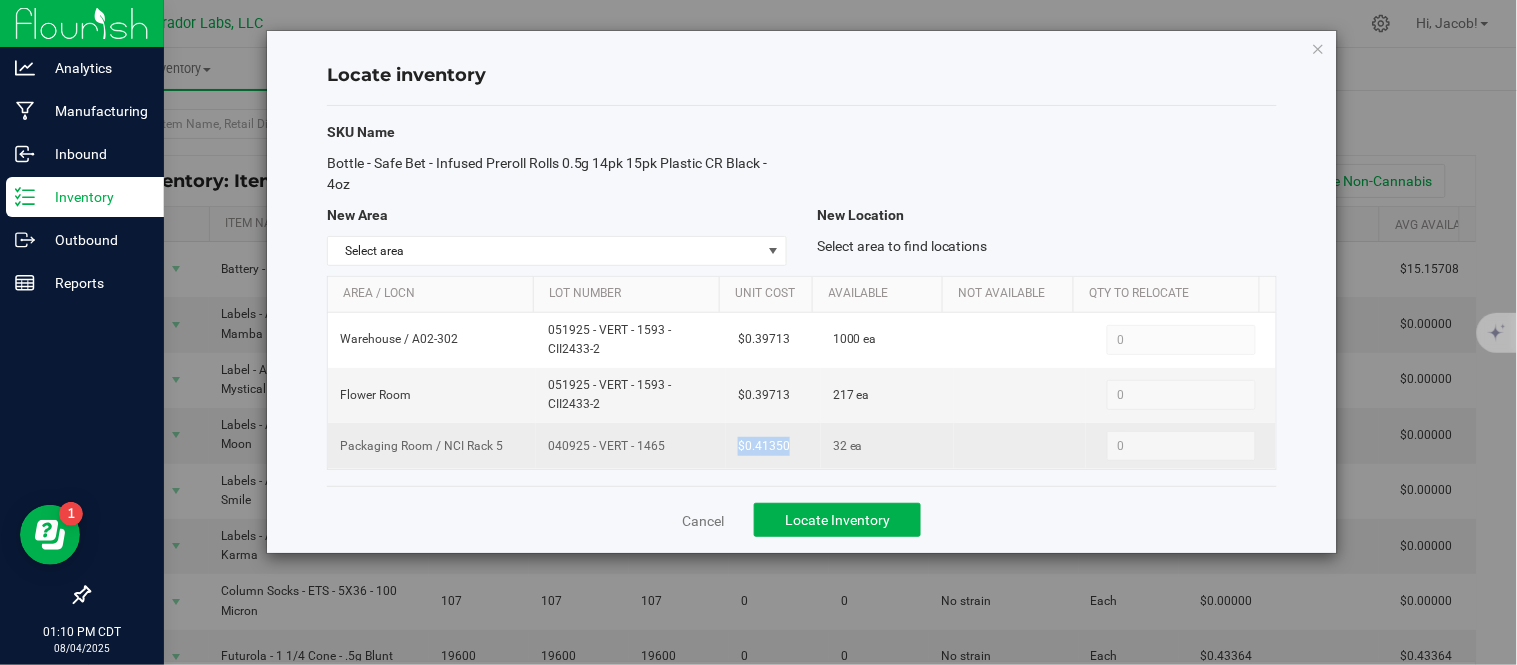 click on "$0.41350" at bounding box center (773, 446) 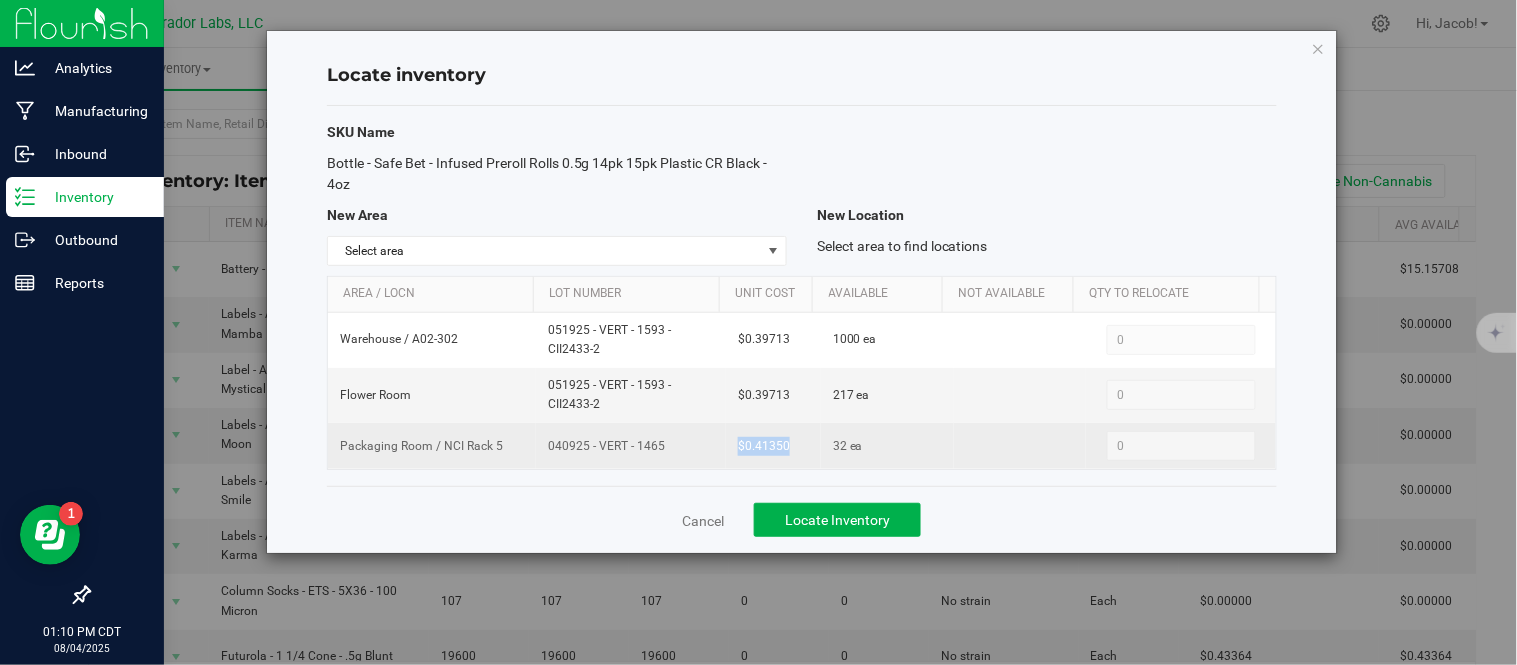 copy on "$0.41350" 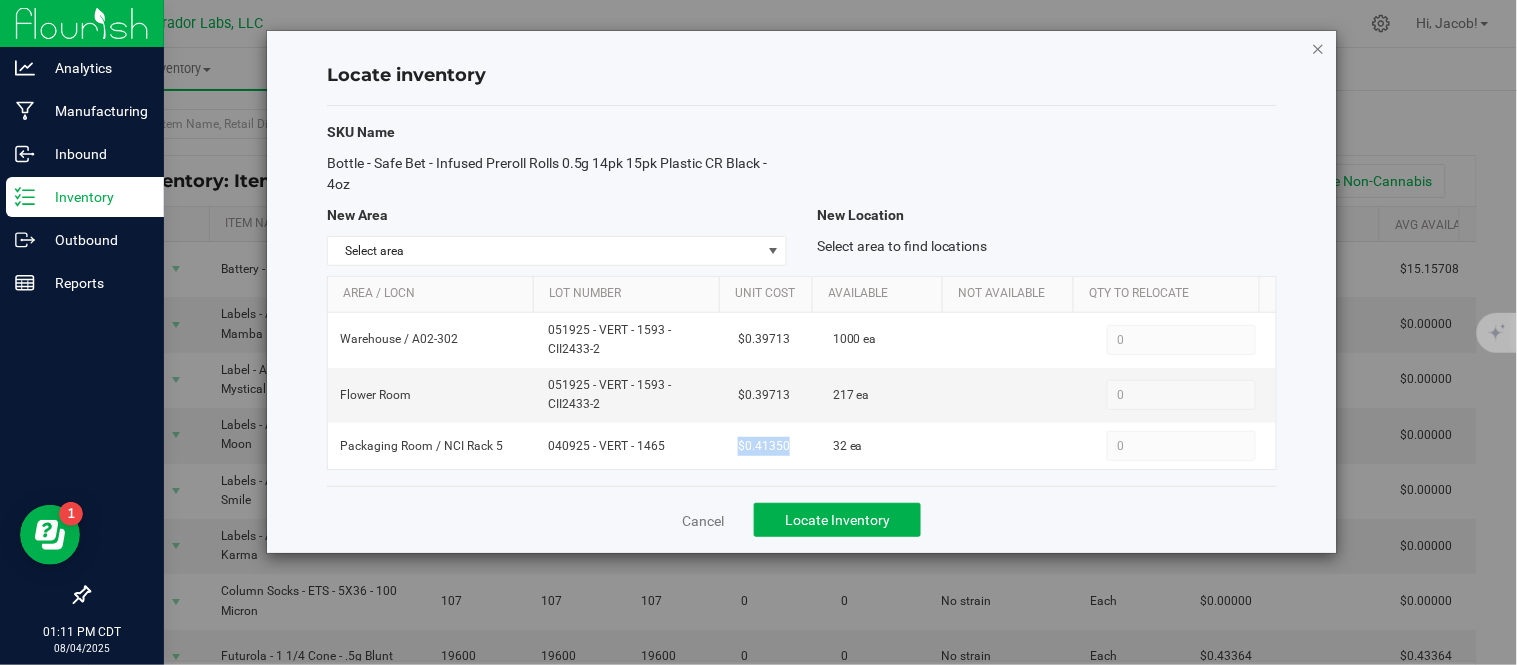 click at bounding box center (1319, 48) 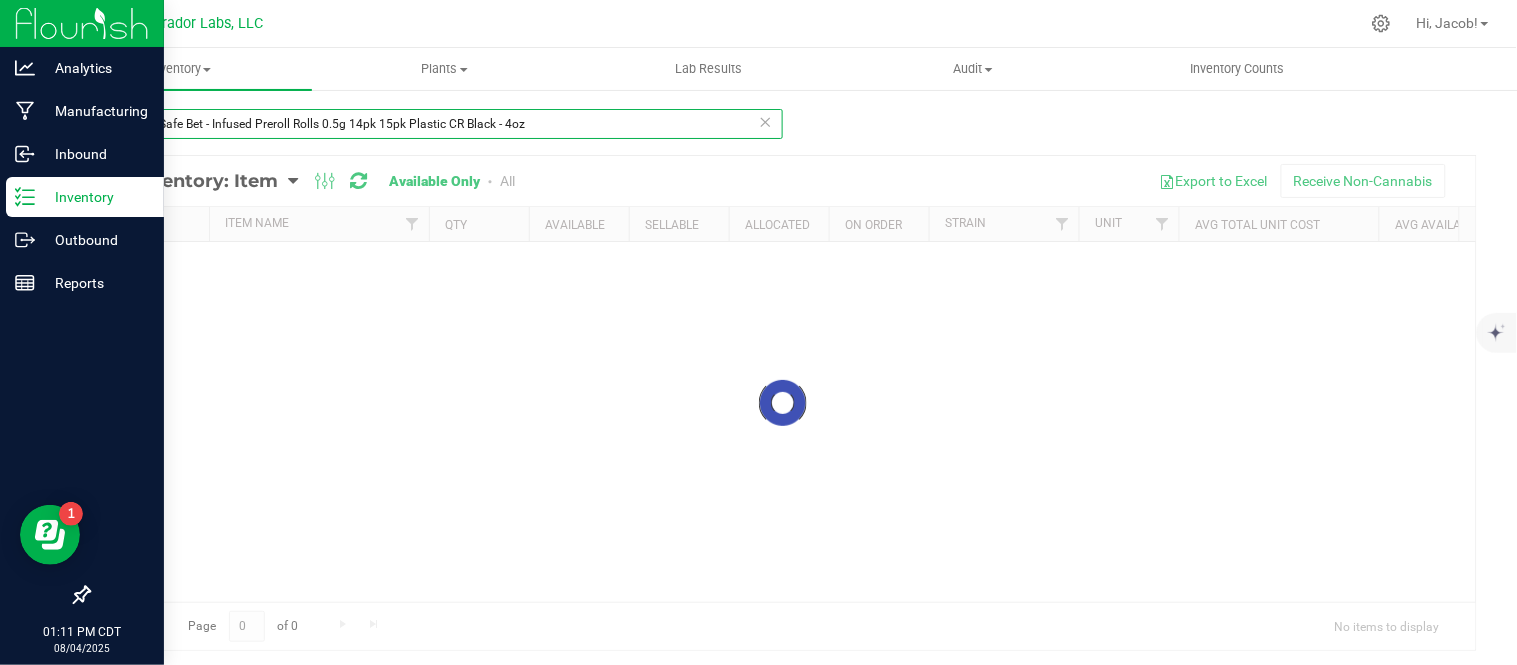 click on "Bottle - Safe Bet - Infused Preroll Rolls 0.5g 14pk 15pk Plastic CR Black - 4oz" at bounding box center [435, 124] 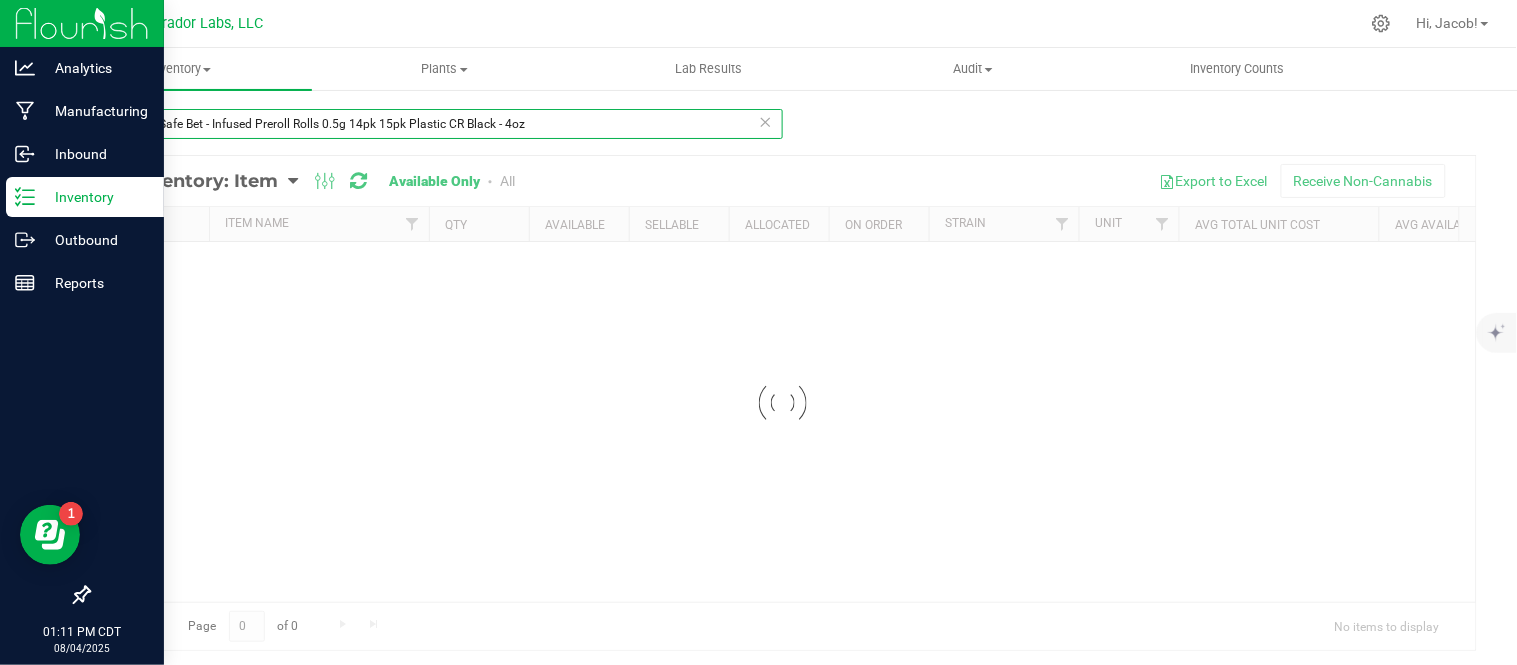 click on "Bottle - Safe Bet - Infused Preroll Rolls 0.5g 14pk 15pk Plastic CR Black - 4oz" at bounding box center [435, 124] 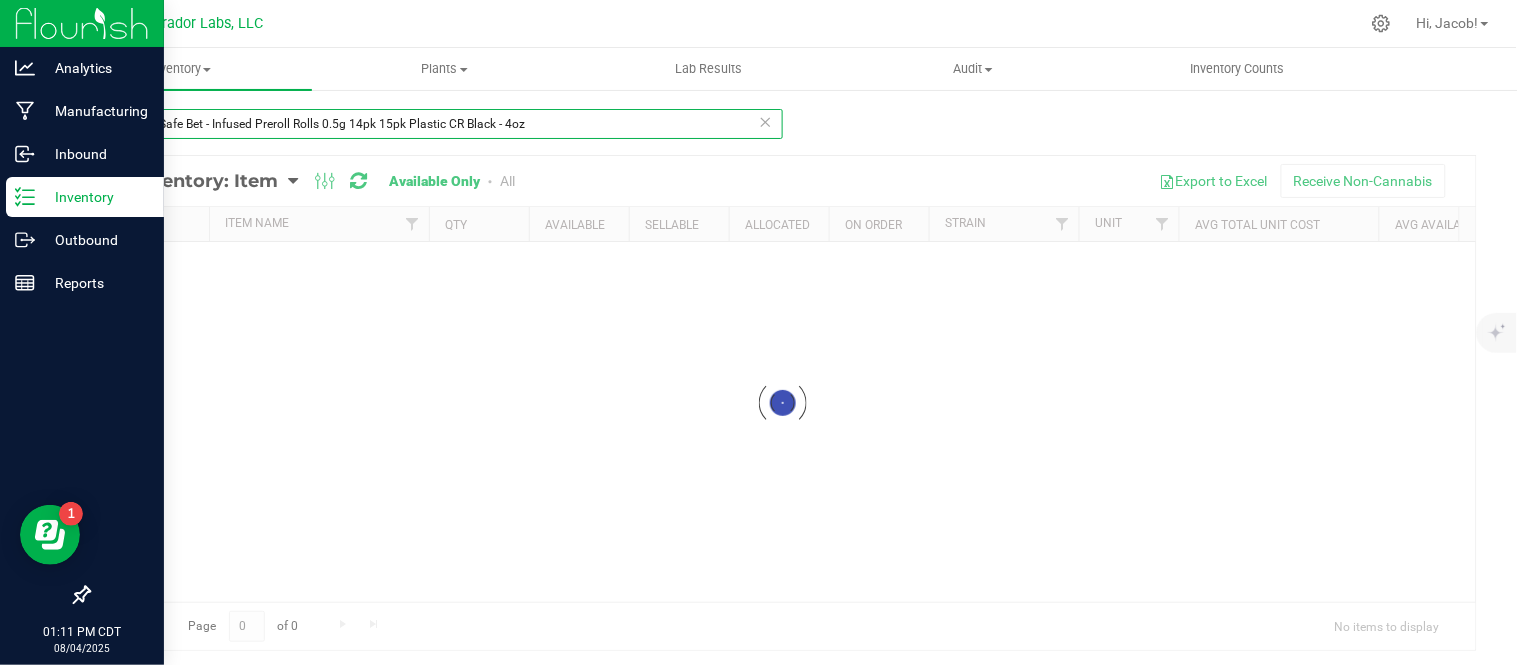 click on "Bottle - Safe Bet - Infused Preroll Rolls 0.5g 14pk 15pk Plastic CR Black - 4oz" at bounding box center [435, 124] 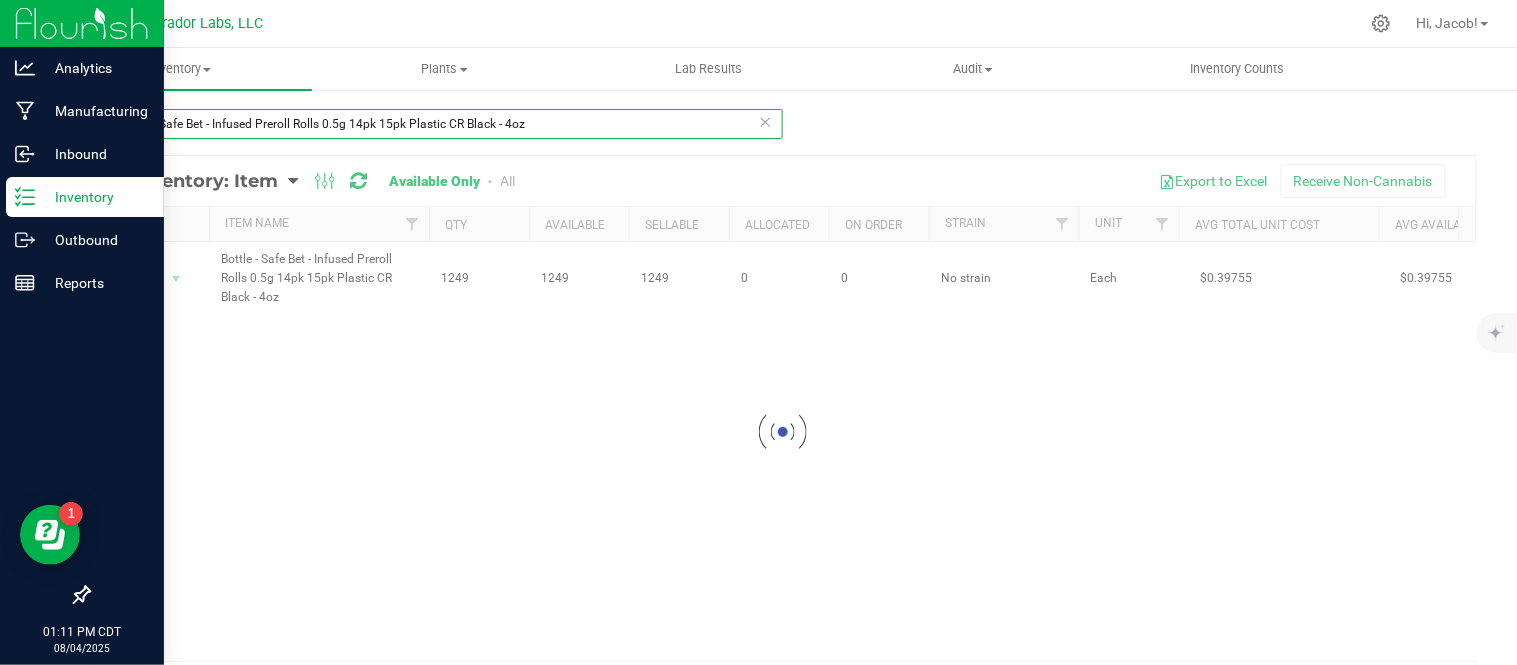 paste on "5pk 7pk Plastic CR Black - 60ml" 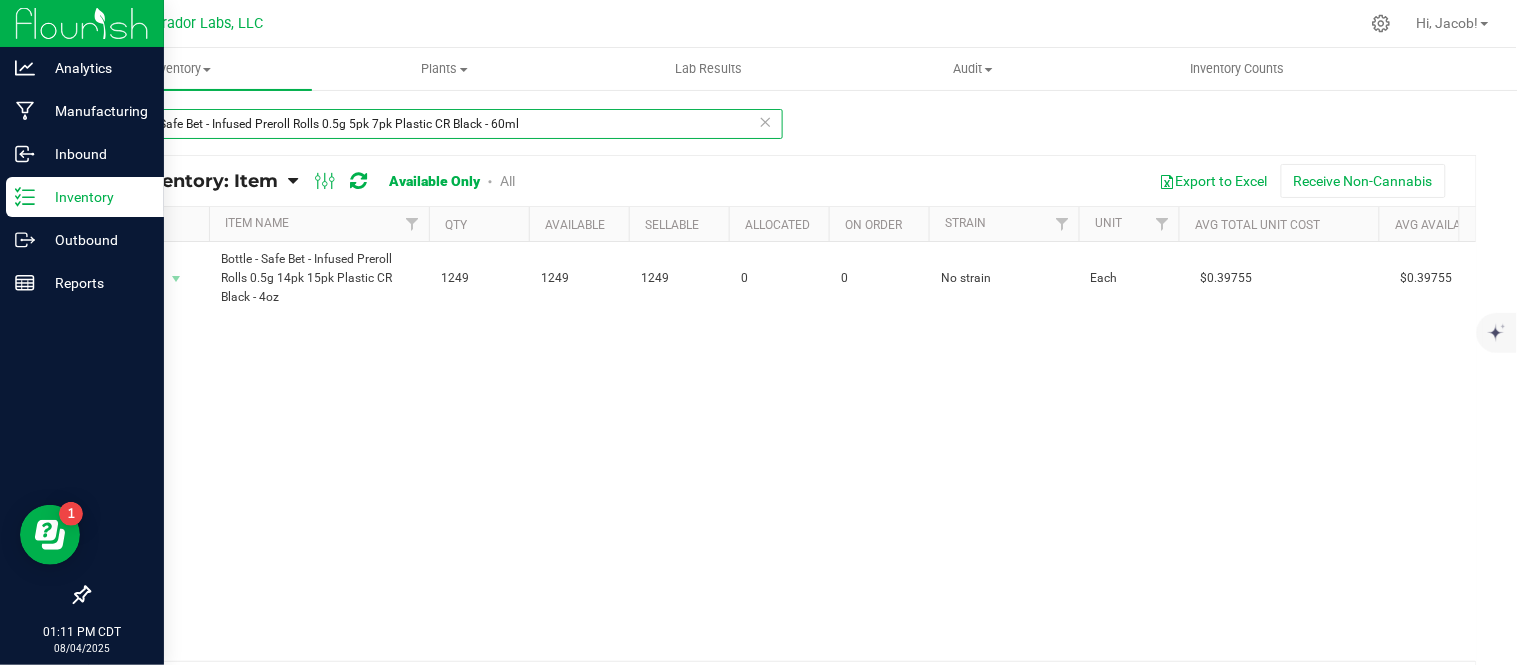 type on "Bottle - Safe Bet - Infused Preroll Rolls 0.5g 5pk 7pk Plastic CR Black - 60ml" 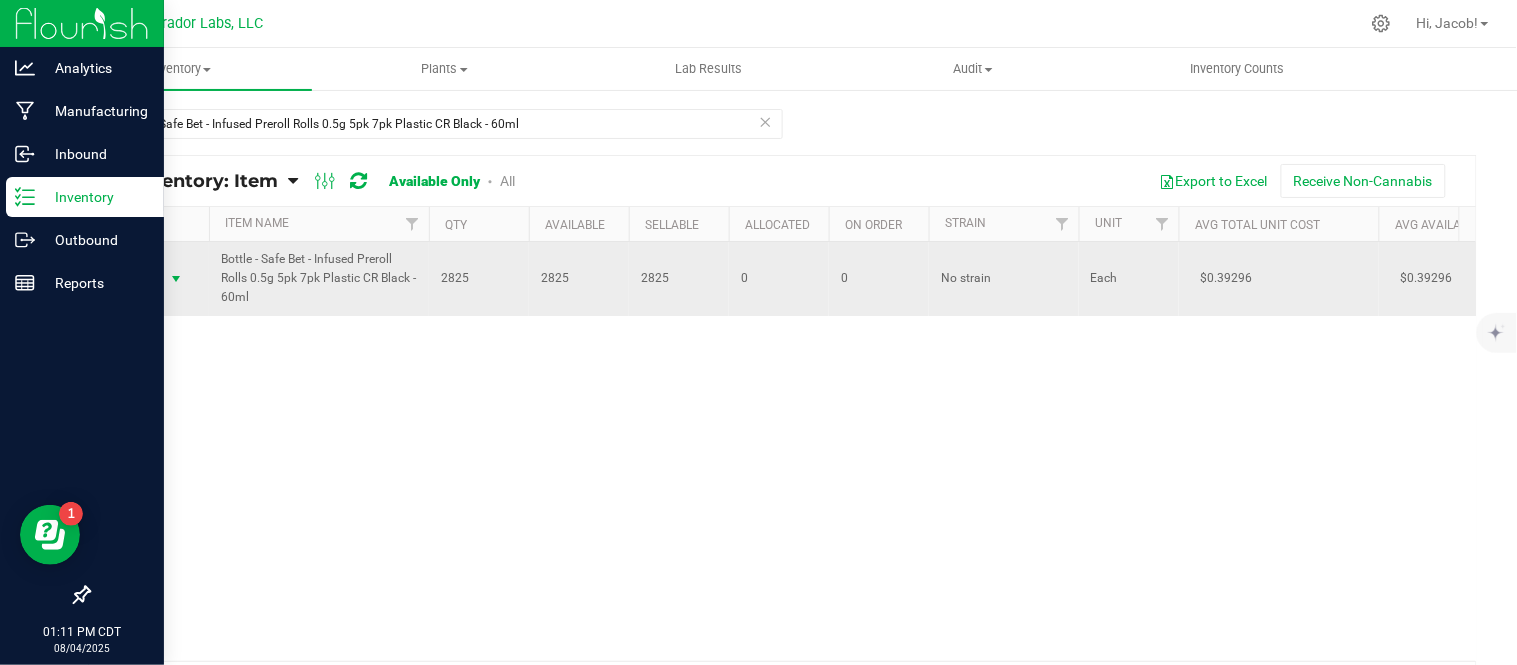 click on "Action" at bounding box center (136, 279) 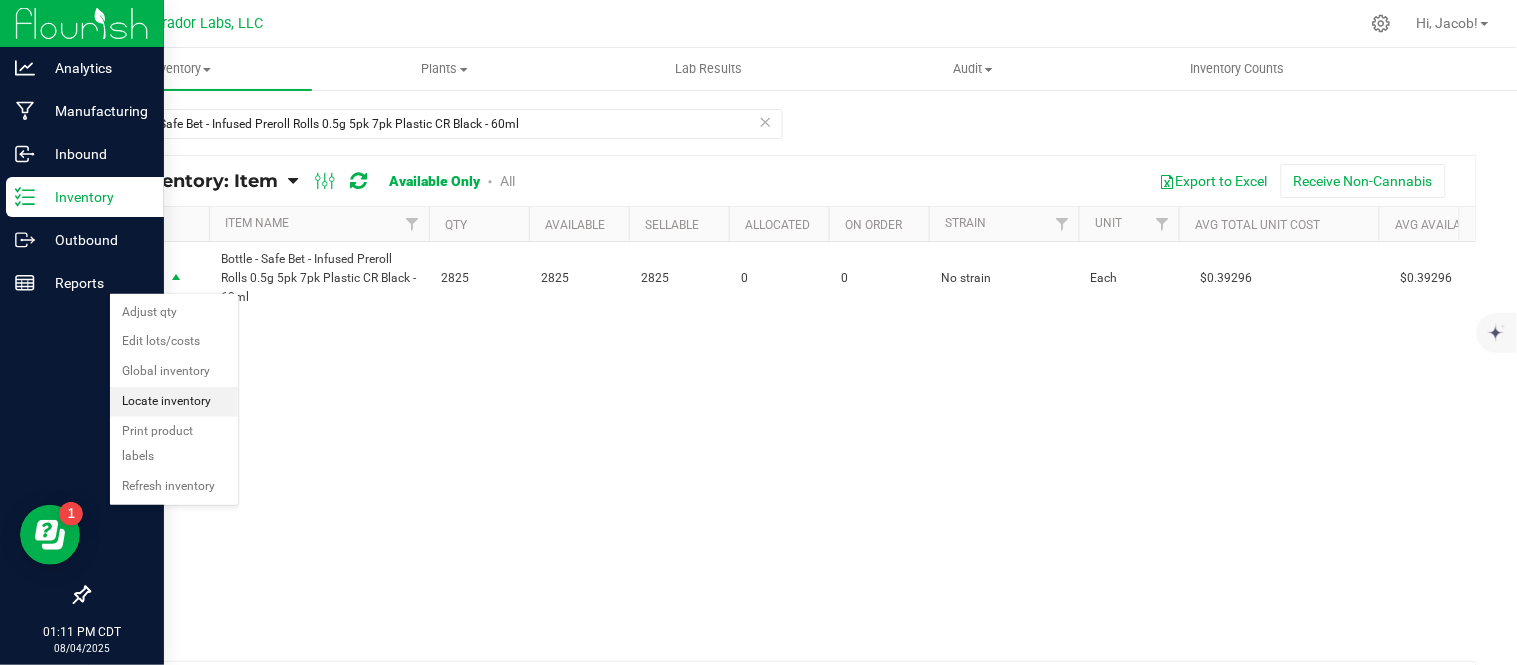 click on "Locate inventory" at bounding box center [174, 402] 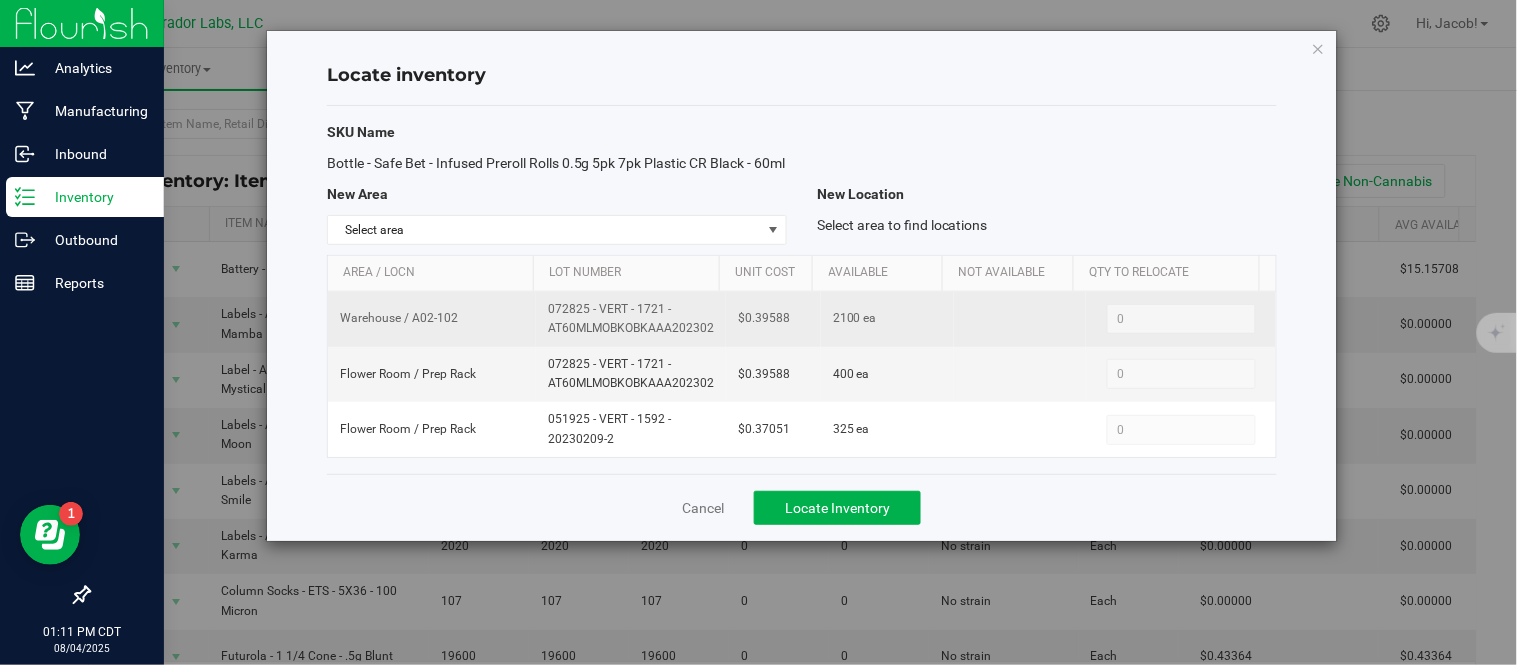 drag, startPoint x: 708, startPoint y: 346, endPoint x: 524, endPoint y: 320, distance: 185.82788 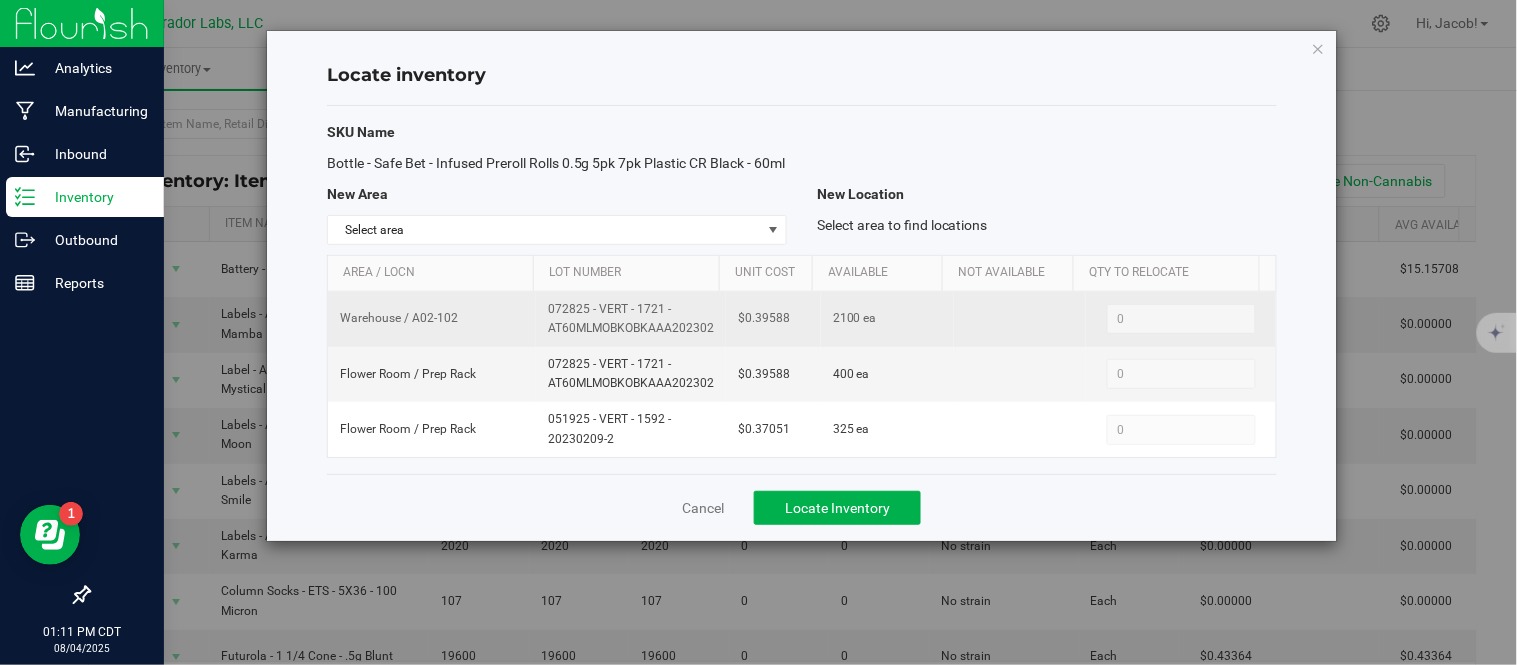 click on "Warehouse / A02-102
072825 - VERT - 1721 - AT60MLMOBKOBKAAA202302
$0.39588 2100 ea 0 0" at bounding box center [802, 319] 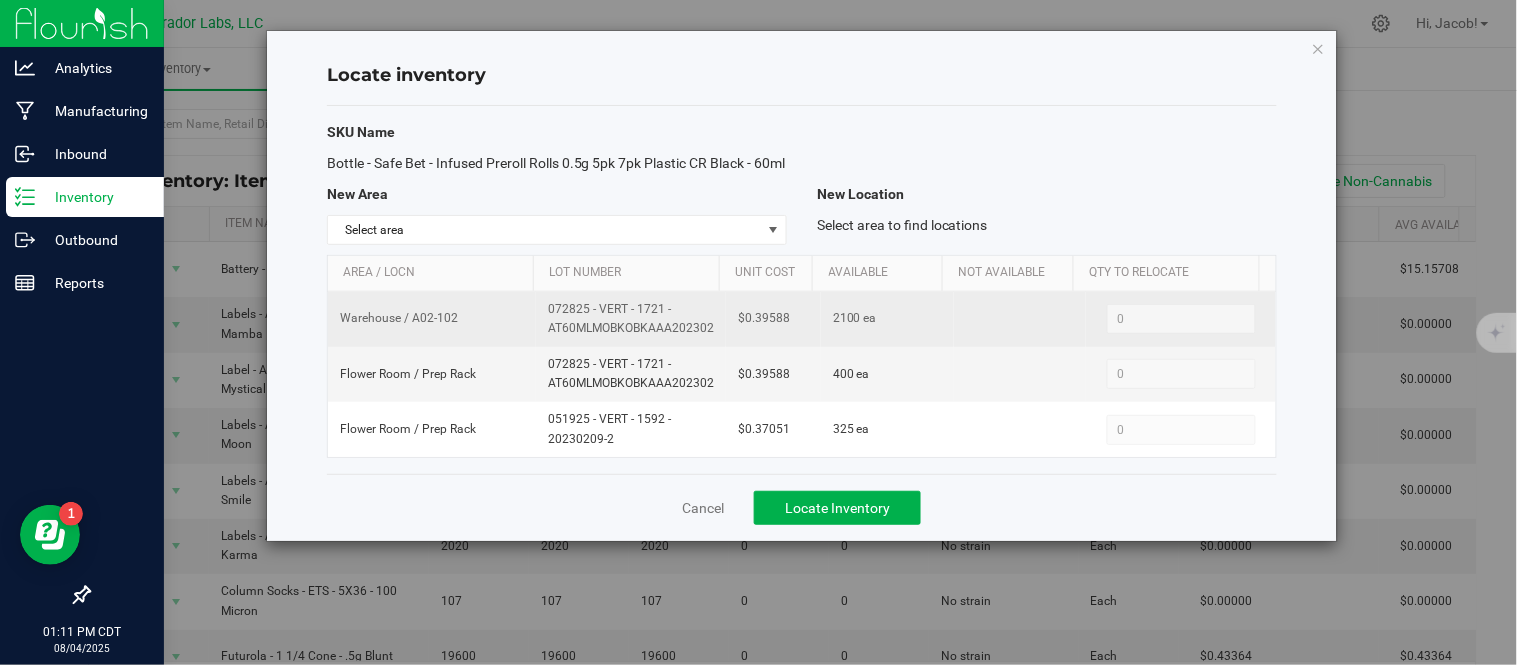 copy on "072825 - VERT - 1721 - AT60MLMOBKOBKAAA202302" 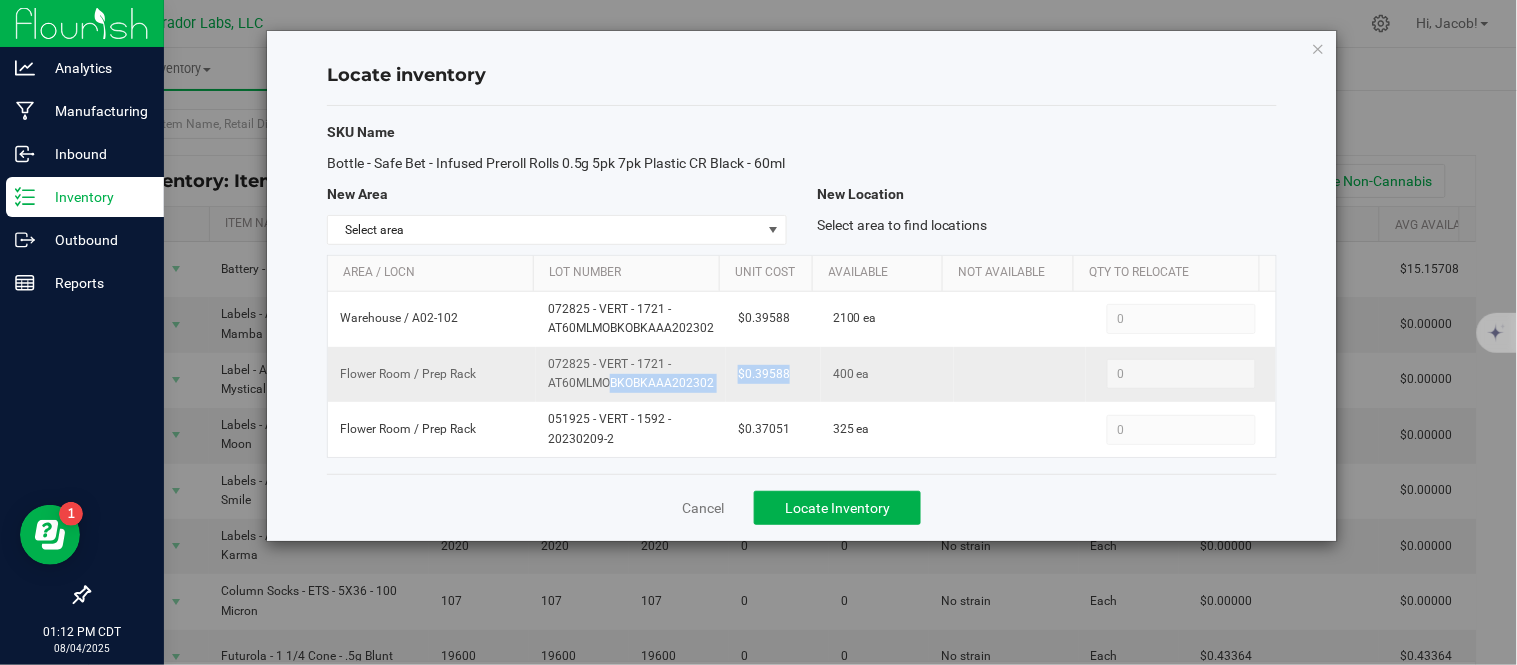 drag, startPoint x: 791, startPoint y: 393, endPoint x: 700, endPoint y: 384, distance: 91.44397 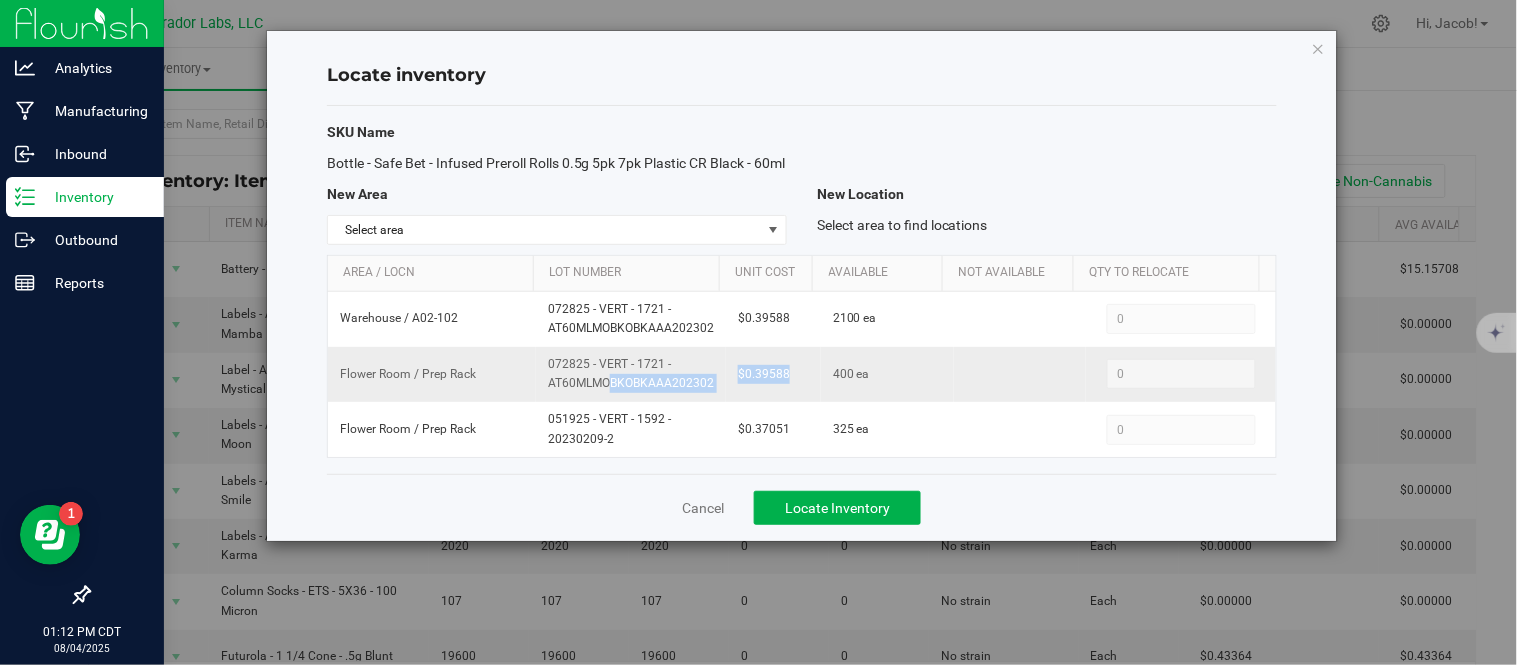 click on "Flower Room / Prep Rack
072825 - VERT - 1721 - AT60MLMOBKOBKAAA202302
$0.39588 400 ea 0 0" at bounding box center (802, 374) 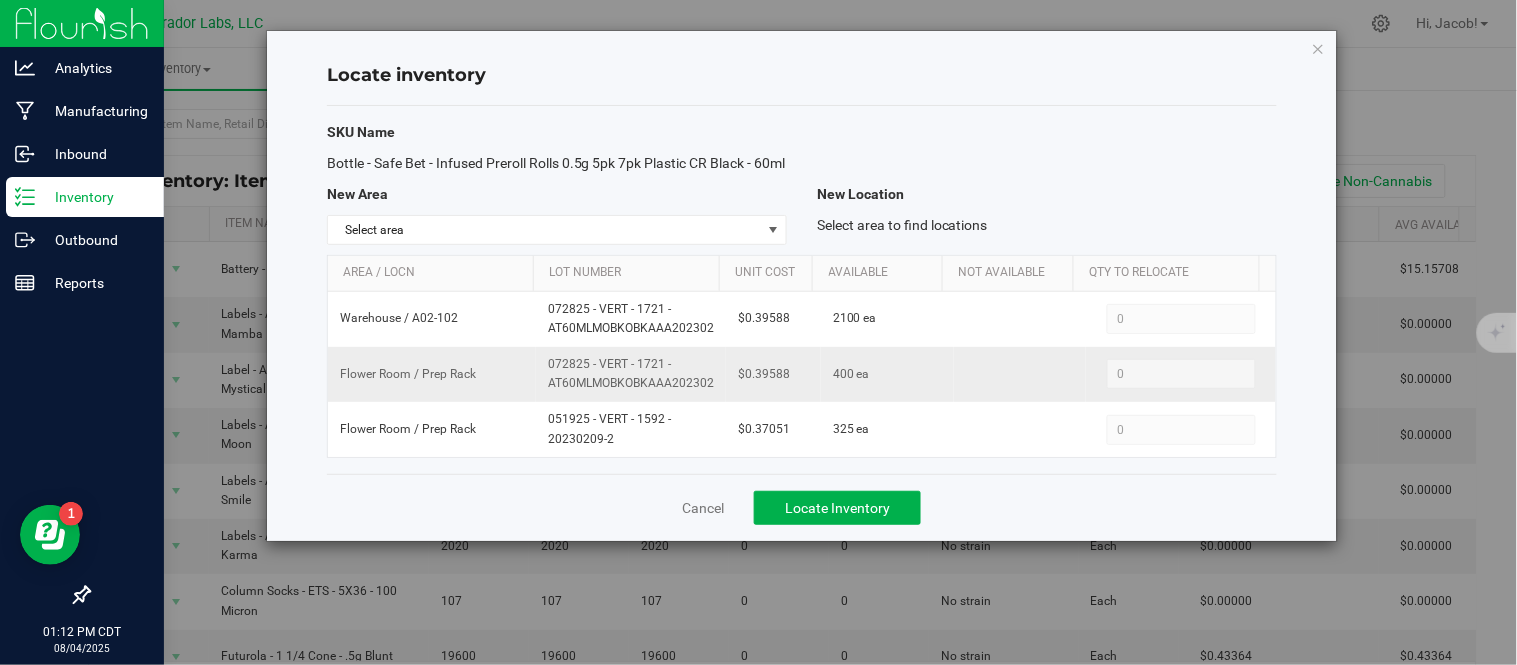 click on "$0.39588" at bounding box center (773, 374) 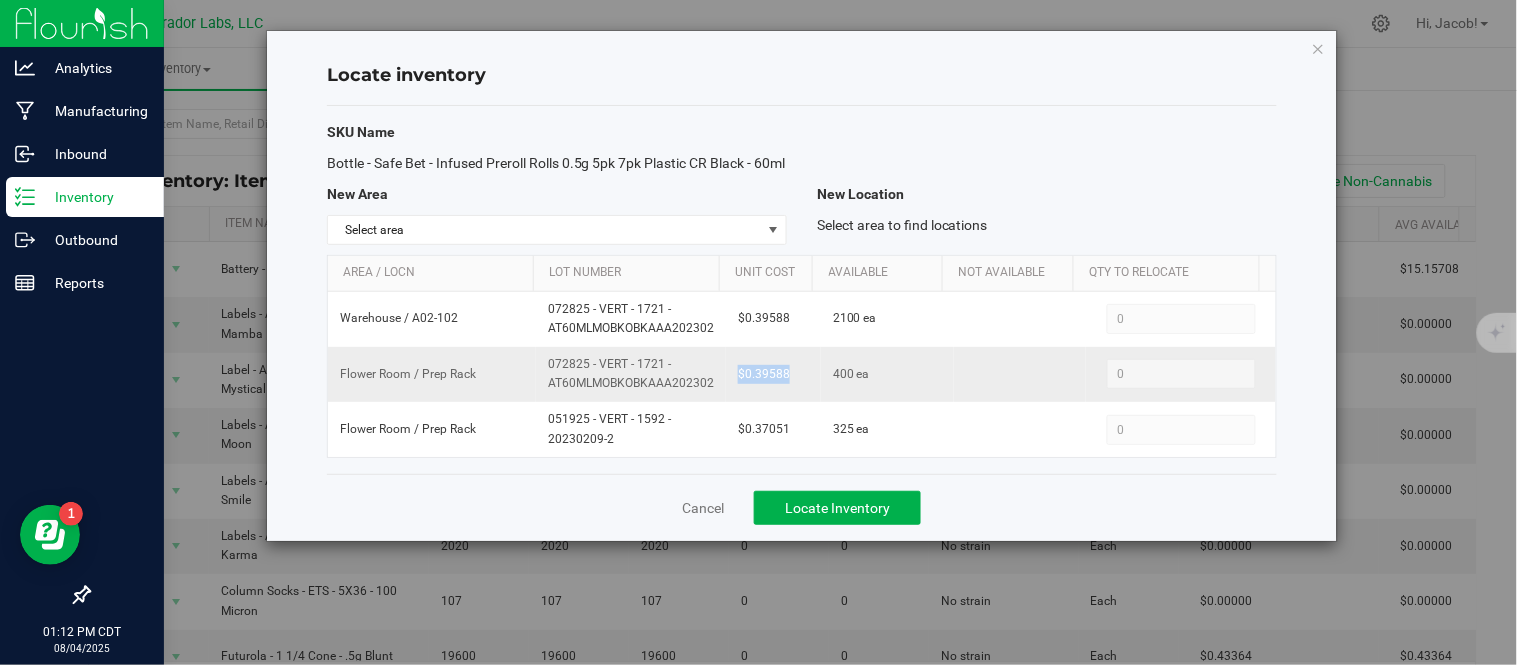 drag, startPoint x: 786, startPoint y: 396, endPoint x: 727, endPoint y: 386, distance: 59.841457 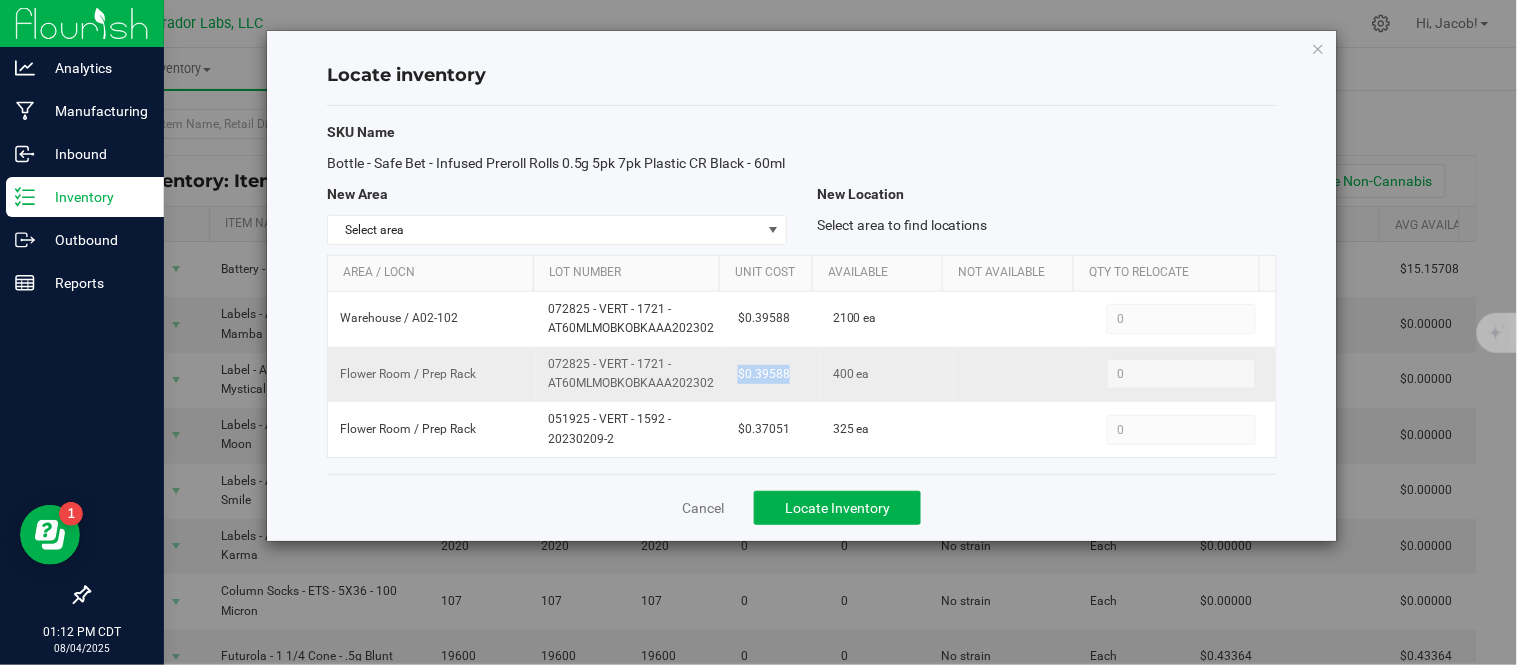 click on "$0.39588" at bounding box center [773, 374] 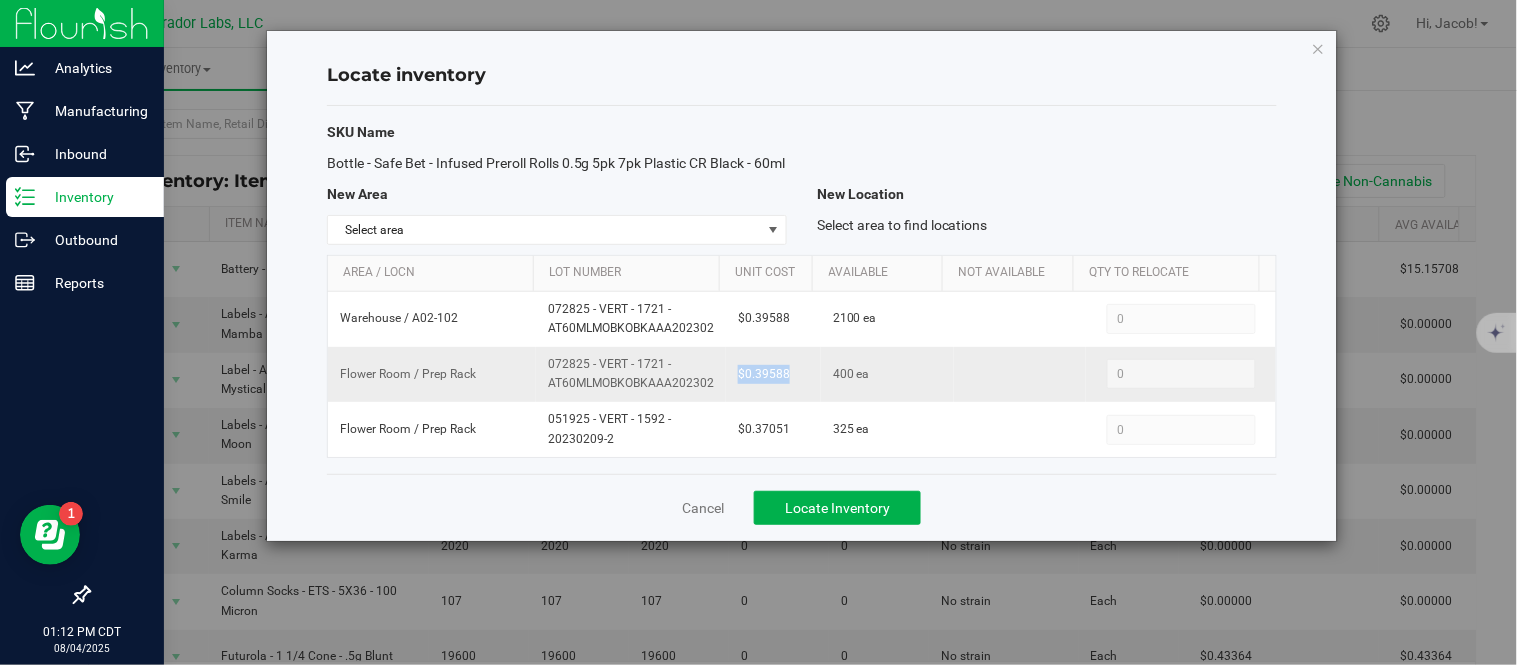 copy on "$0.39588" 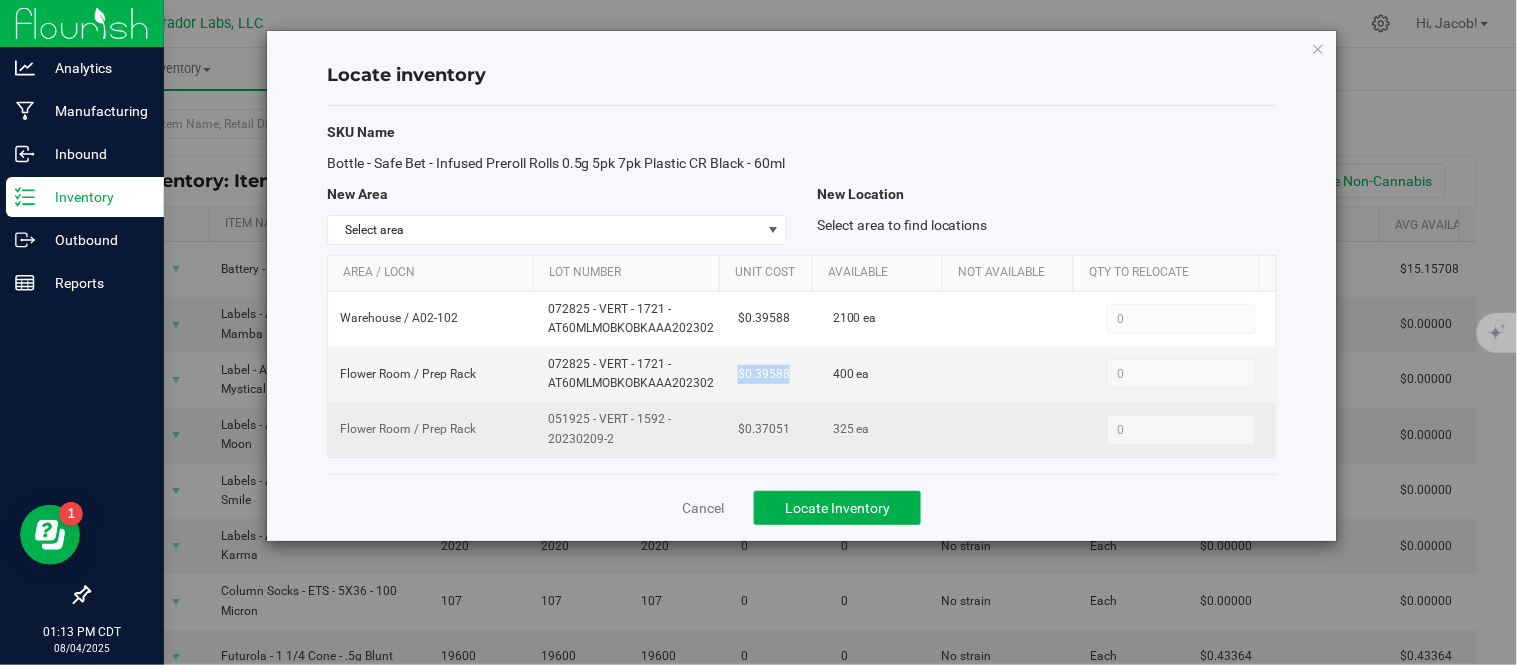 drag, startPoint x: 618, startPoint y: 461, endPoint x: 545, endPoint y: 440, distance: 75.96052 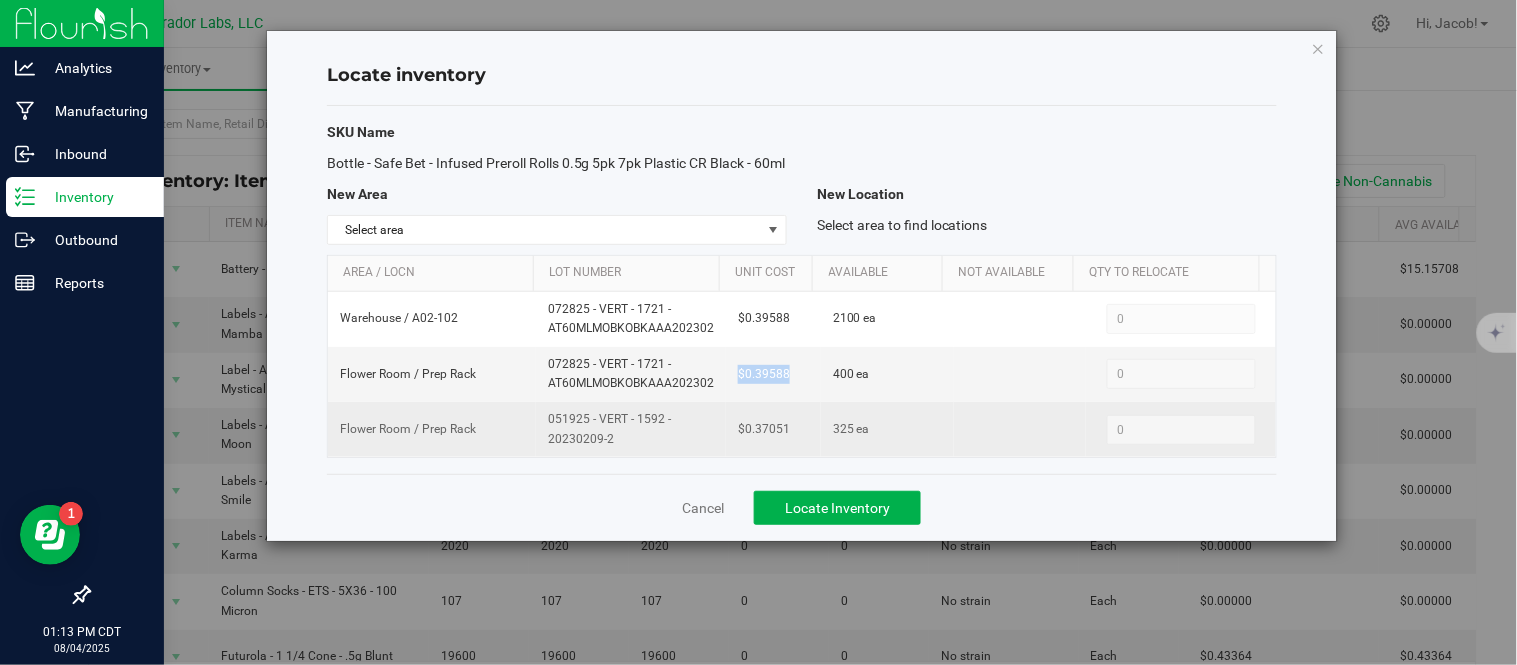 click on "051925 - VERT - 1592 - 20230209-2" at bounding box center (631, 429) 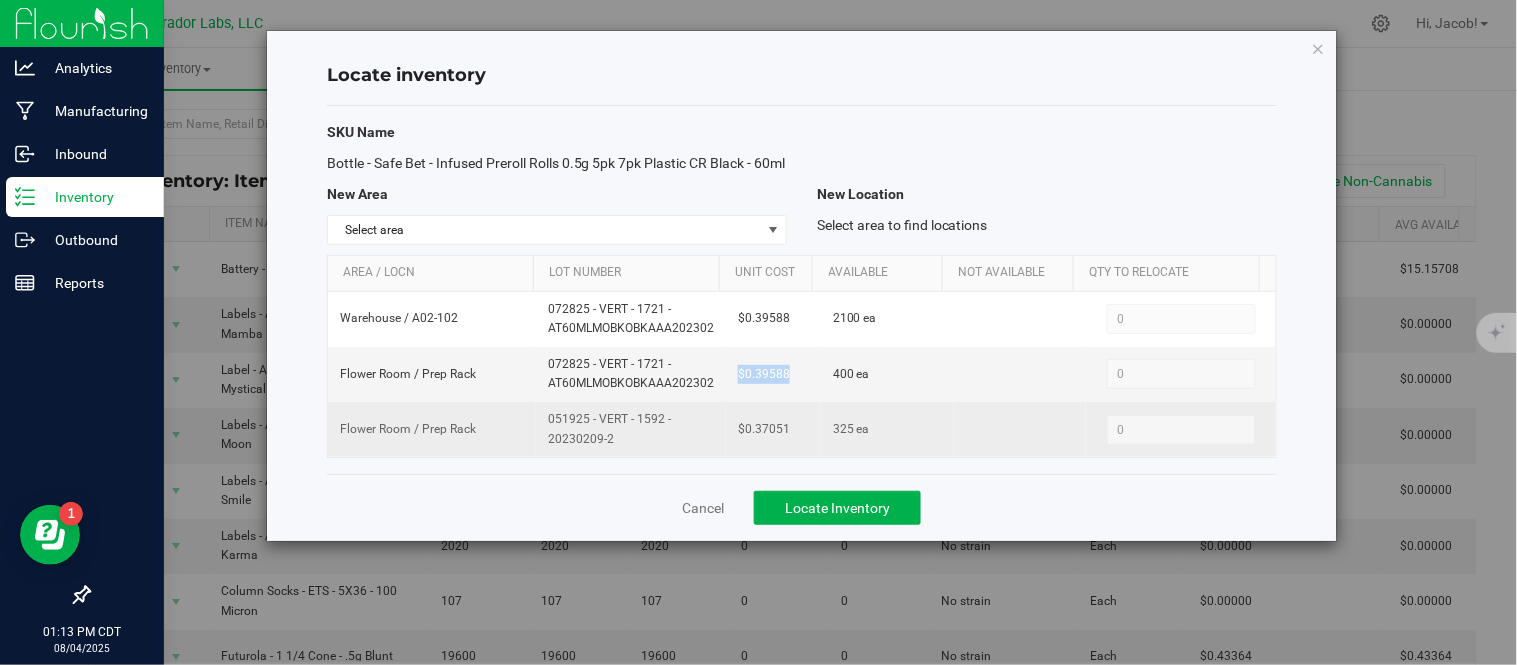 copy on "051925 - VERT - 1592 - 20230209-2" 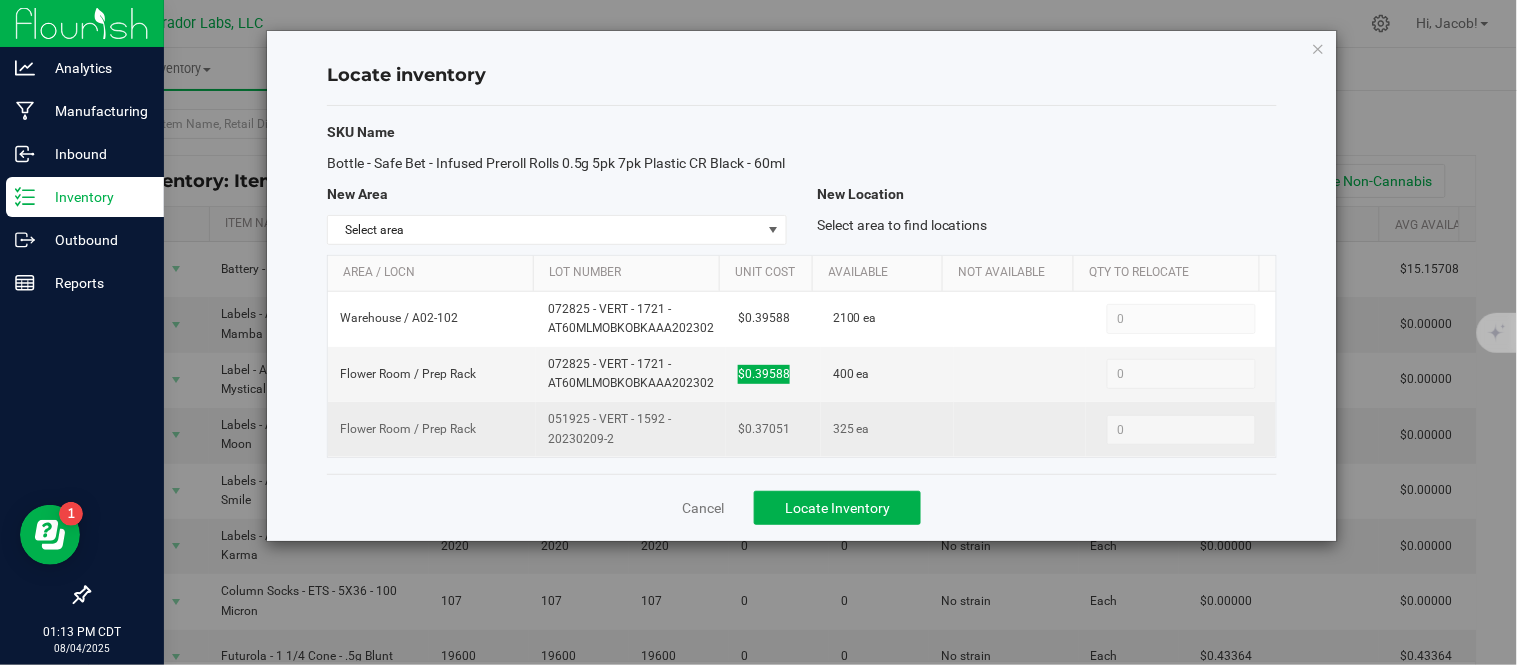 click on "$0.37051" at bounding box center [773, 429] 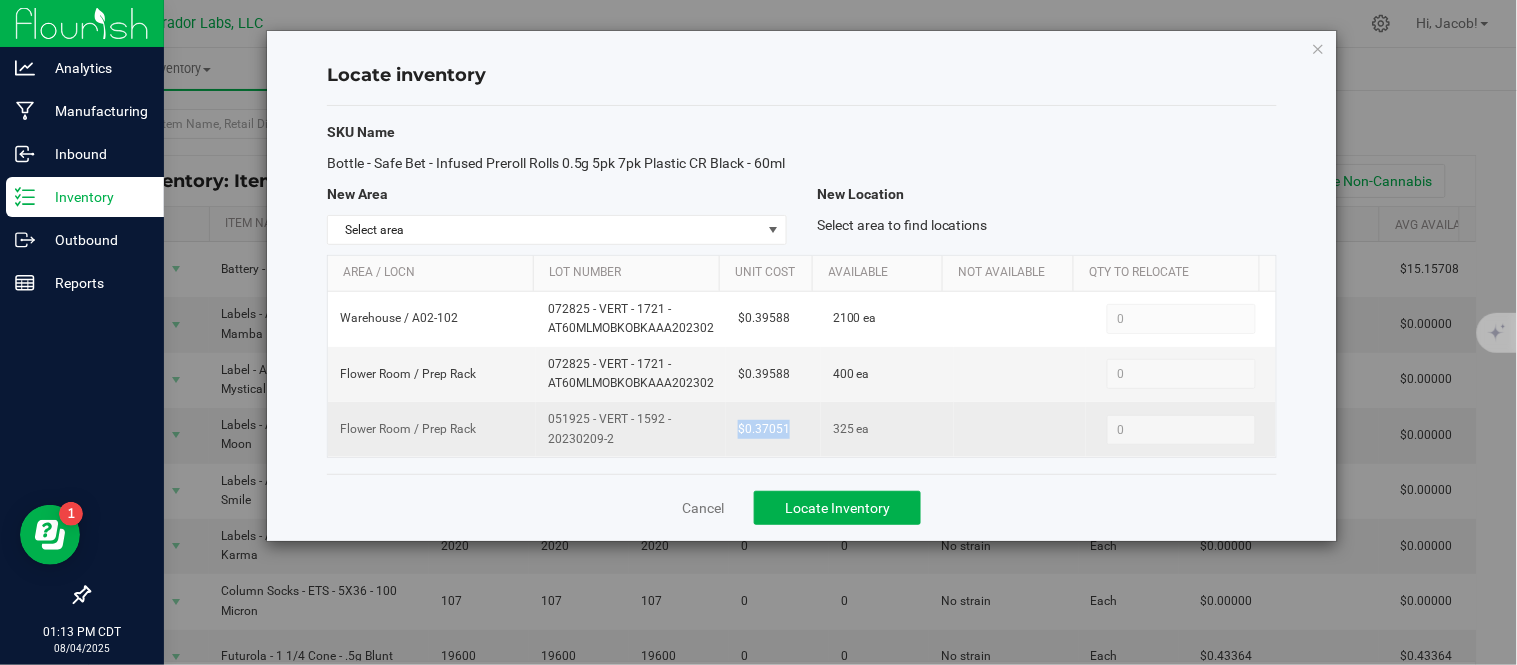 drag, startPoint x: 785, startPoint y: 448, endPoint x: 722, endPoint y: 436, distance: 64.132675 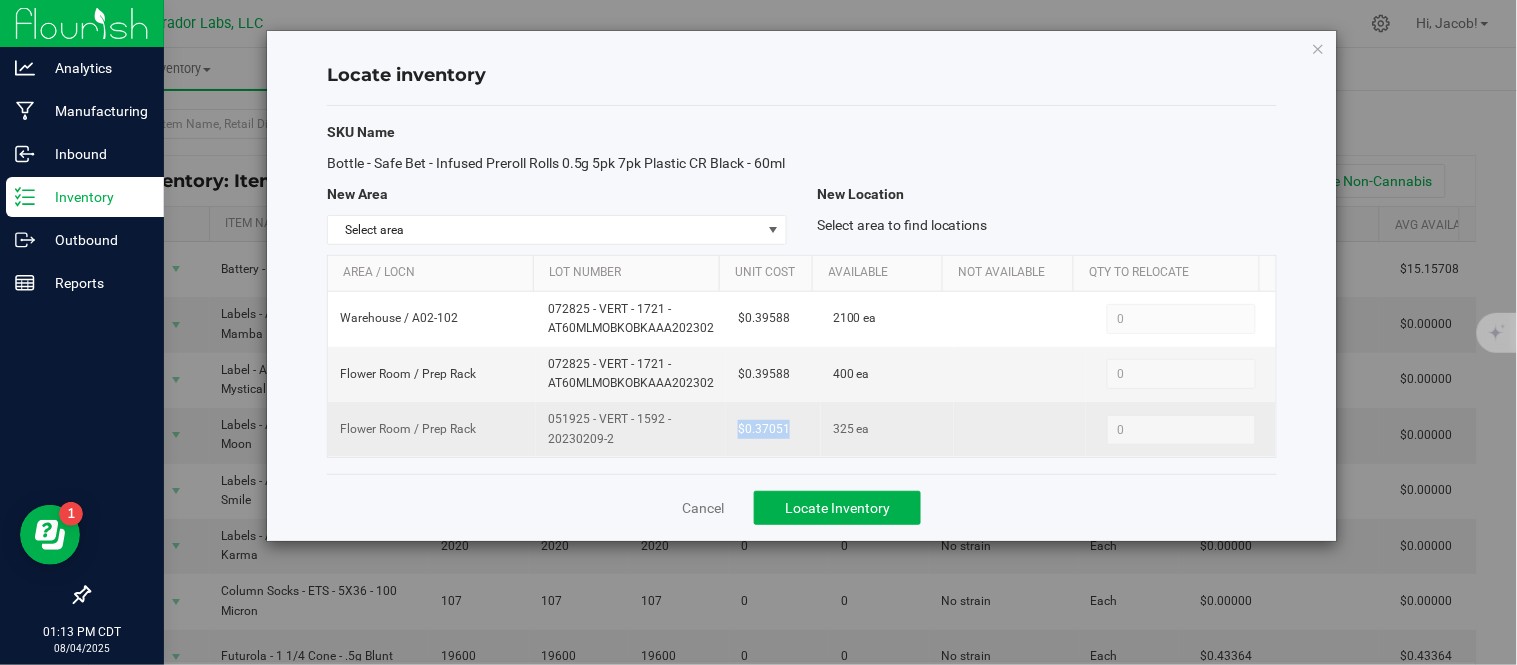 click on "$0.37051" at bounding box center (773, 429) 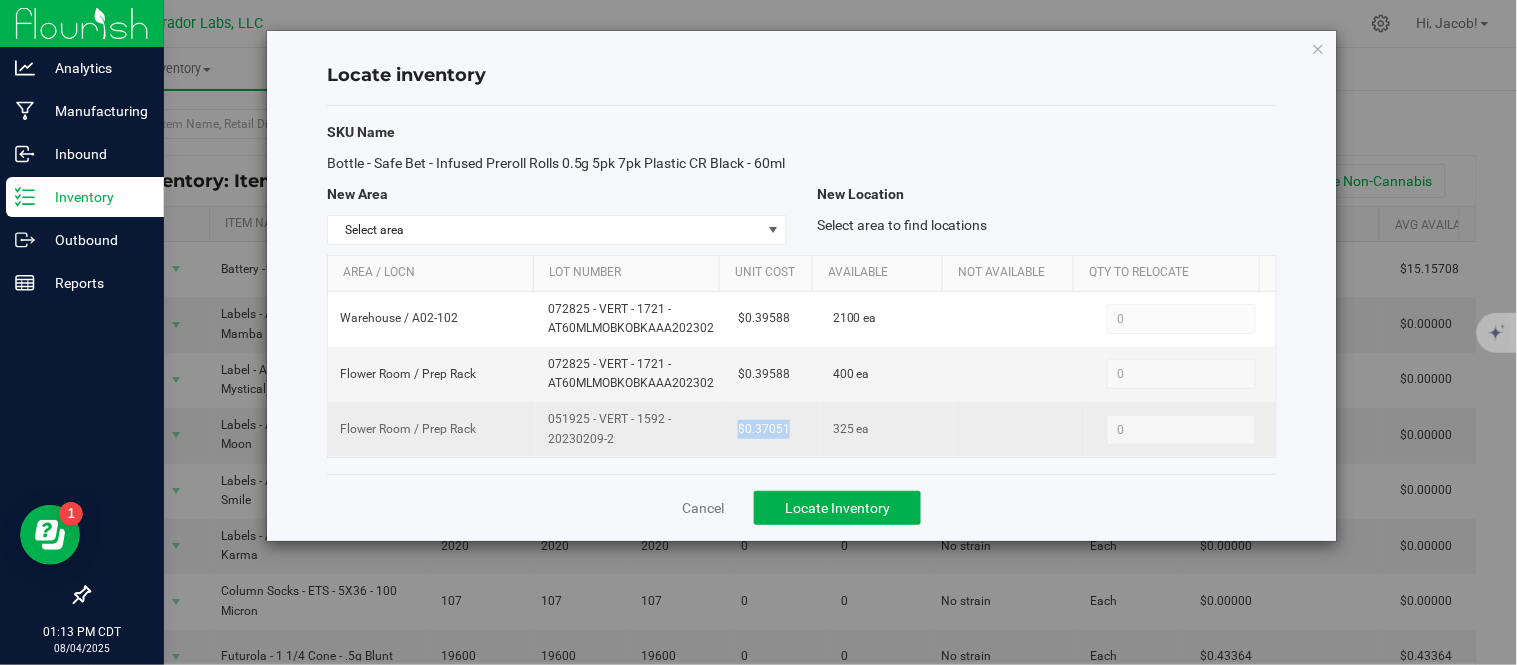 copy on "$0.37051" 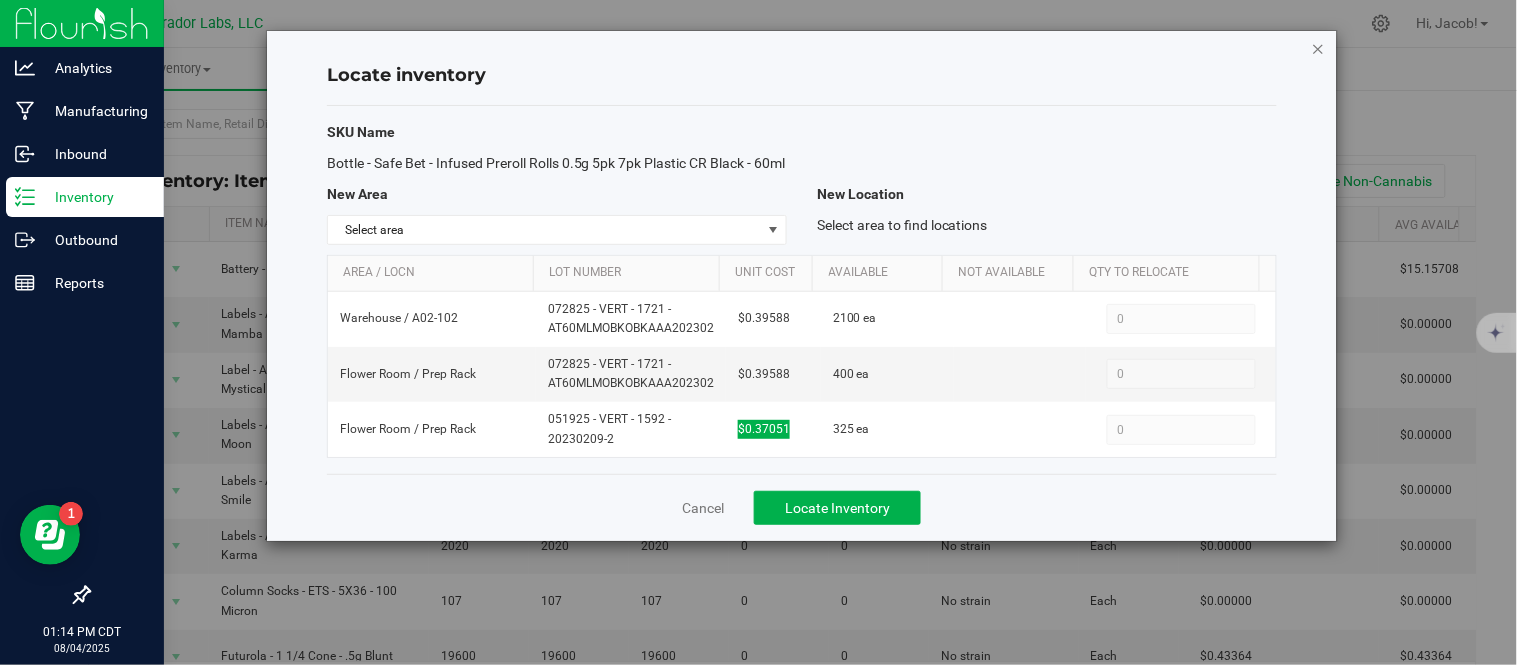 click at bounding box center [1319, 48] 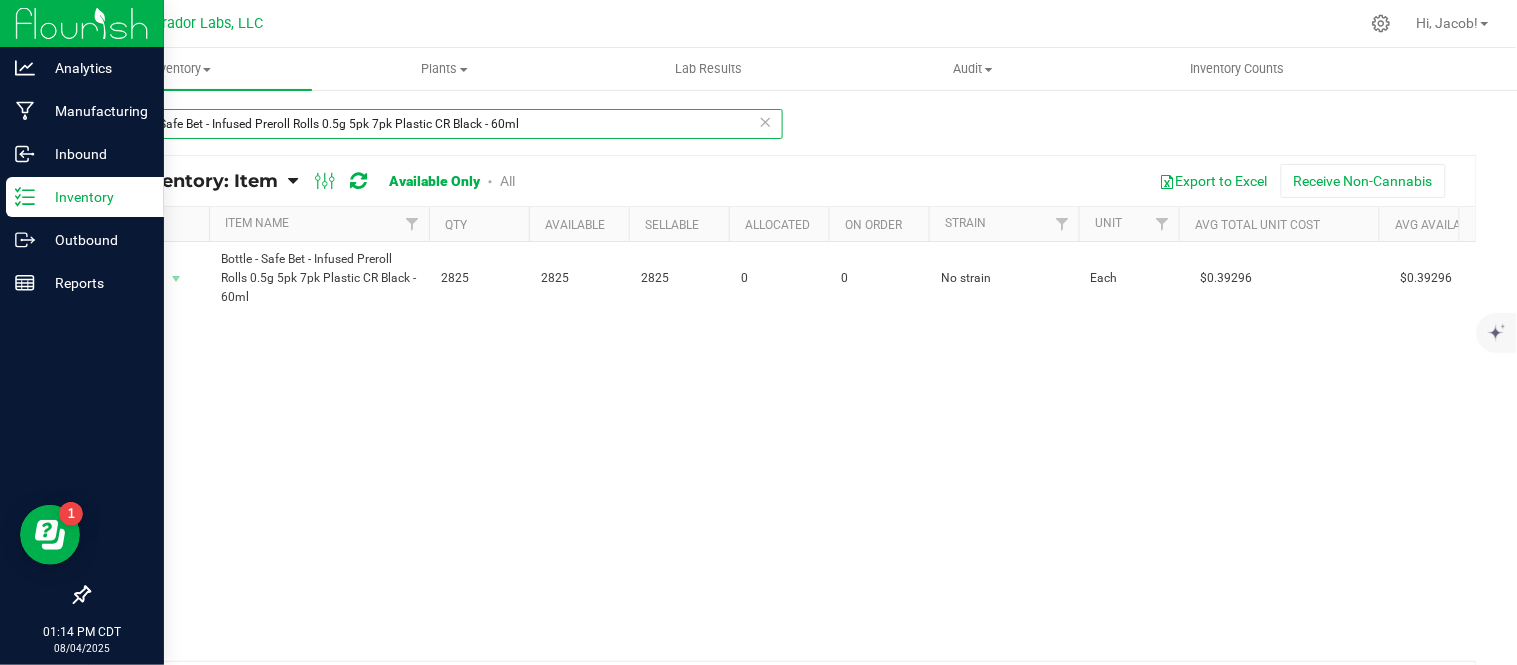 click on "Bottle - Safe Bet - Infused Preroll Rolls 0.5g 5pk 7pk Plastic CR Black - 60ml" at bounding box center (435, 124) 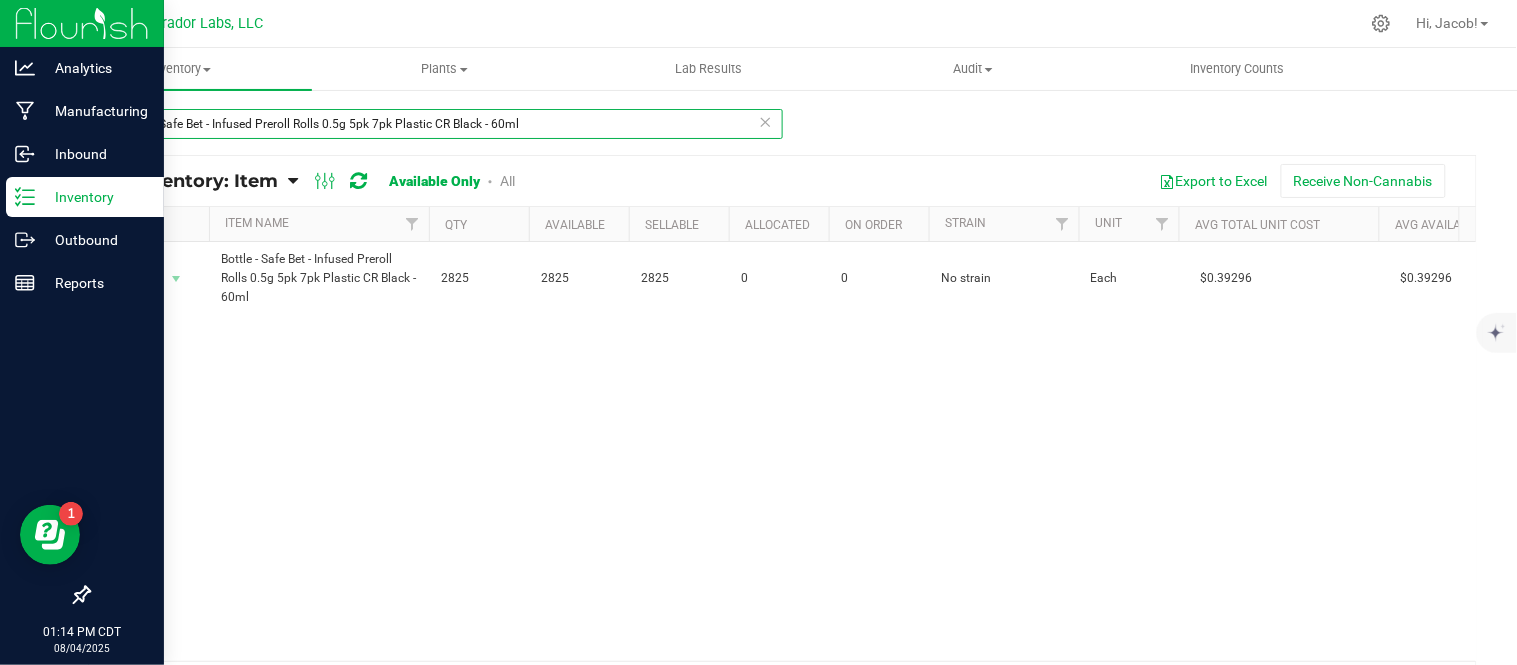 click on "Bottle - Safe Bet - Infused Preroll Rolls 0.5g 5pk 7pk Plastic CR Black - 60ml" at bounding box center (435, 124) 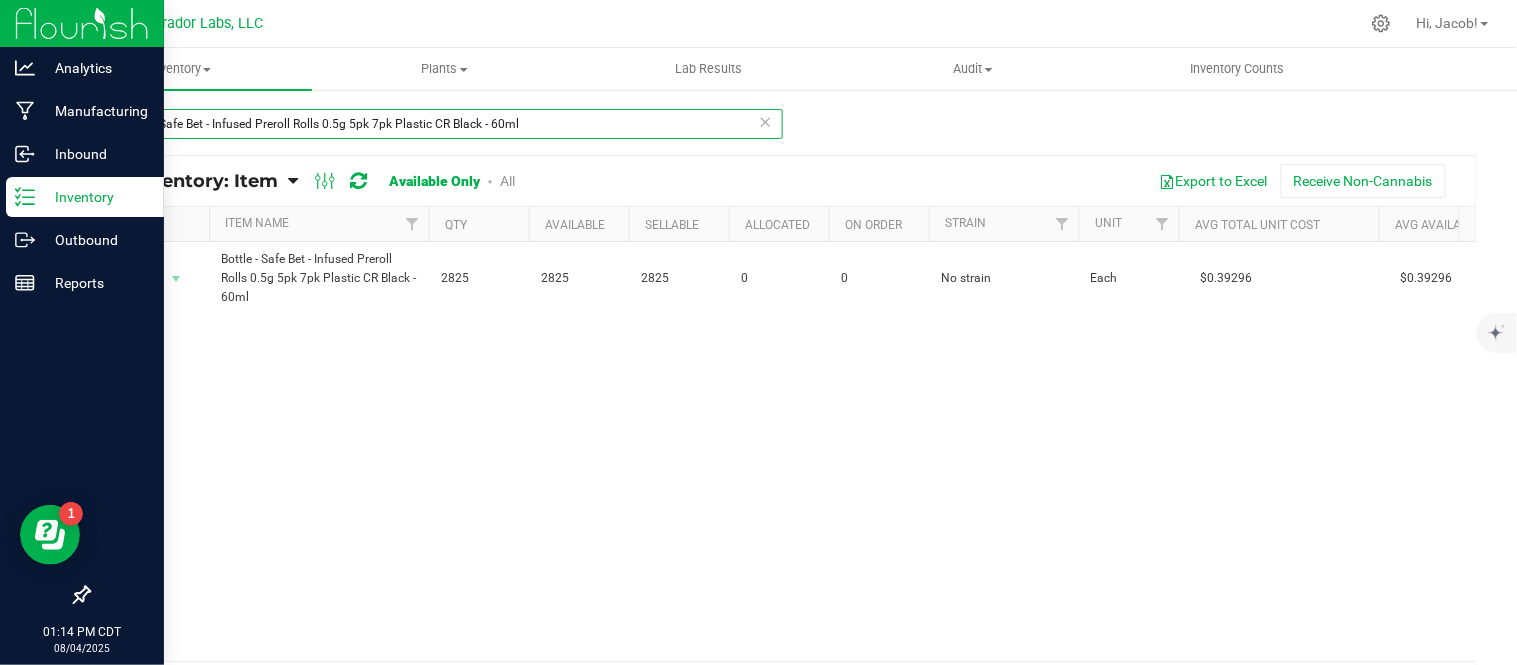 click on "Bottle - Safe Bet - Infused Preroll Rolls 0.5g 5pk 7pk Plastic CR Black - 60ml" at bounding box center (435, 124) 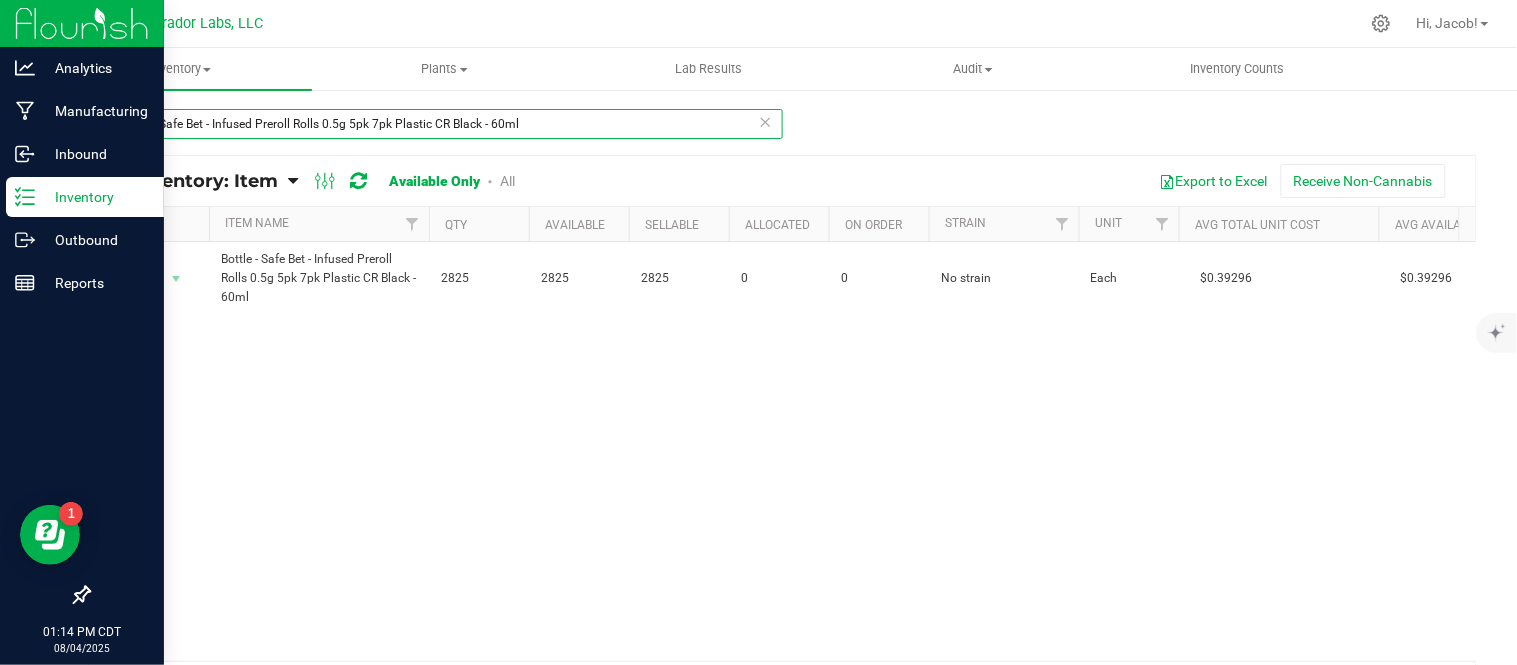 paste on "Preroll 0.5g 14pk Plastic CR White - 4oz" 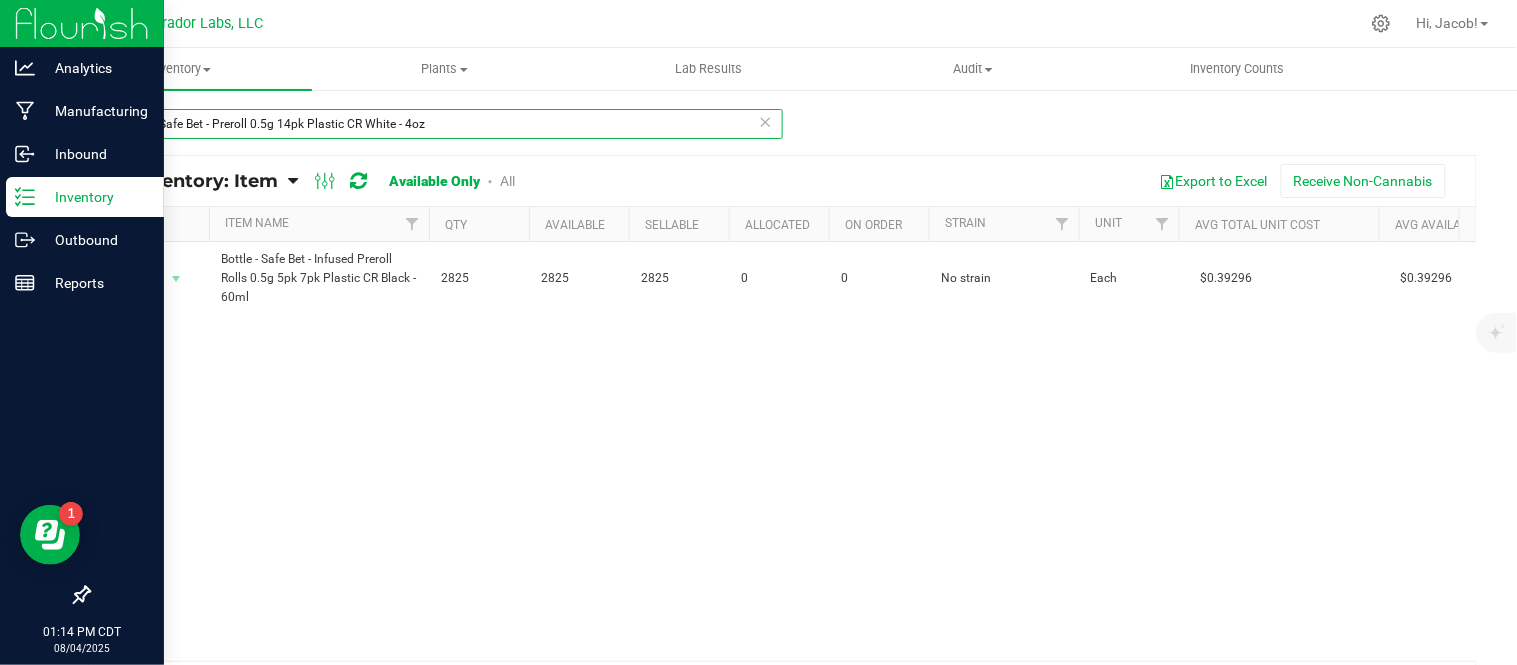 type on "Bottle - Safe Bet - Preroll 0.5g 14pk Plastic CR White - 4oz" 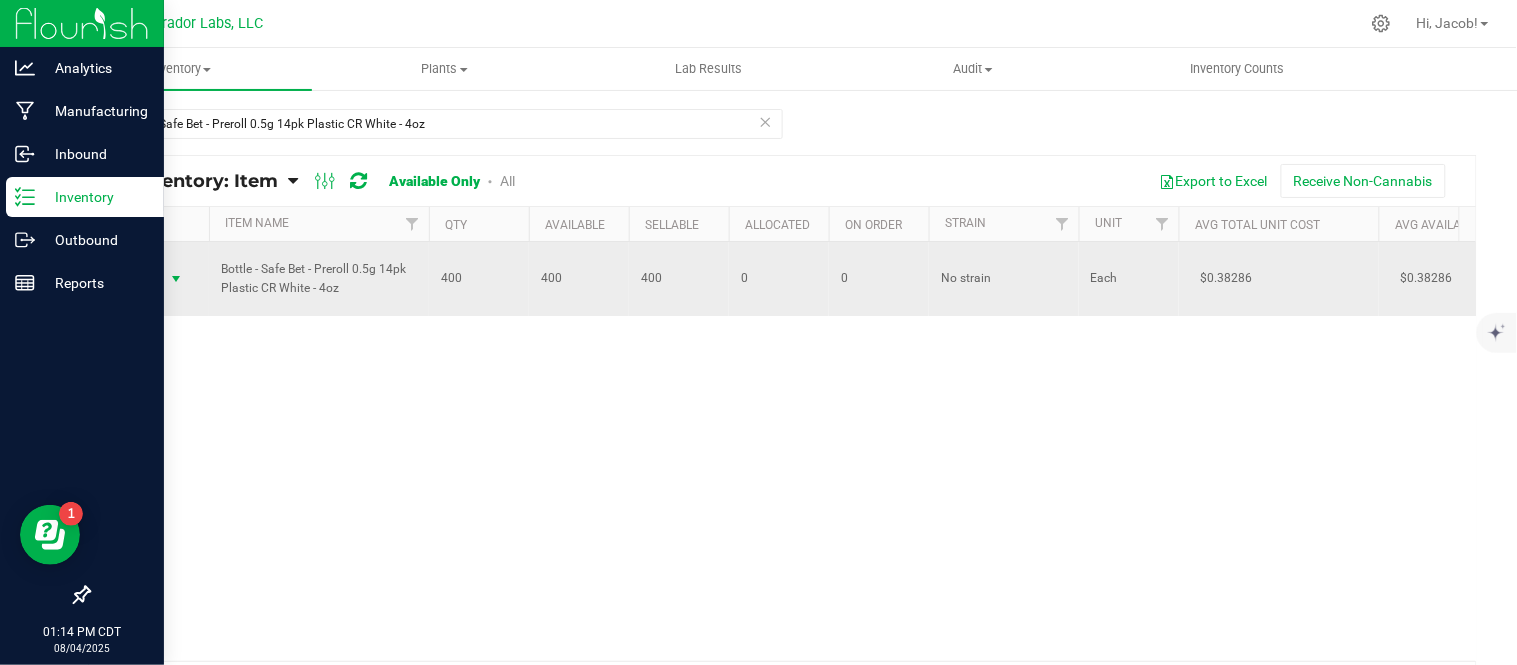 click on "Action" at bounding box center (136, 279) 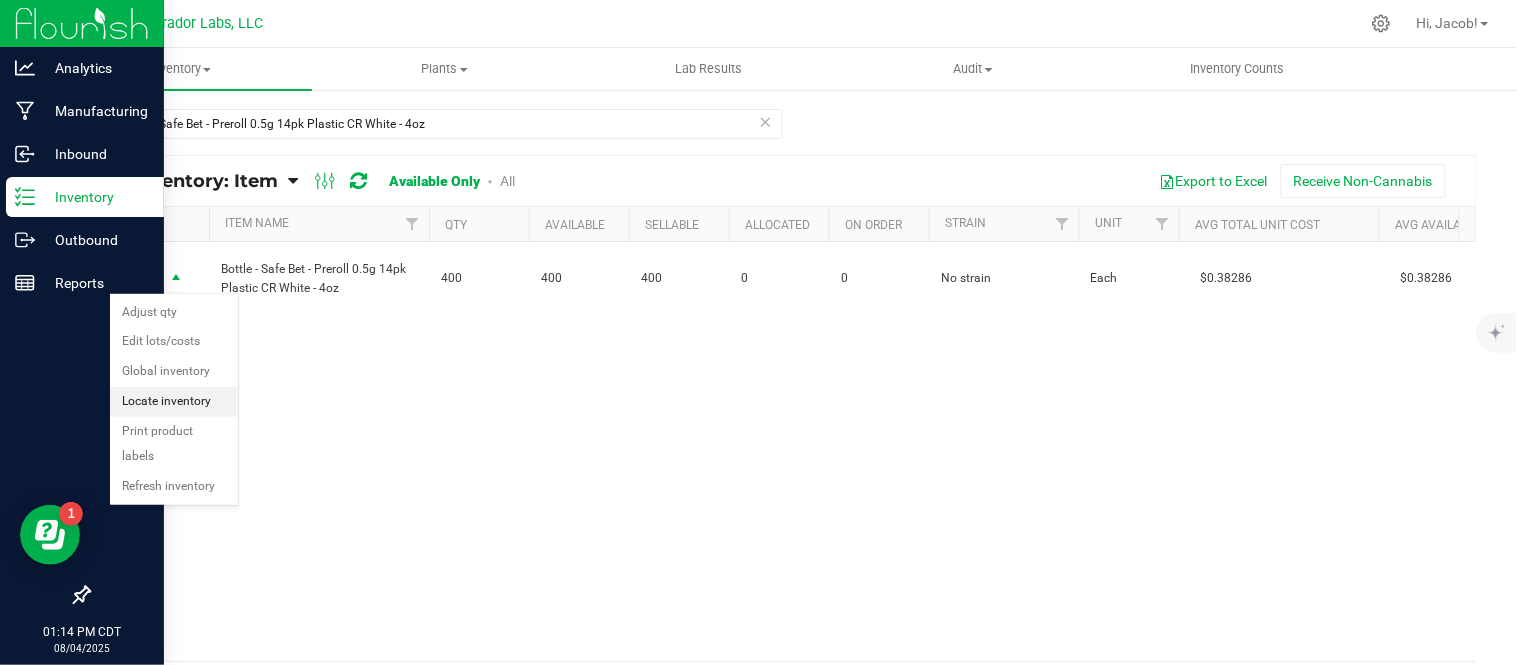 click on "Locate inventory" at bounding box center (174, 402) 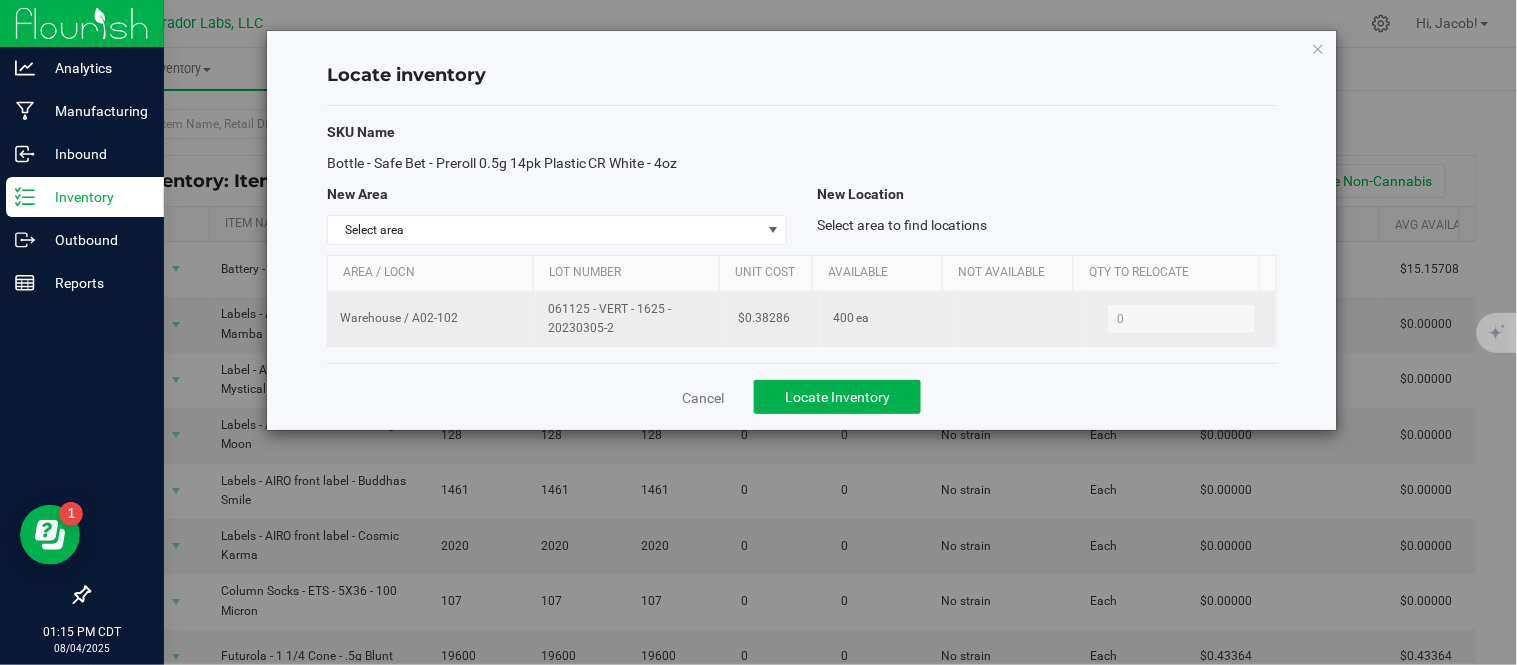 drag, startPoint x: 661, startPoint y: 336, endPoint x: 541, endPoint y: 311, distance: 122.57651 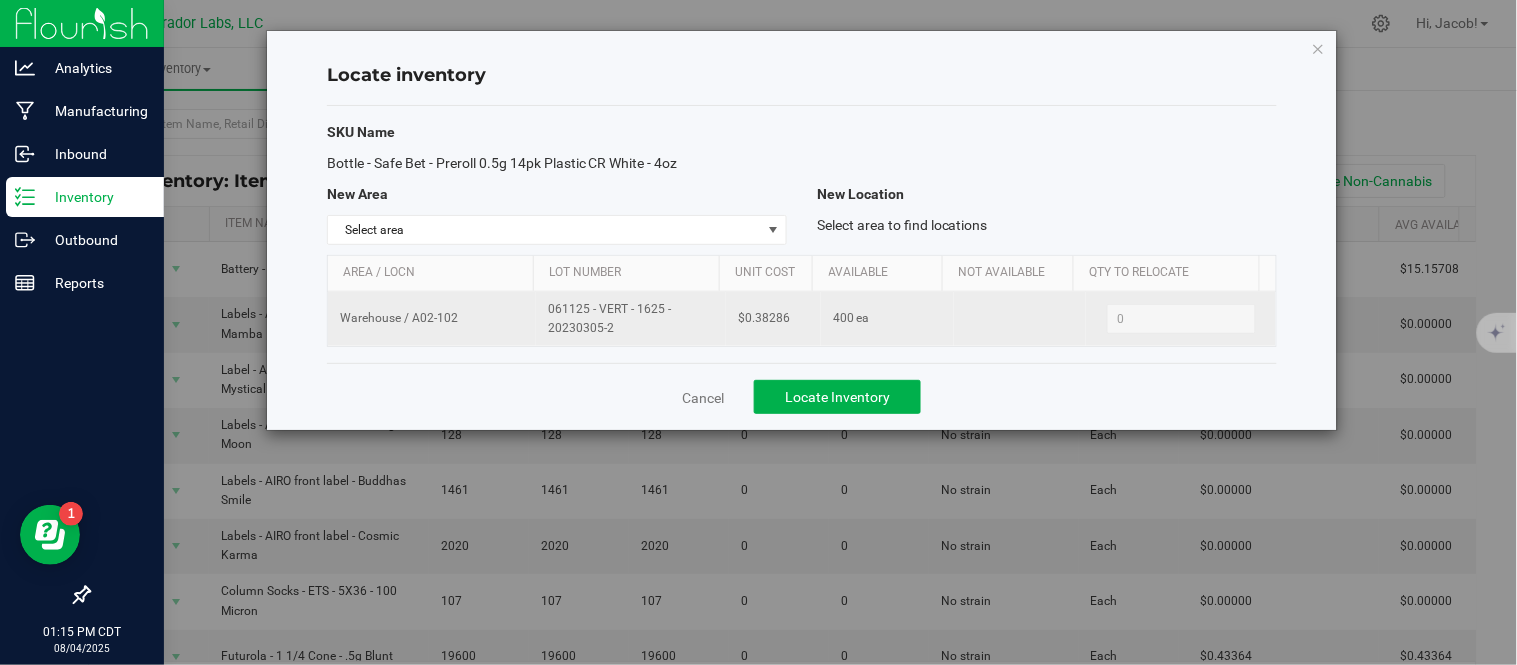 click on "061125 - VERT - 1625 - 20230305-2" at bounding box center (631, 319) 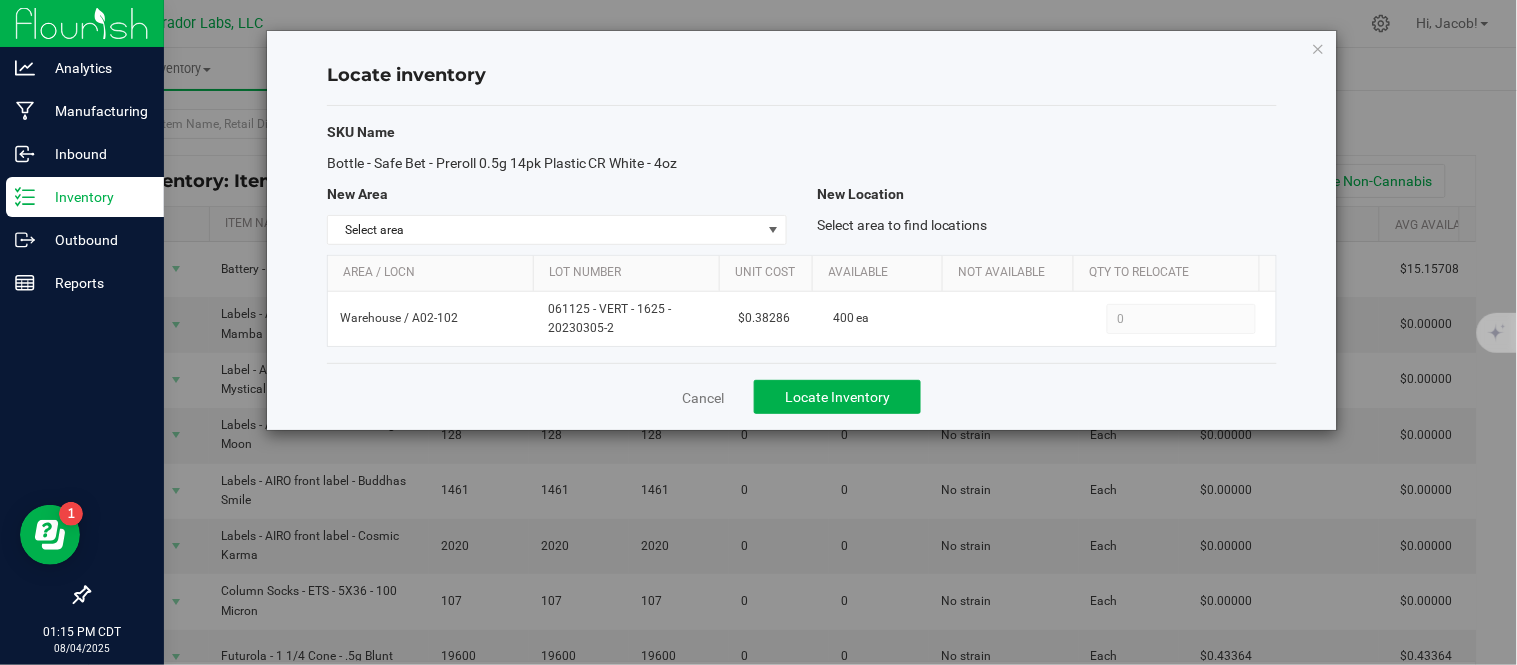 copy on "061125 - VERT - 1625 - 20230305-2" 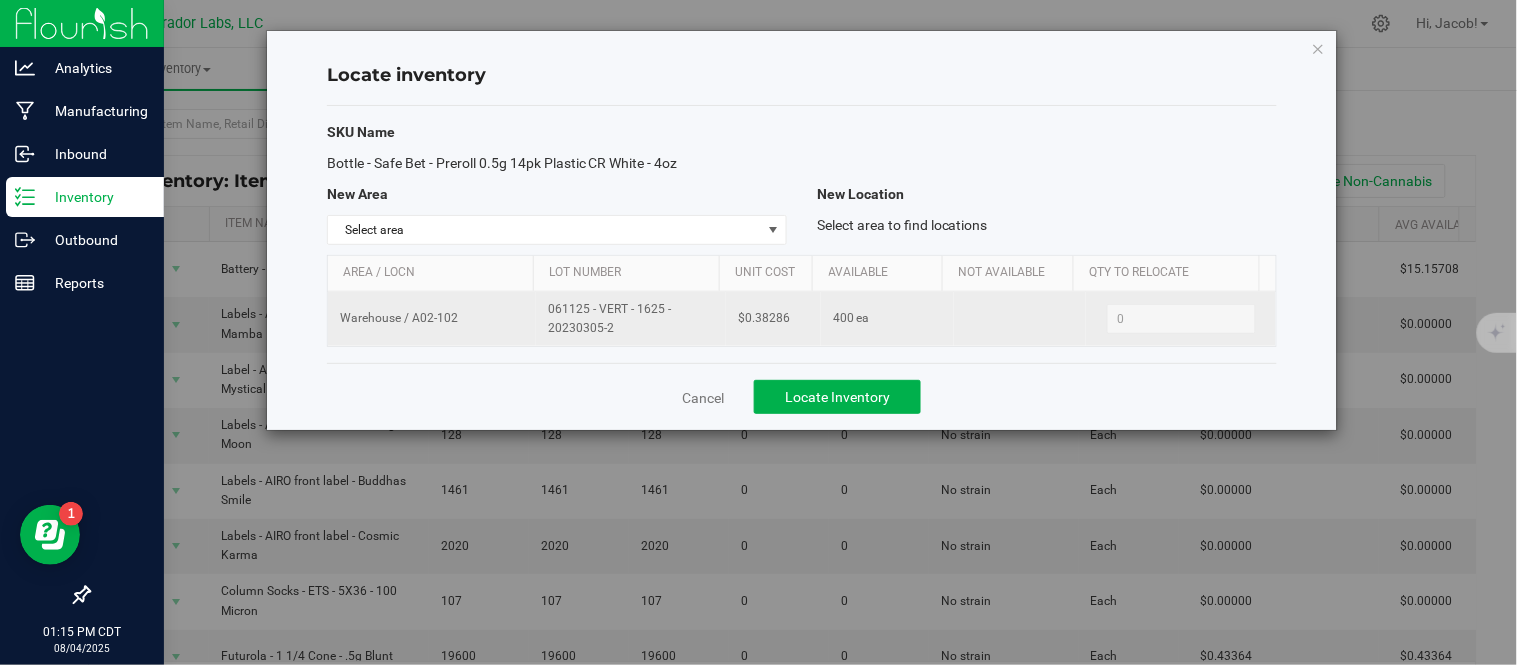 click on "$0.38286" at bounding box center (773, 319) 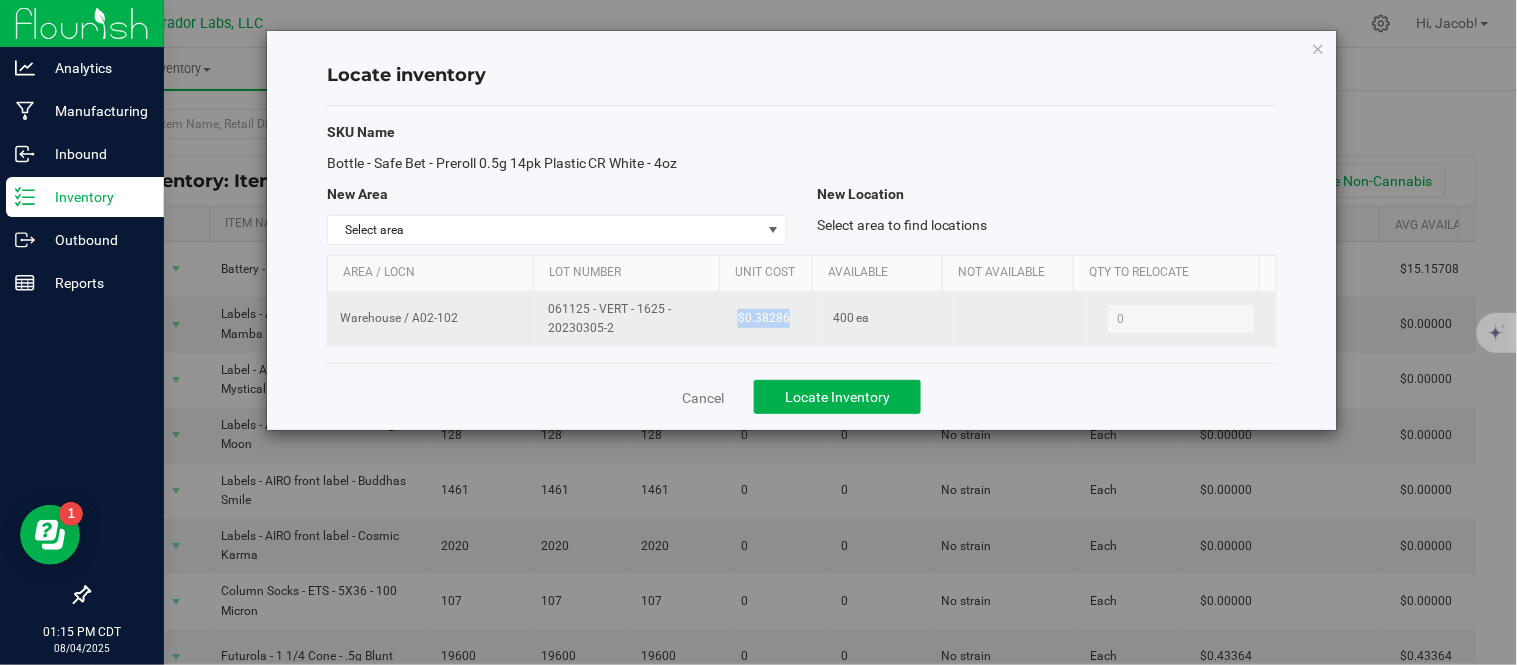 drag, startPoint x: 795, startPoint y: 320, endPoint x: 721, endPoint y: 317, distance: 74.06078 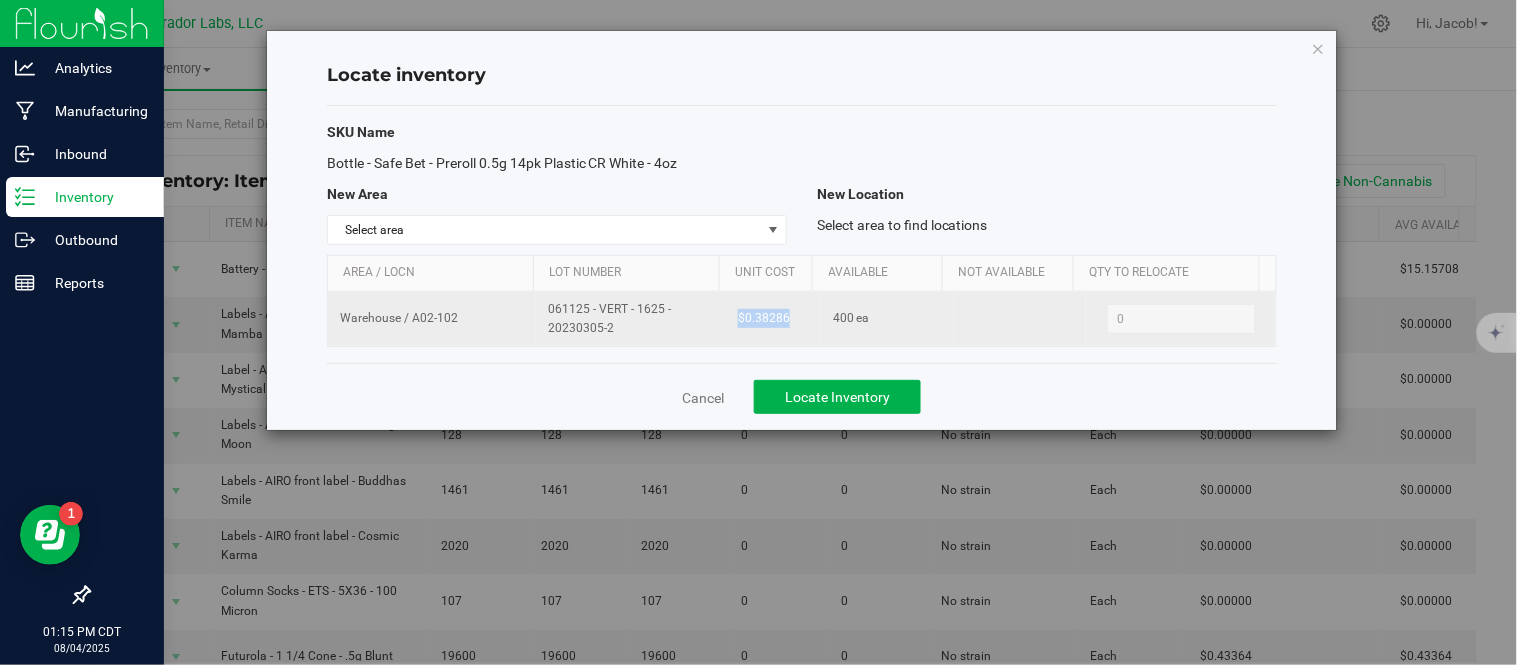 click on "$0.38286" at bounding box center (773, 319) 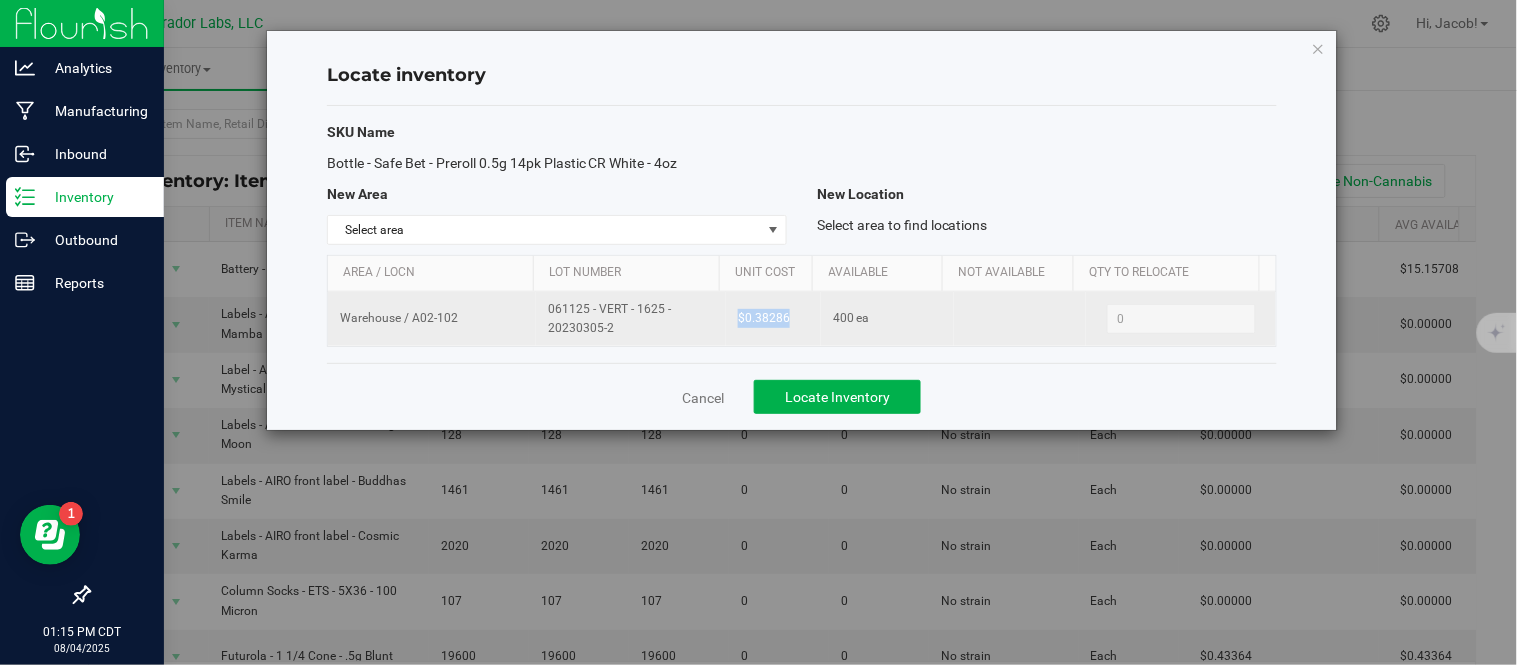 copy on "$0.38286" 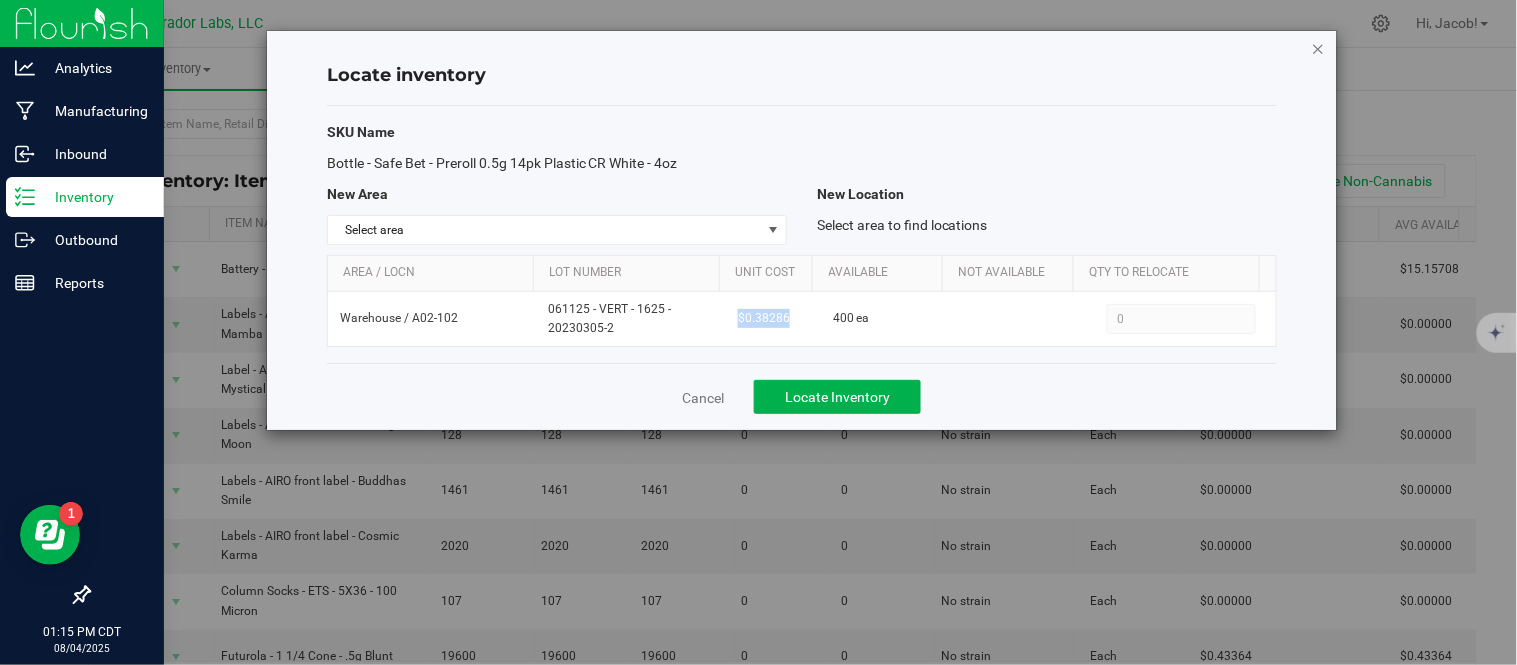 click at bounding box center [1319, 48] 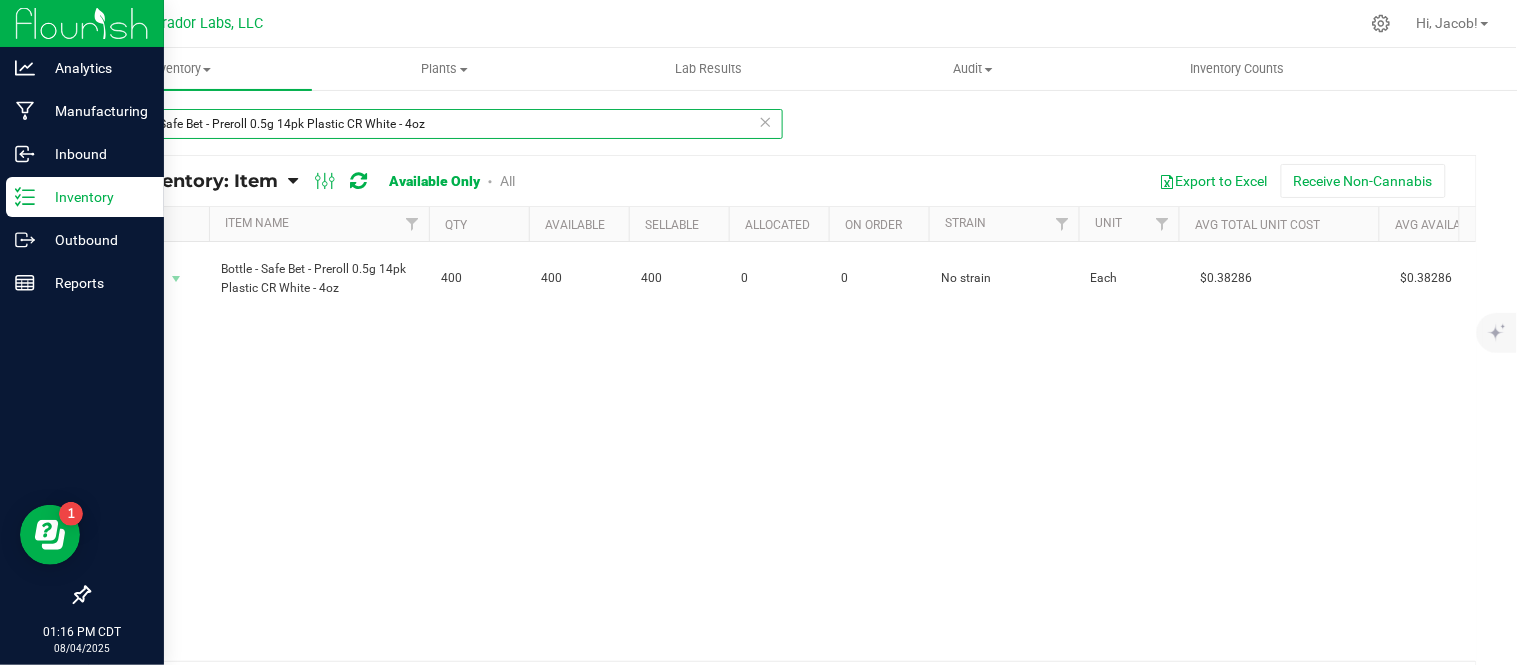 click on "Bottle - Safe Bet - Preroll 0.5g 14pk Plastic CR White - 4oz" at bounding box center [435, 124] 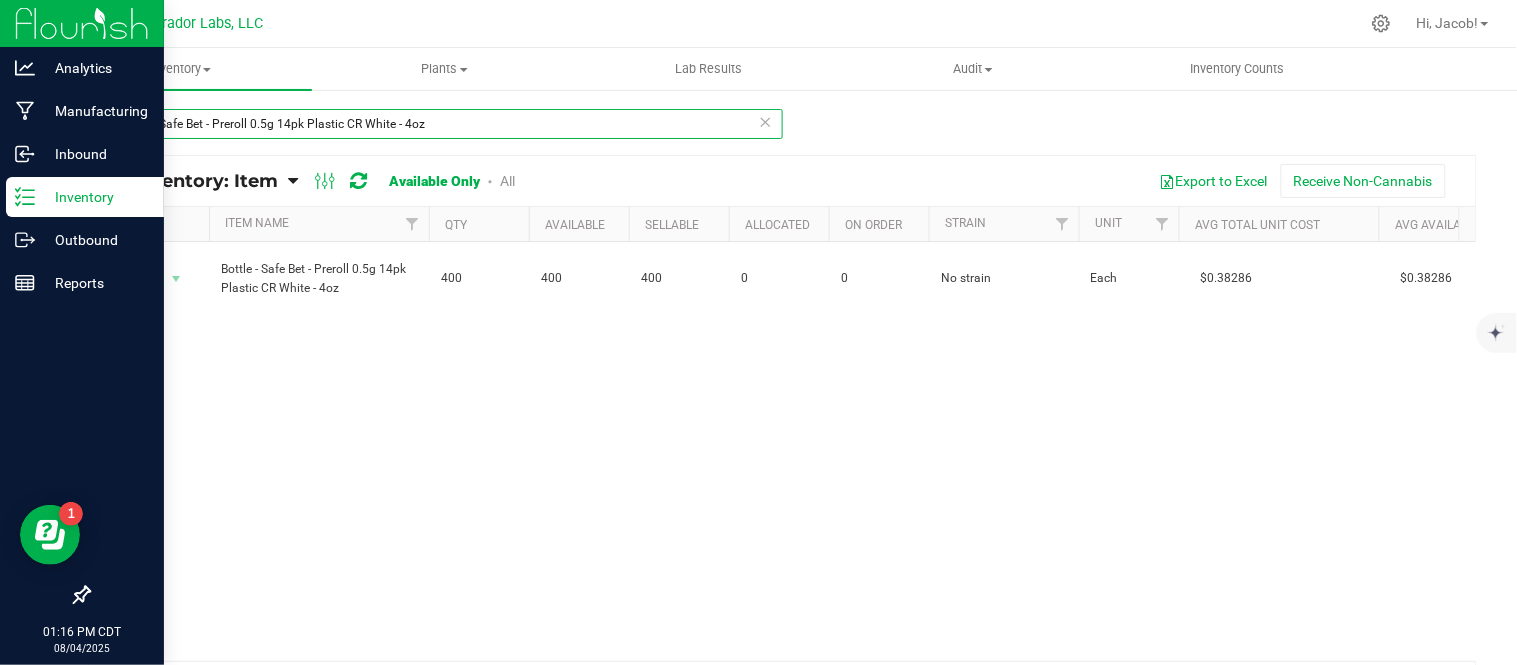 click on "Bottle - Safe Bet - Preroll 0.5g 14pk Plastic CR White - 4oz" at bounding box center (435, 124) 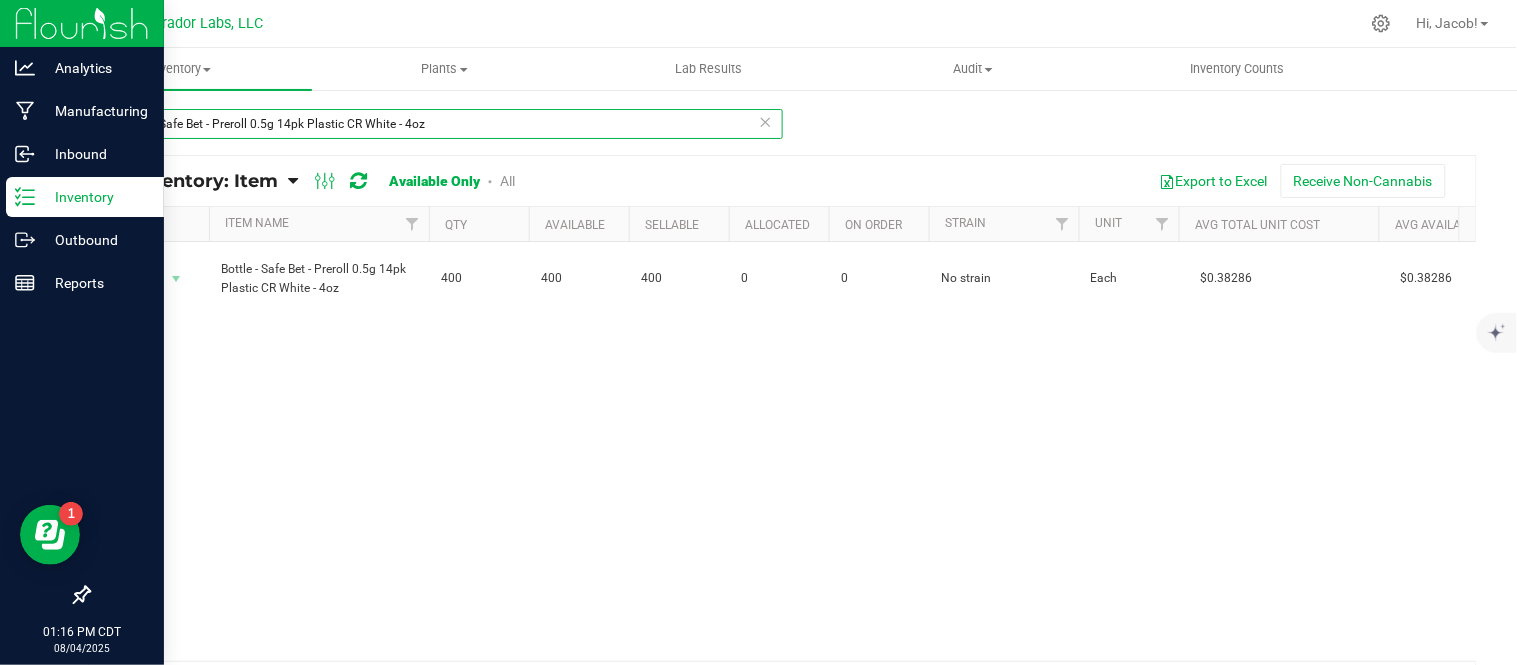 click on "Bottle - Safe Bet - Preroll 0.5g 14pk Plastic CR White - 4oz" at bounding box center [435, 124] 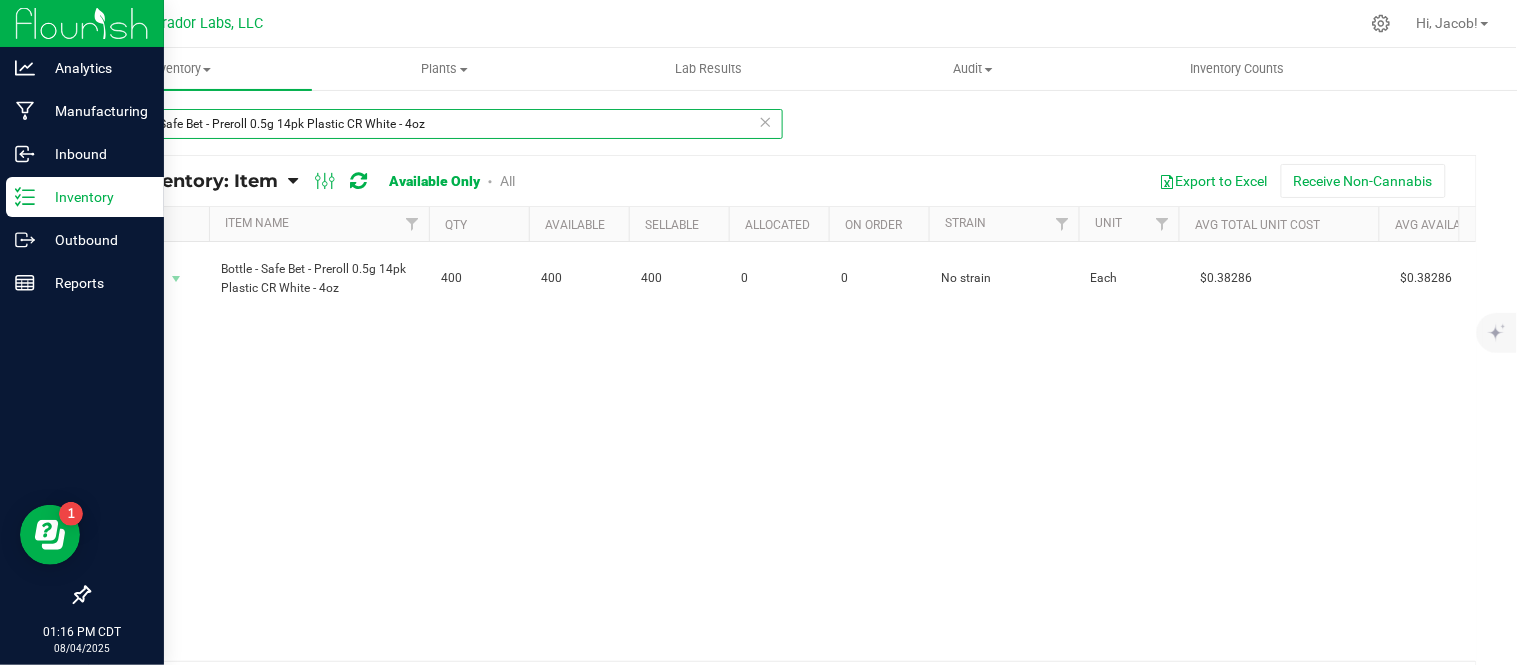 paste on "Lid - Safe Bet - .5g PreRoll 14 pack -" 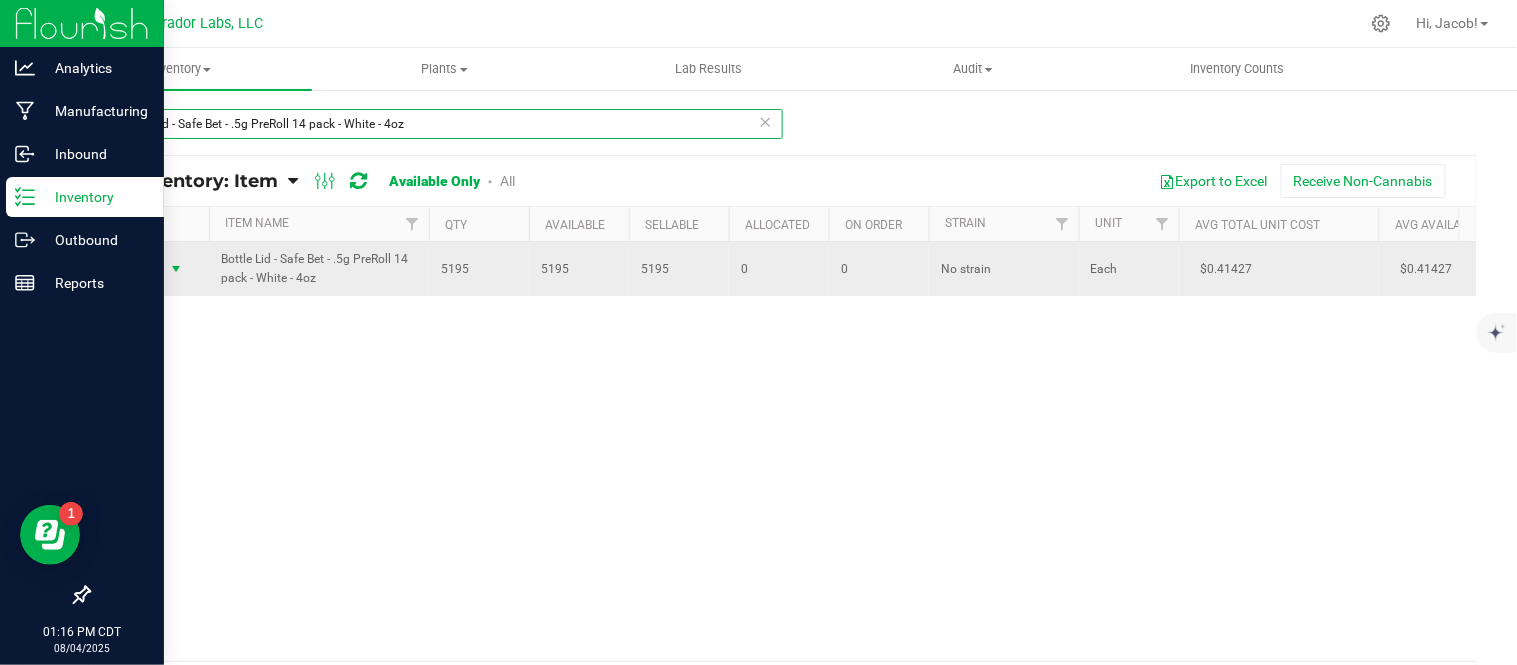 type on "Bottle Lid - Safe Bet - .5g PreRoll 14 pack - White - 4oz" 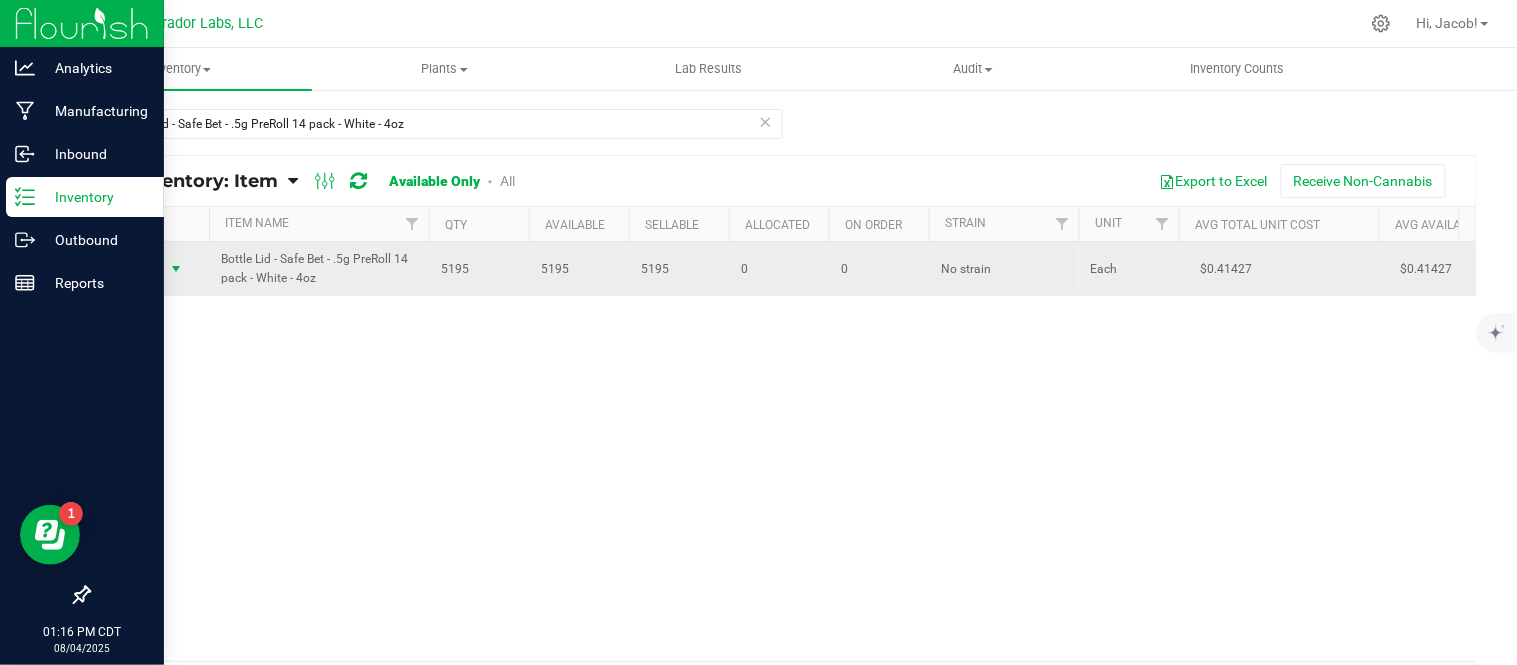 click at bounding box center [176, 269] 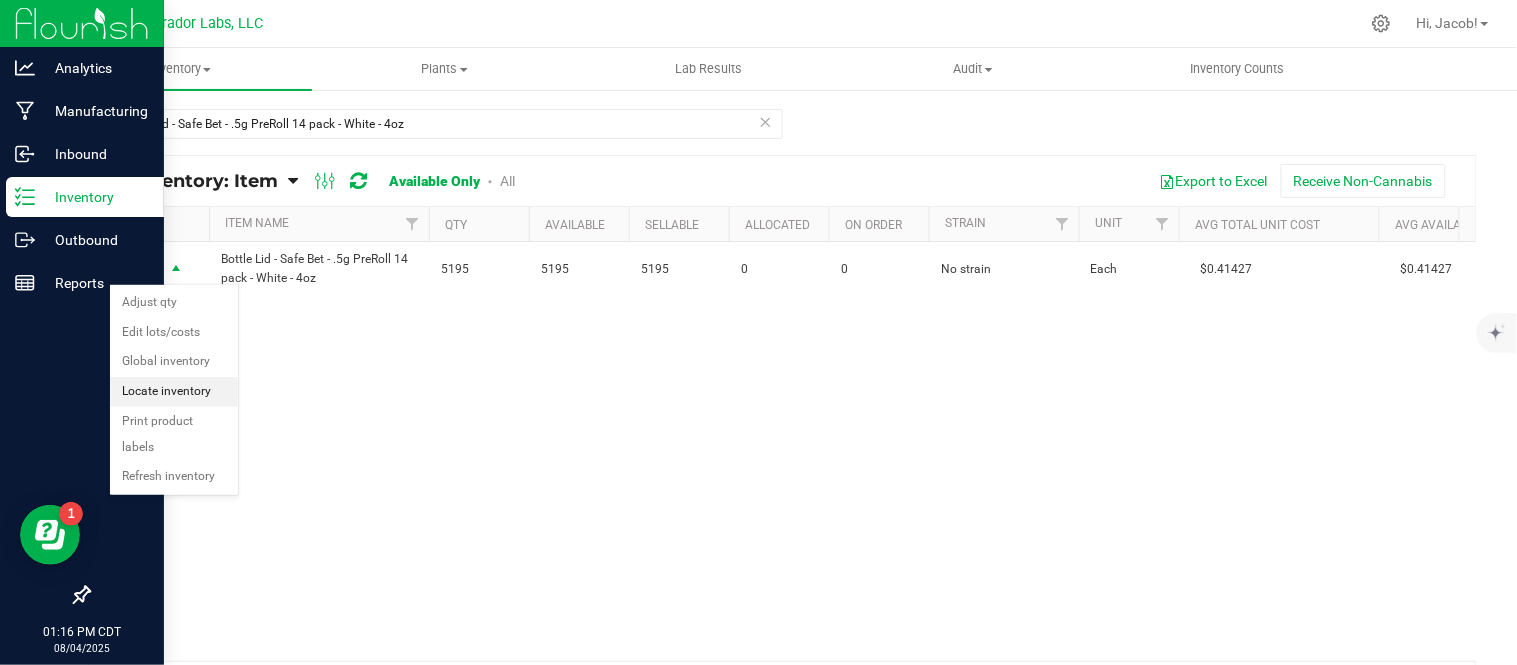 click on "Locate inventory" at bounding box center [174, 392] 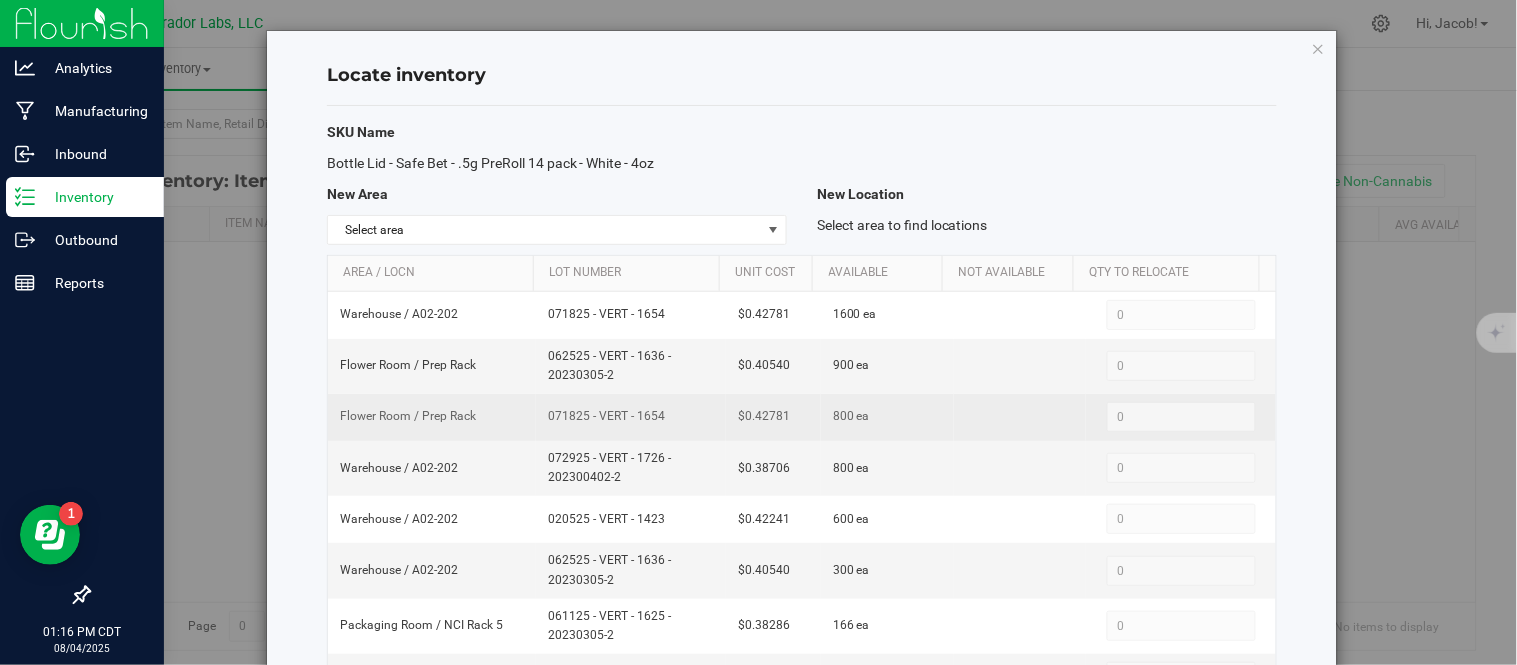 scroll, scrollTop: 152, scrollLeft: 0, axis: vertical 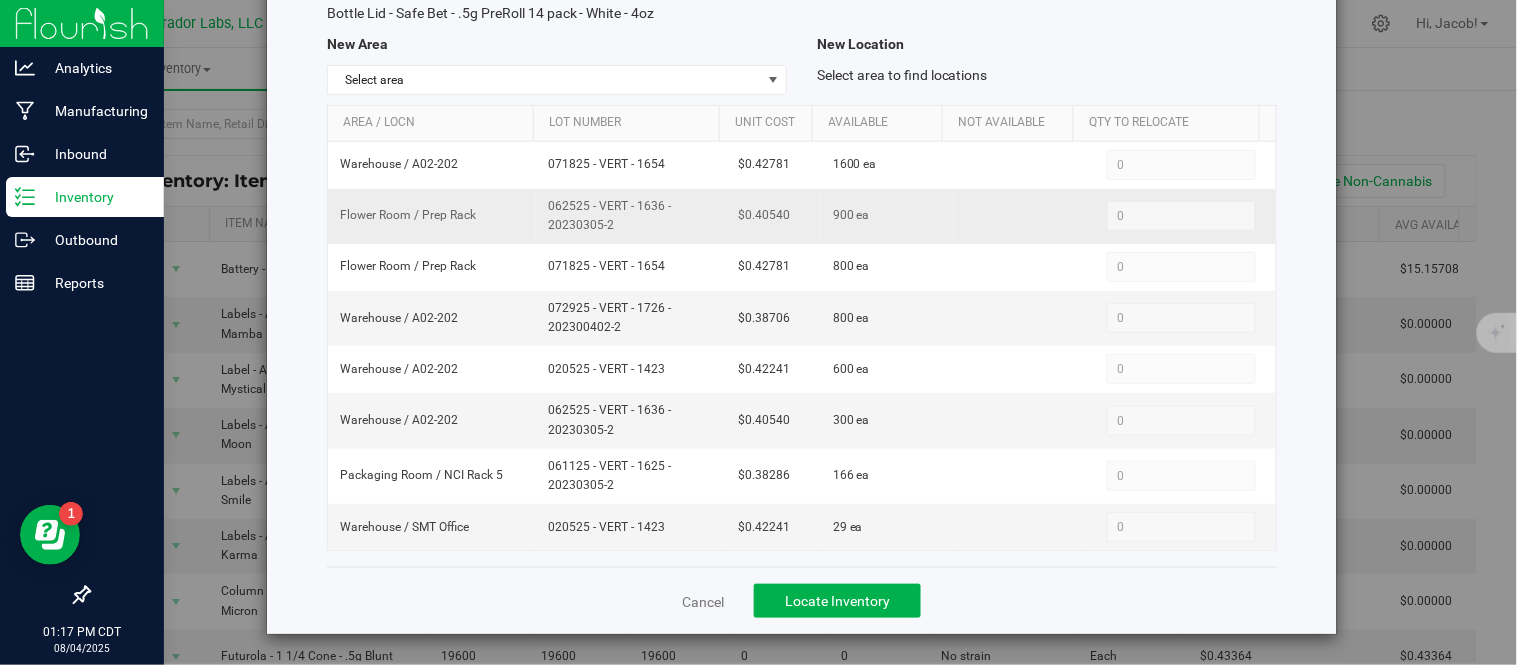 click on "062525 - VERT - 1636 - 20230305-2" at bounding box center (631, 216) 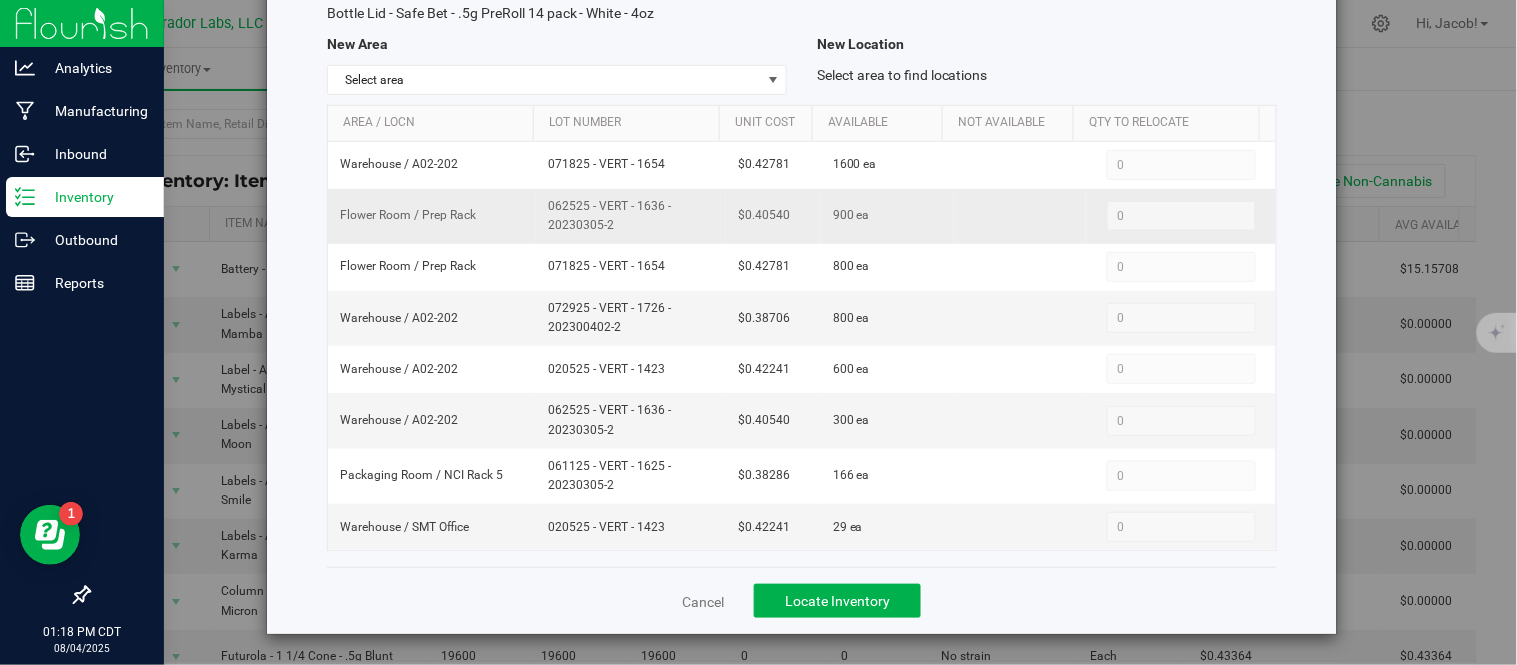 scroll, scrollTop: 0, scrollLeft: 0, axis: both 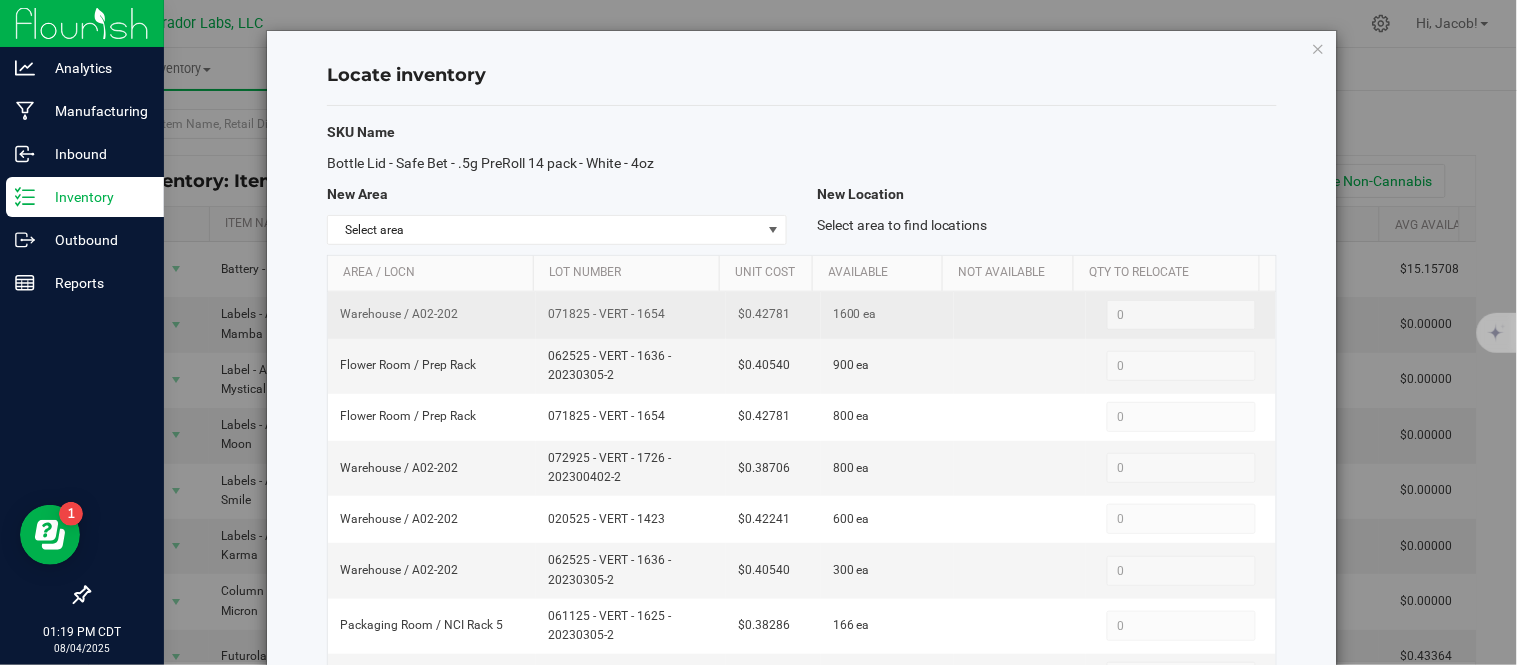 drag, startPoint x: 664, startPoint y: 315, endPoint x: 580, endPoint y: 327, distance: 84.85281 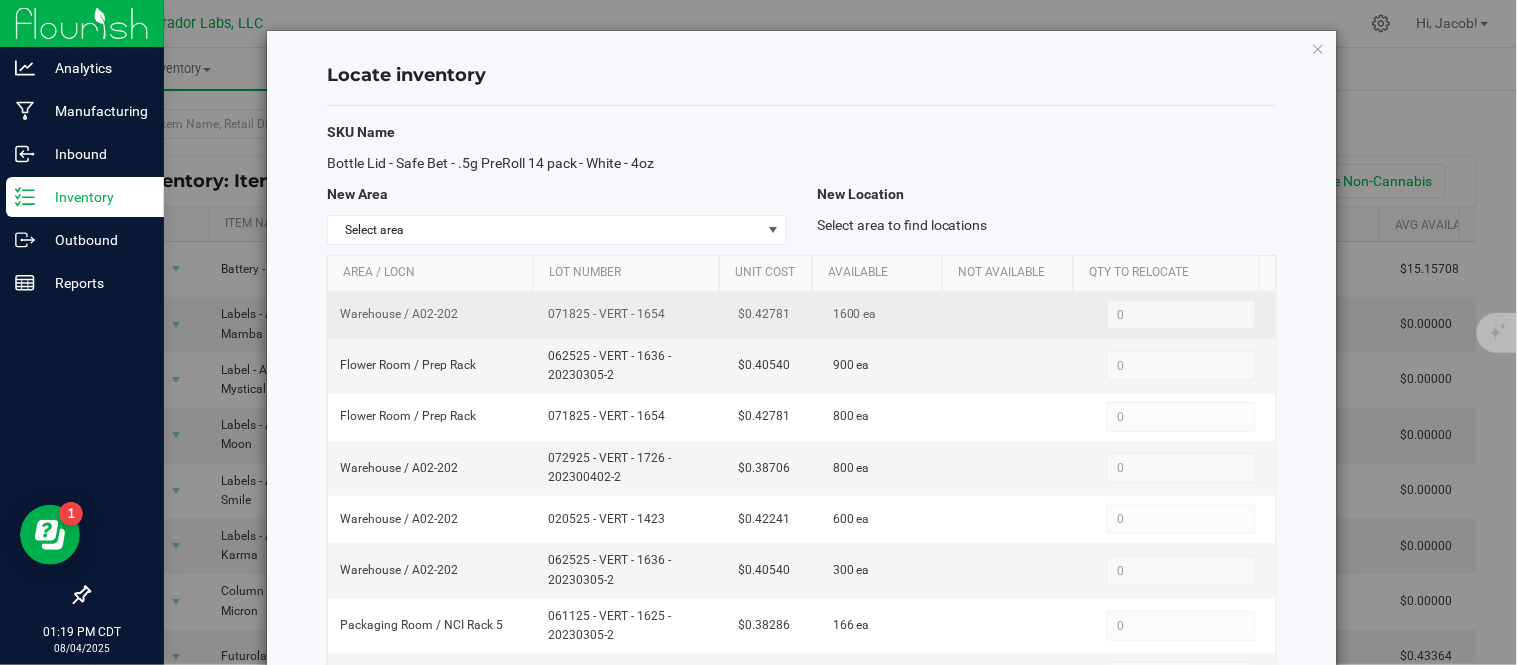 click on "071825 - VERT - 1654" at bounding box center (631, 315) 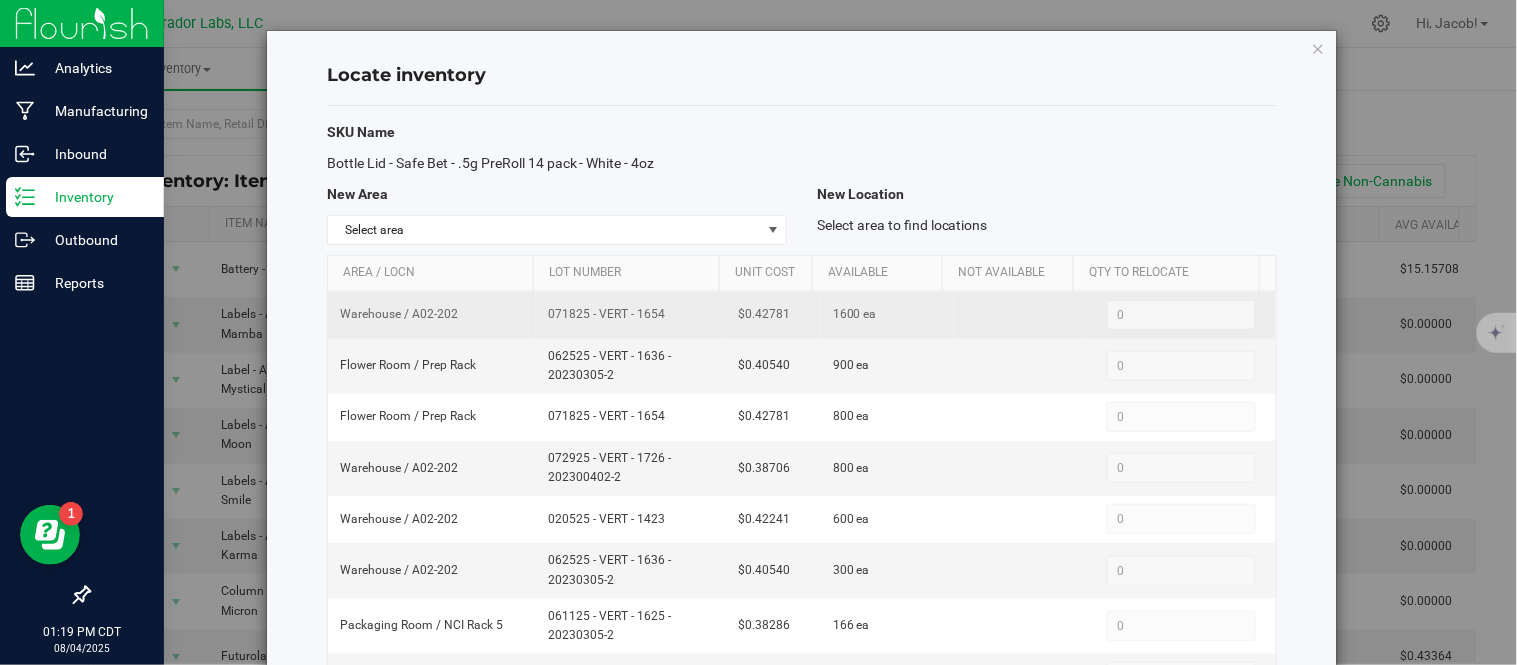 click on "$0.42781" at bounding box center (773, 315) 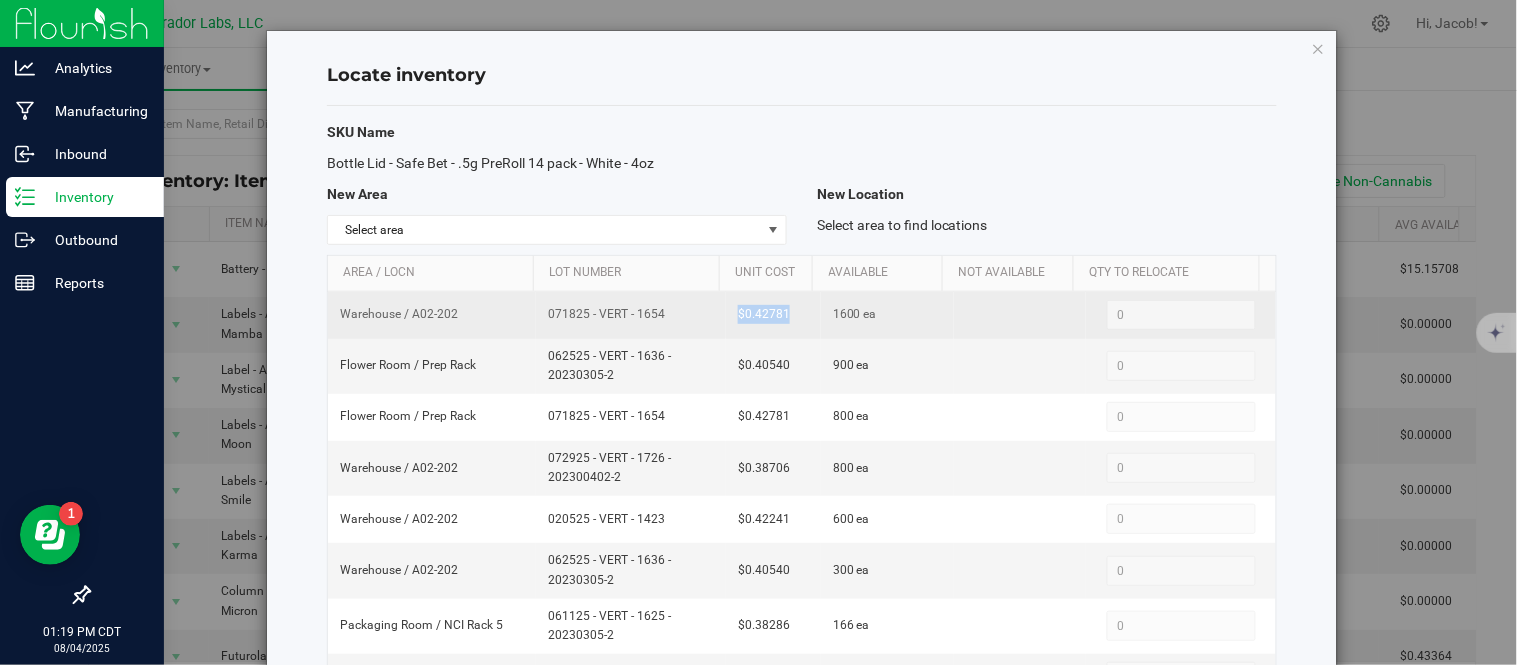 drag, startPoint x: 785, startPoint y: 320, endPoint x: 723, endPoint y: 318, distance: 62.03225 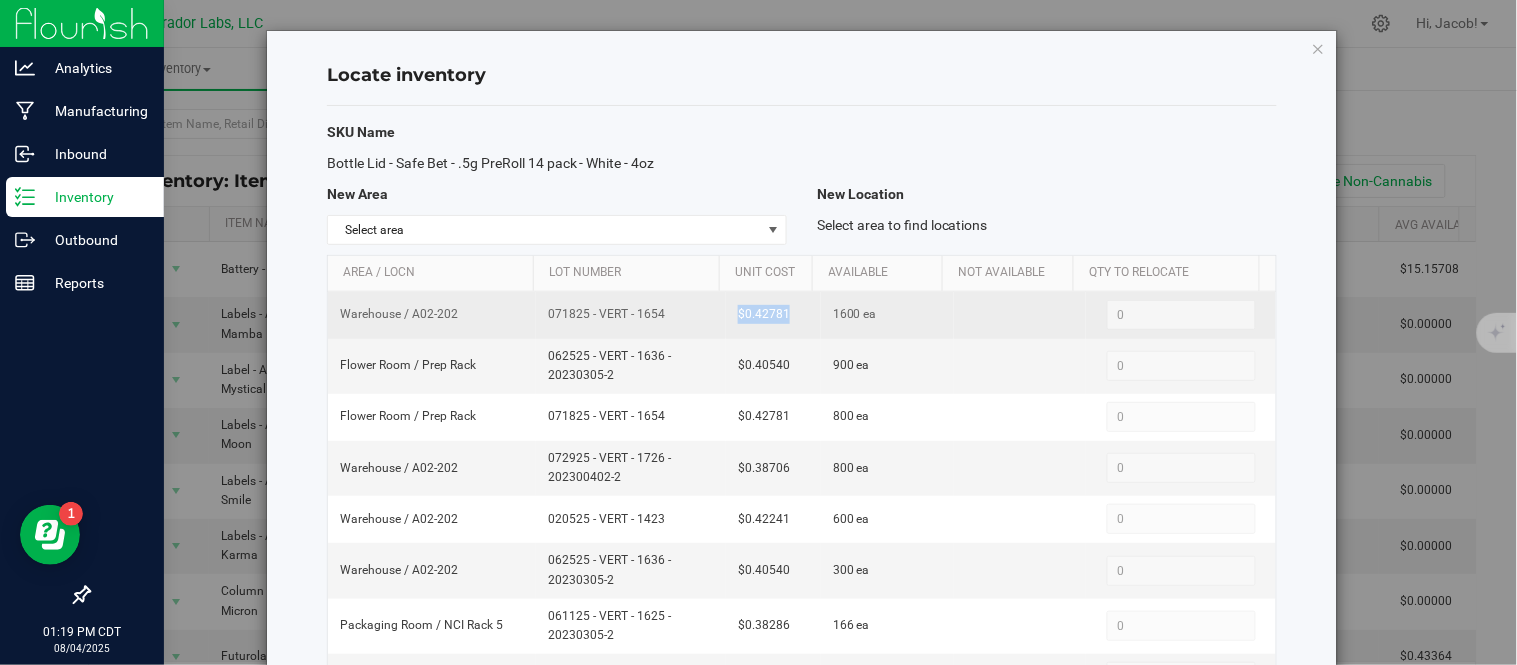 click on "$0.42781" at bounding box center [773, 315] 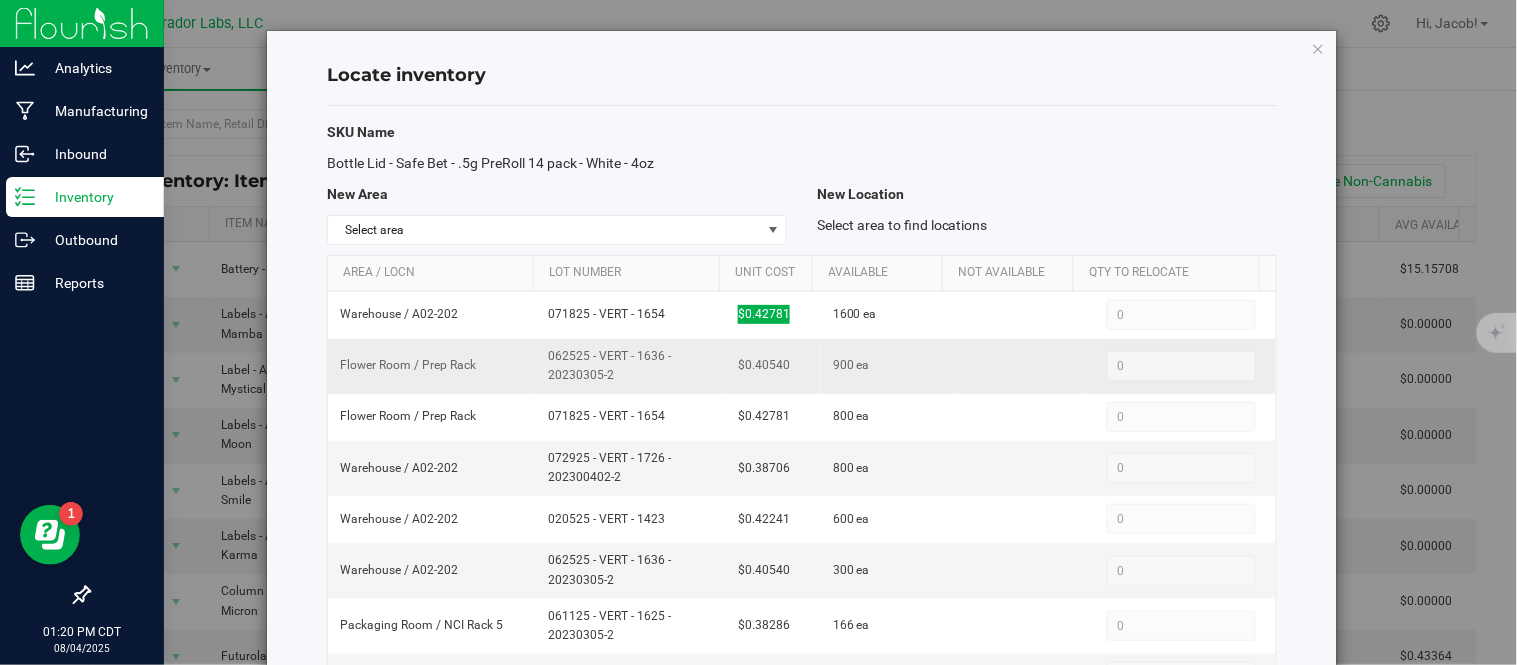 drag, startPoint x: 622, startPoint y: 376, endPoint x: 514, endPoint y: 367, distance: 108.37435 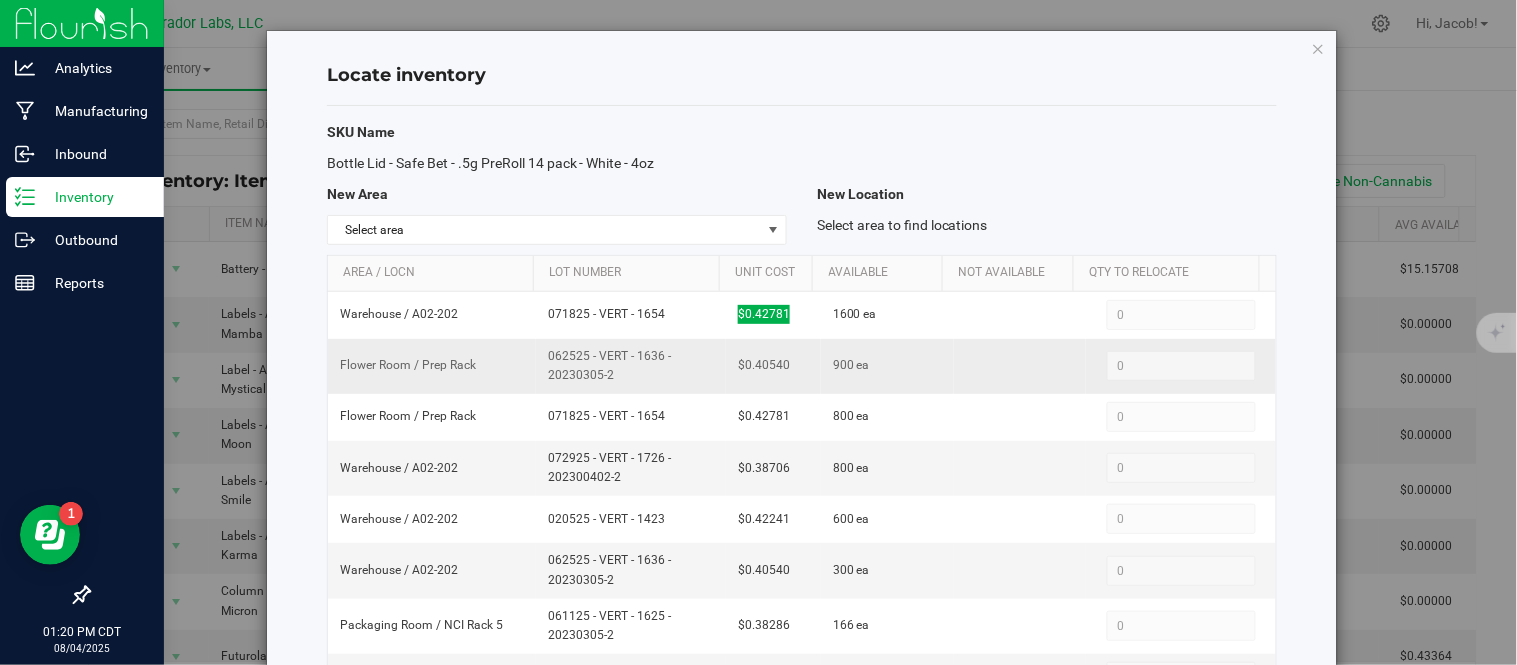 click on "Flower Room / Prep Rack
062525 - VERT - 1636 - 20230305-2
$0.40540 900 ea 0 0" at bounding box center [802, 366] 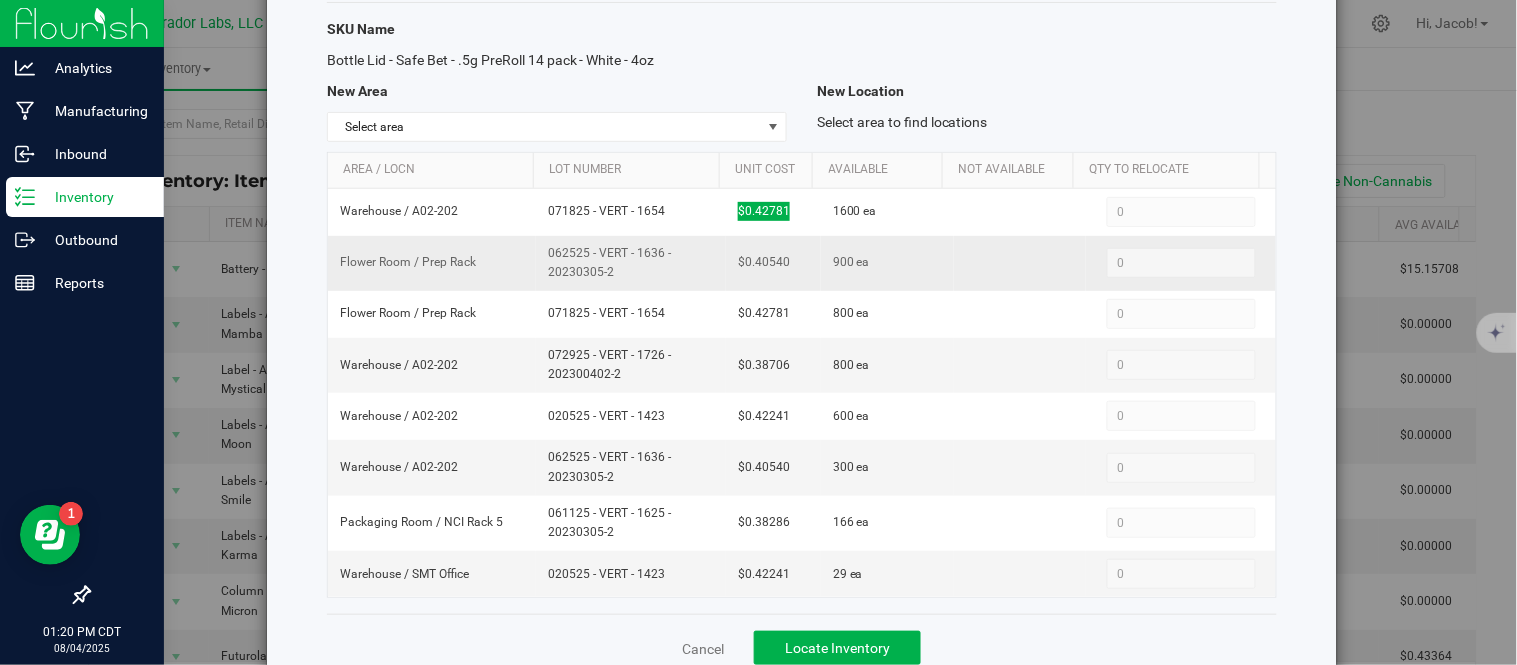 scroll, scrollTop: 122, scrollLeft: 0, axis: vertical 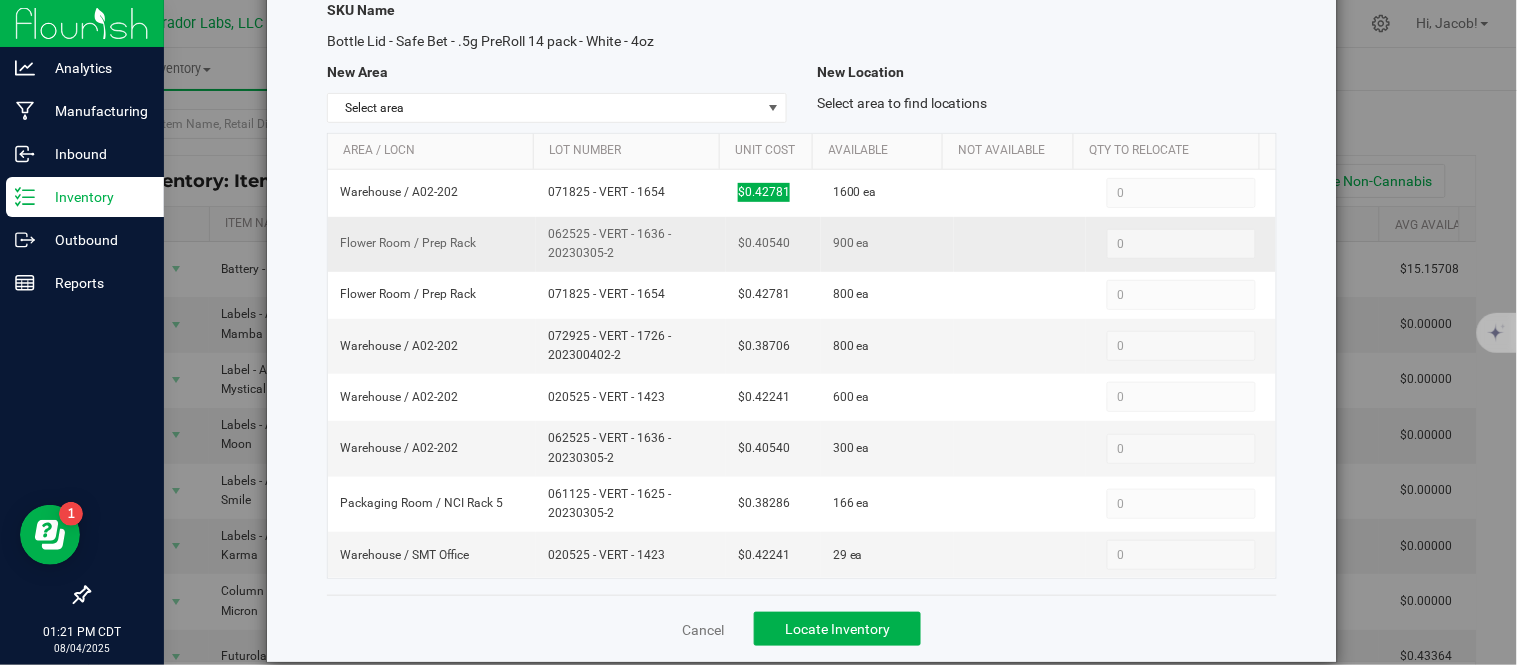click on "$0.40540" at bounding box center (773, 244) 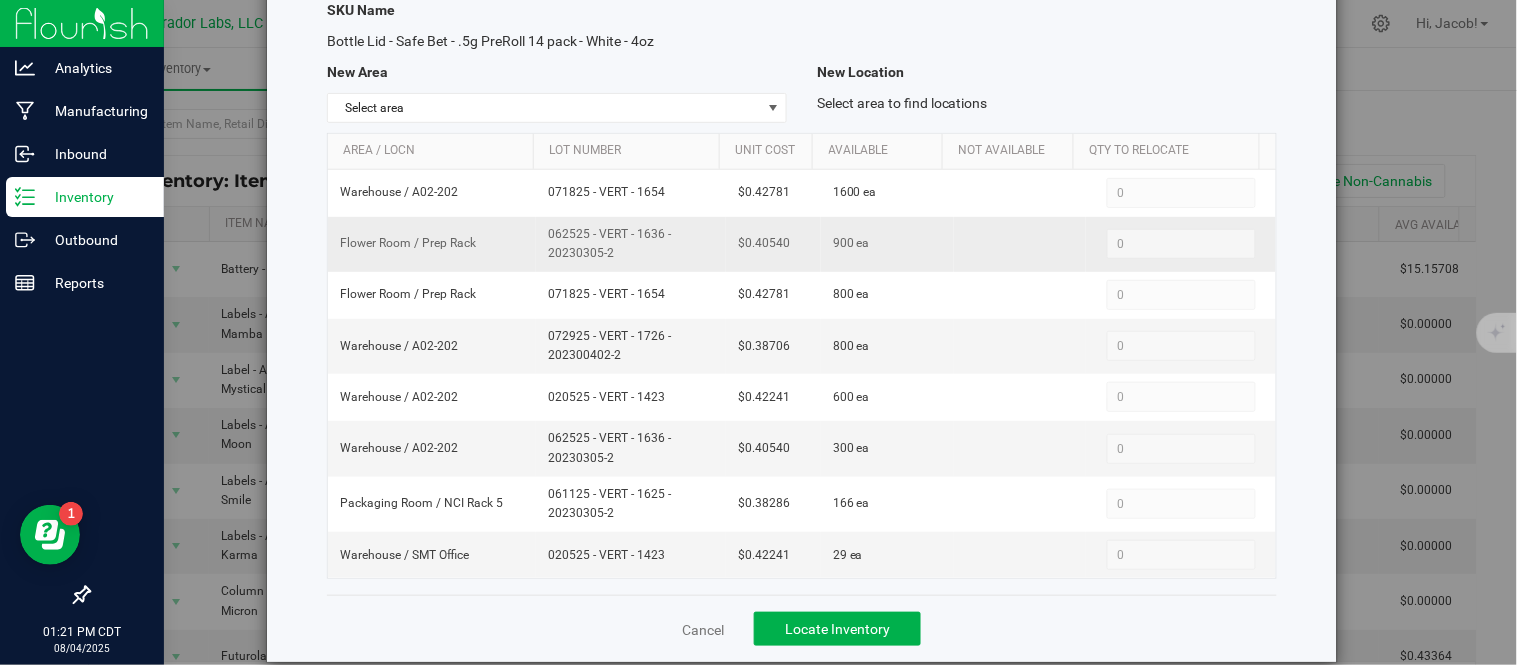 click on "$0.40540" at bounding box center [773, 244] 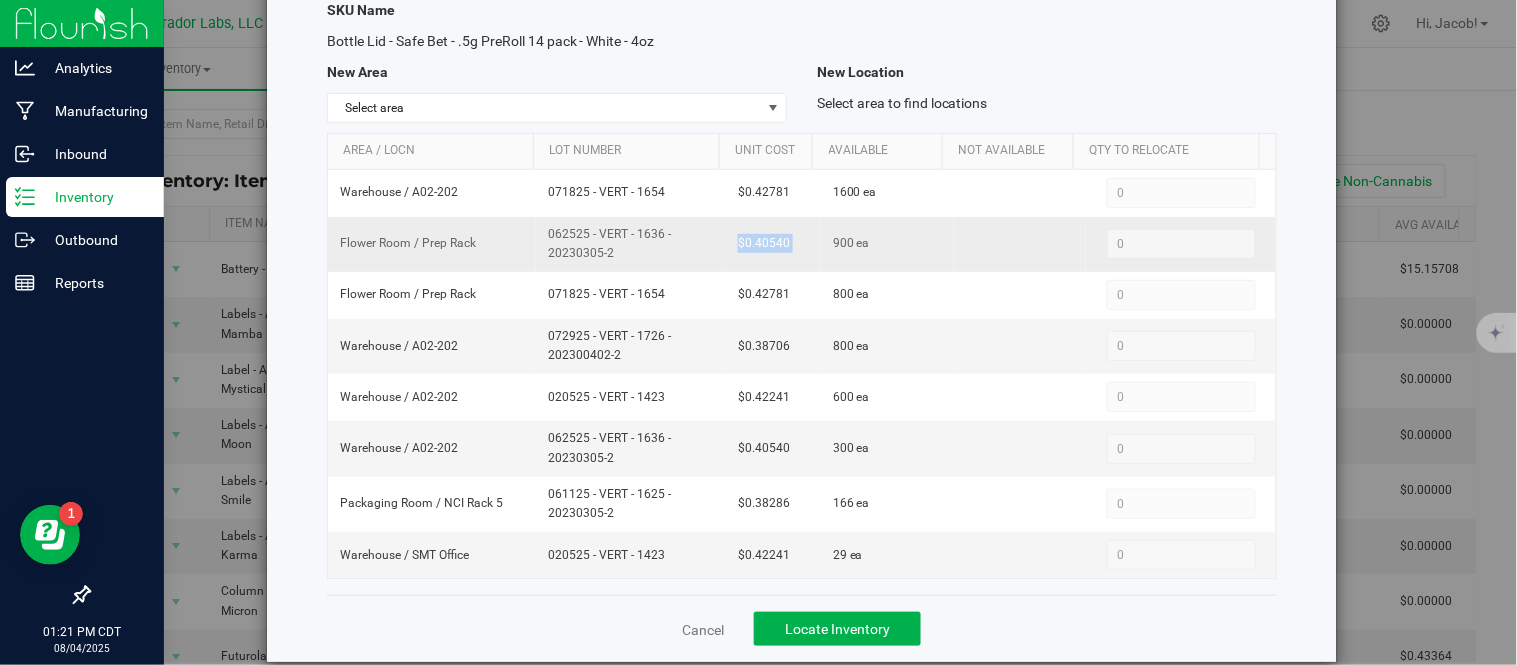 click on "$0.40540" at bounding box center [773, 244] 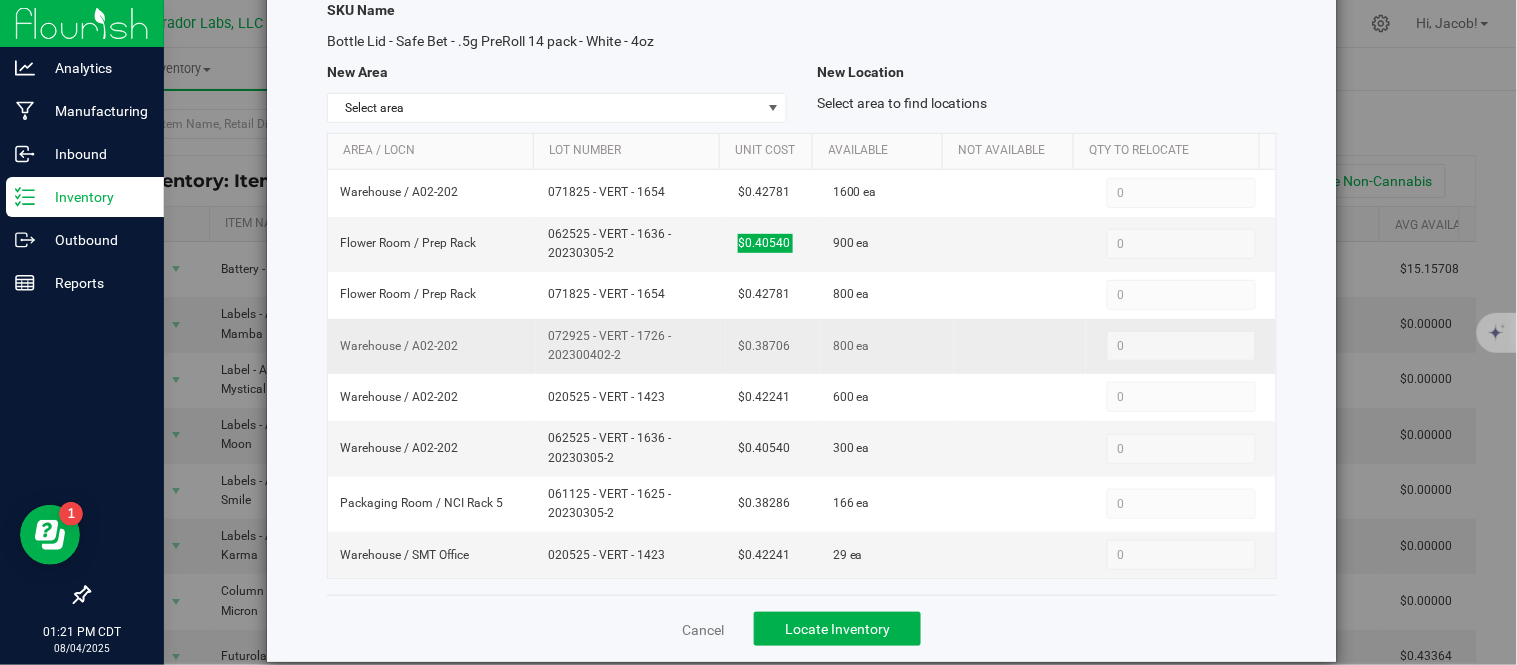 drag, startPoint x: 620, startPoint y: 360, endPoint x: 503, endPoint y: 332, distance: 120.30378 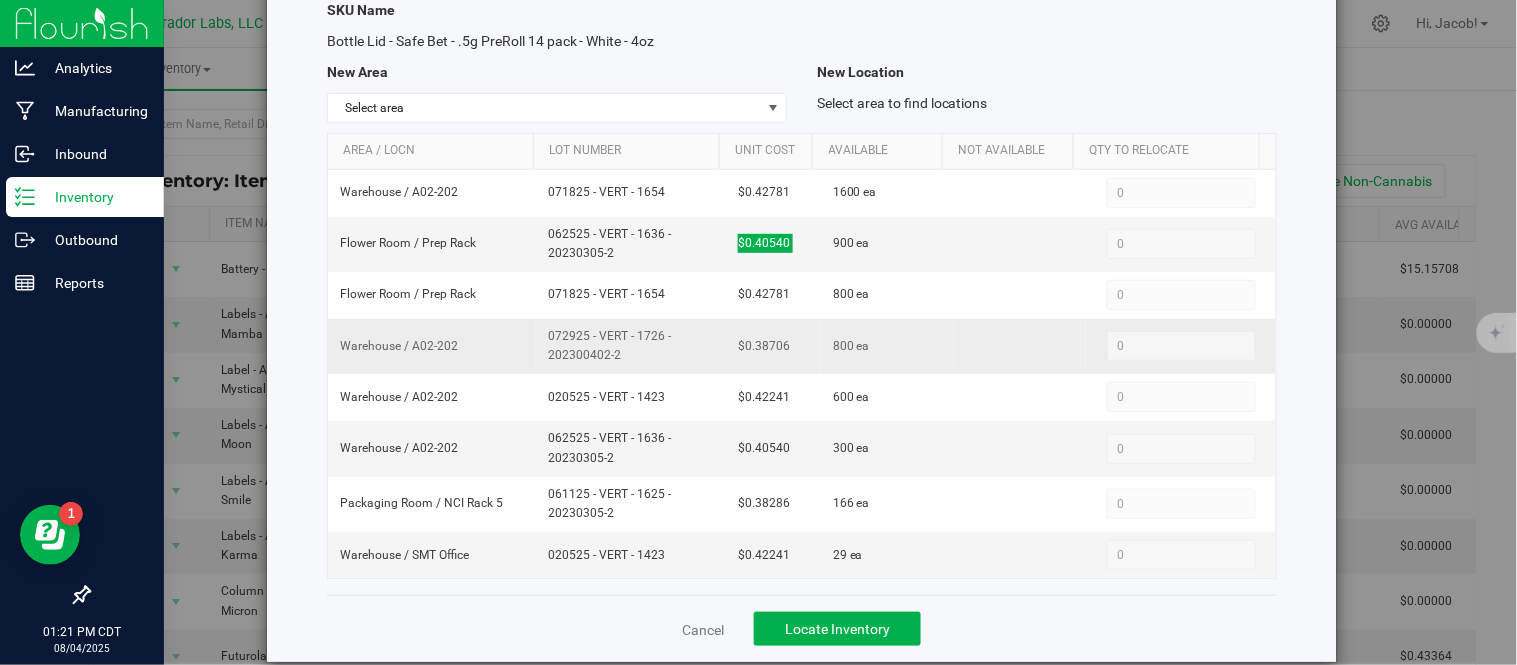 click on "Warehouse / A02-202
072925 - VERT - 1726 - 202300402-2
$0.38706 800 ea 0 0" at bounding box center (802, 346) 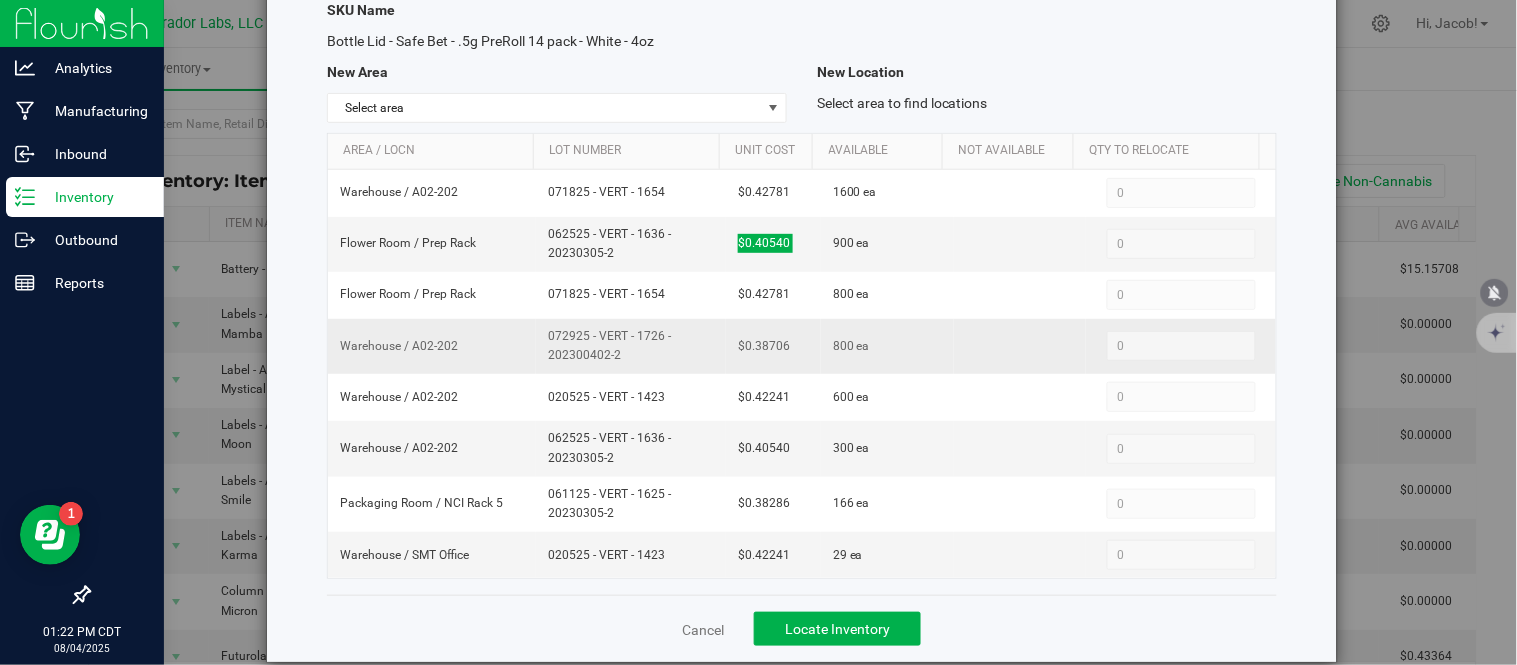 click on "$0.38706" at bounding box center (764, 346) 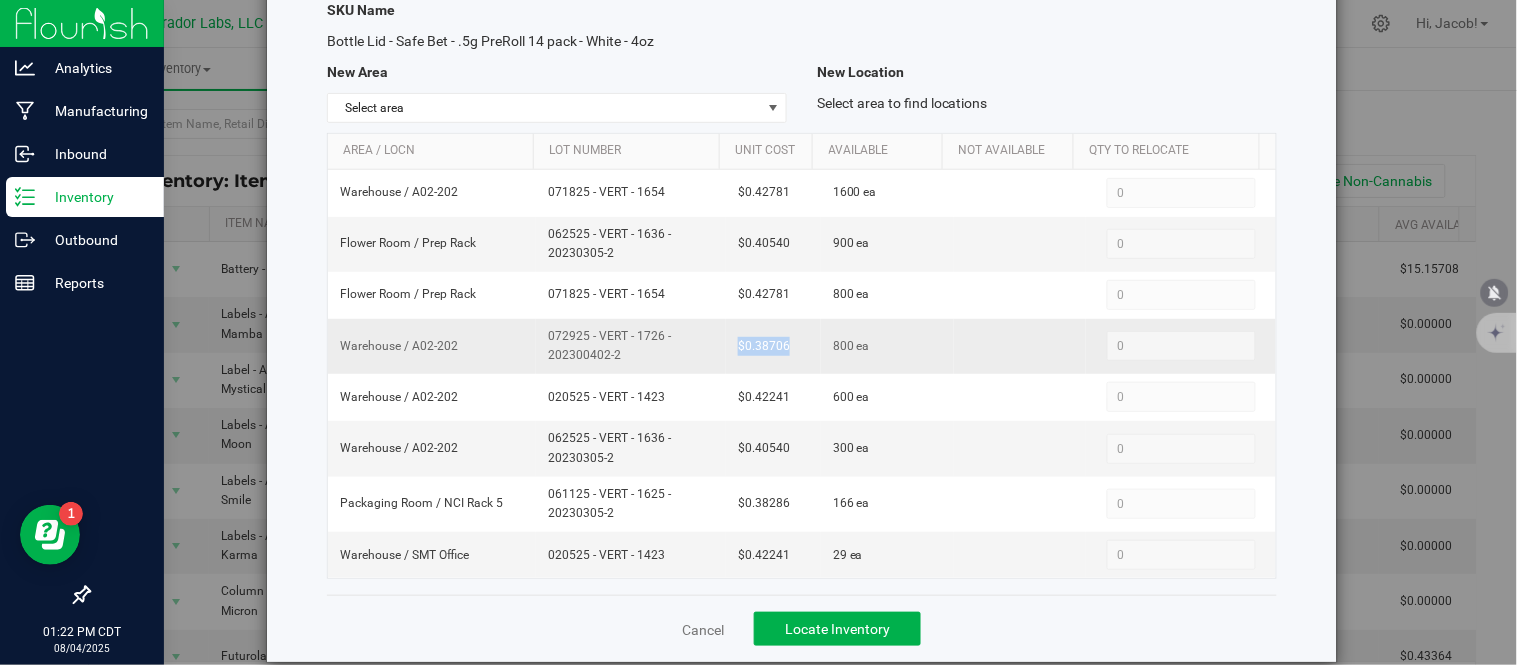 drag, startPoint x: 772, startPoint y: 346, endPoint x: 718, endPoint y: 340, distance: 54.33231 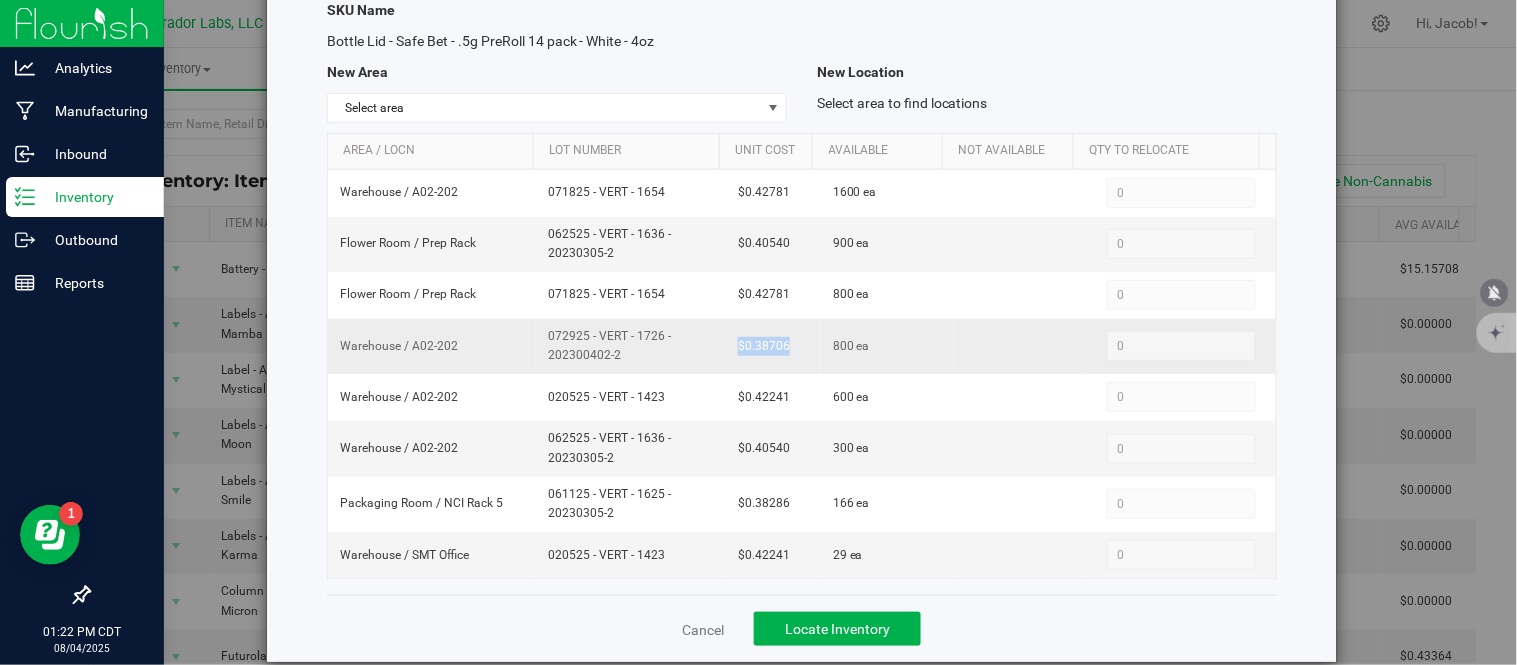 click on "$0.38706" at bounding box center (773, 346) 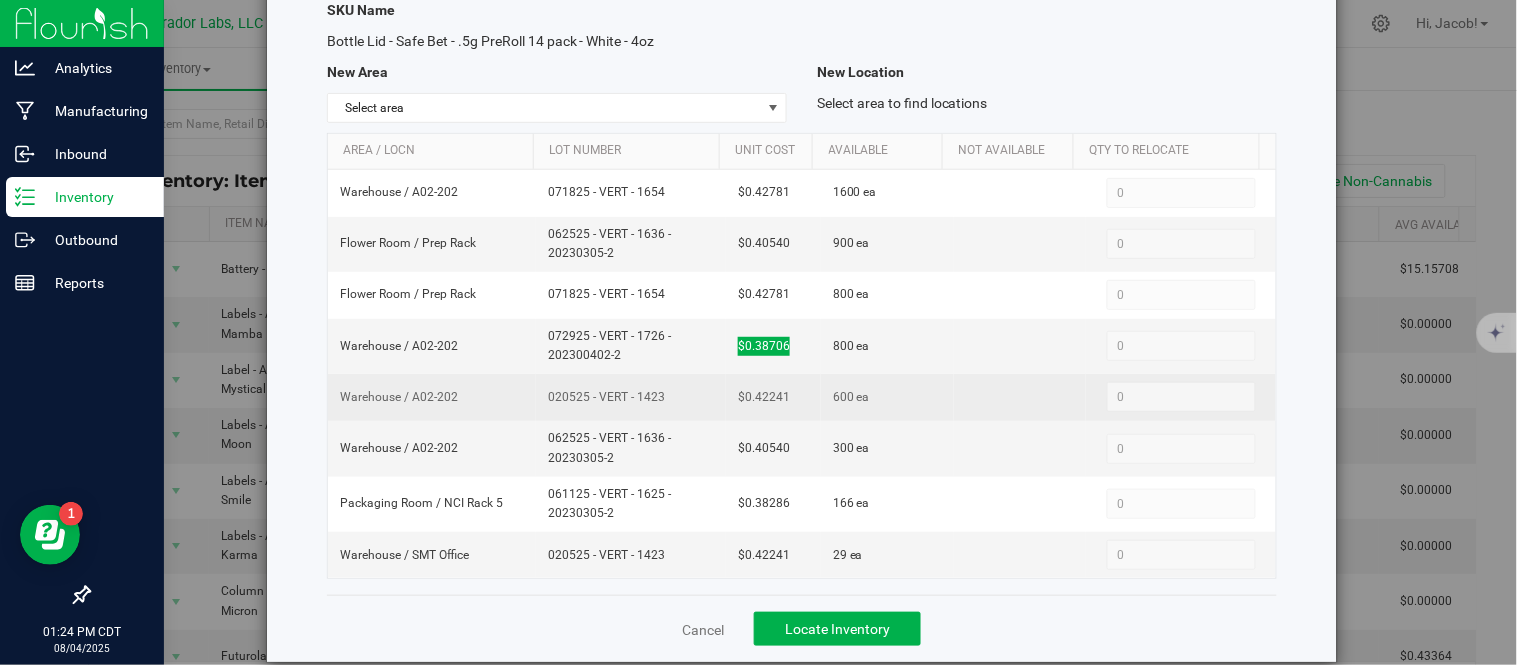 drag, startPoint x: 673, startPoint y: 397, endPoint x: 554, endPoint y: 380, distance: 120.20815 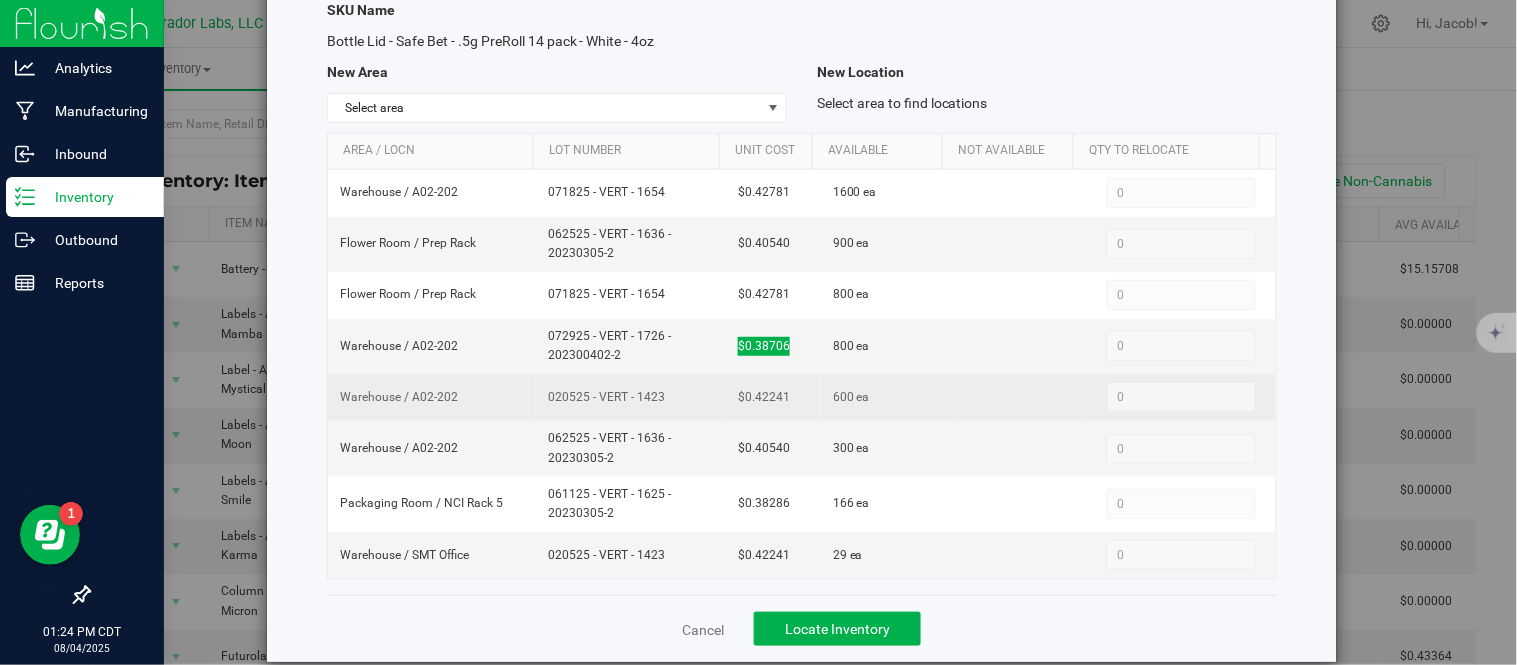 click on "020525 - VERT - 1423" at bounding box center [631, 397] 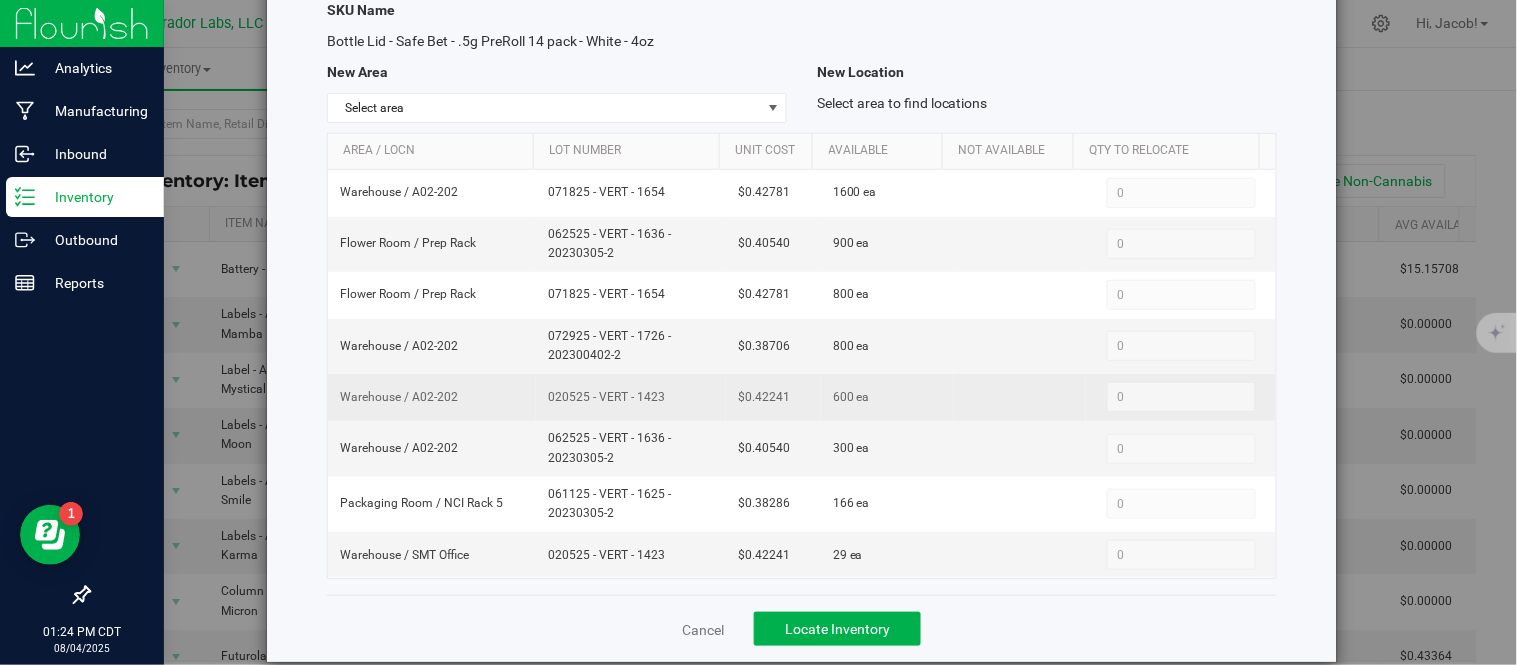 click on "$0.42241" at bounding box center [773, 397] 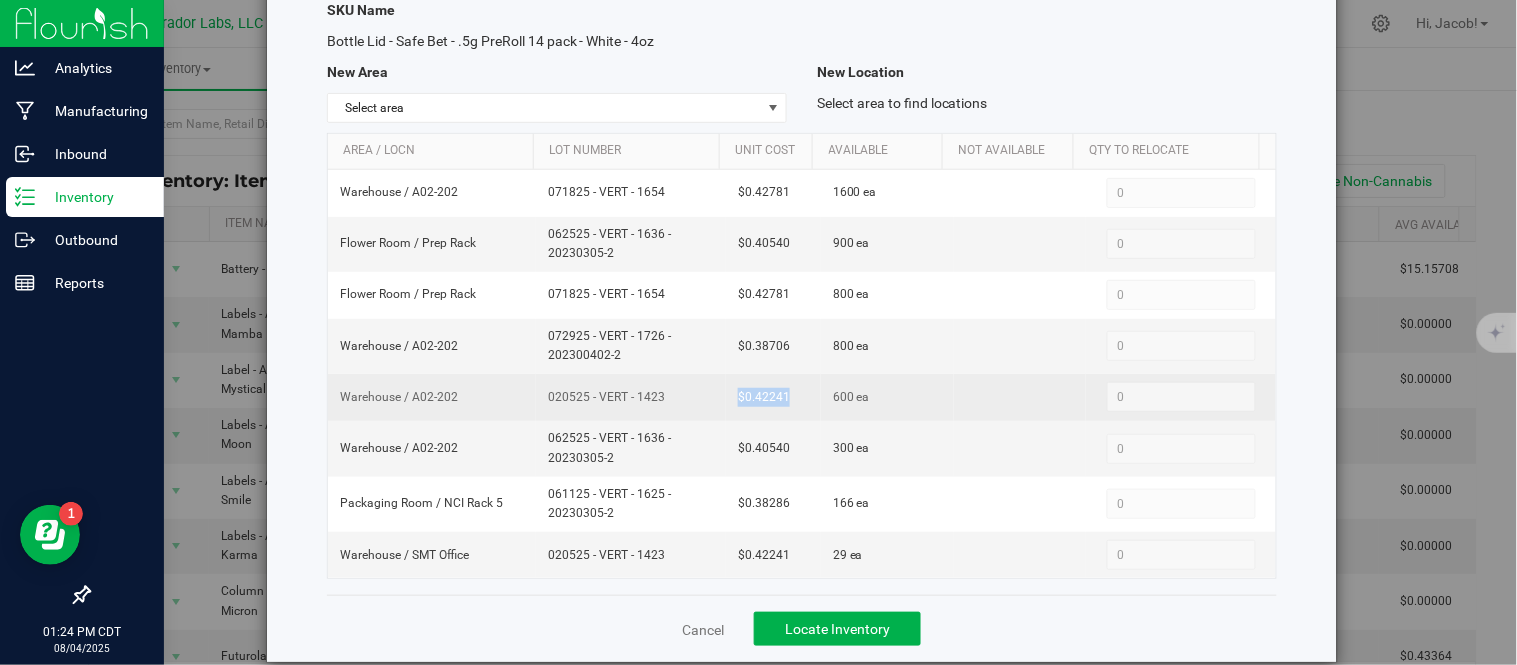 drag, startPoint x: 778, startPoint y: 396, endPoint x: 715, endPoint y: 394, distance: 63.03174 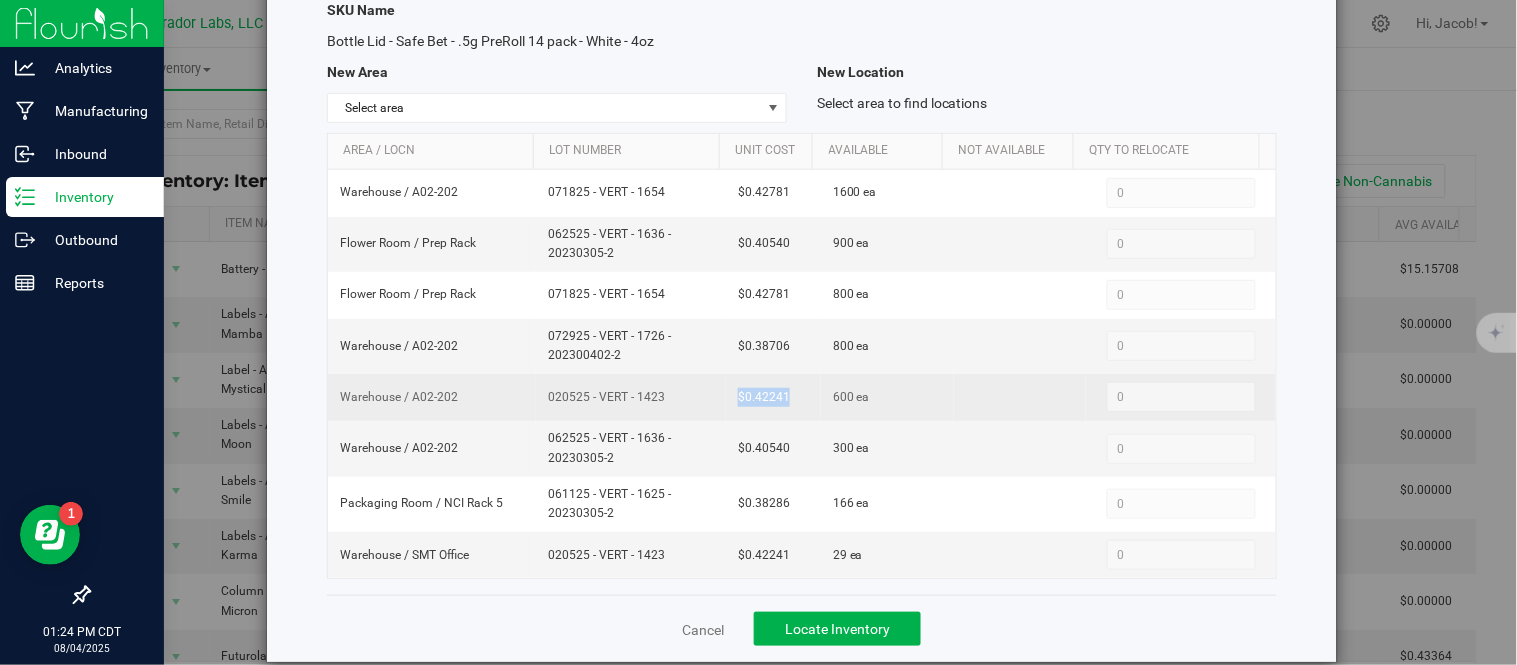 click on "$0.42241" at bounding box center [773, 397] 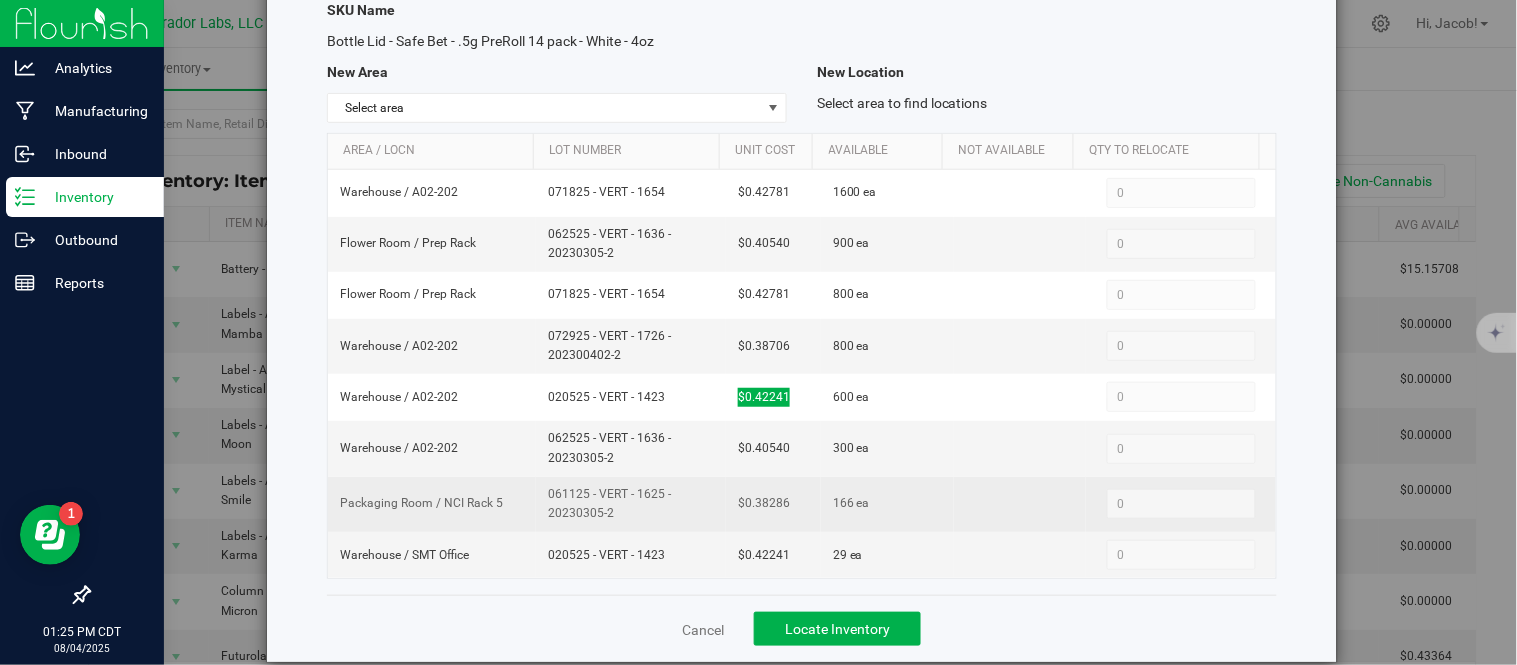 drag, startPoint x: 614, startPoint y: 514, endPoint x: 513, endPoint y: 505, distance: 101.4002 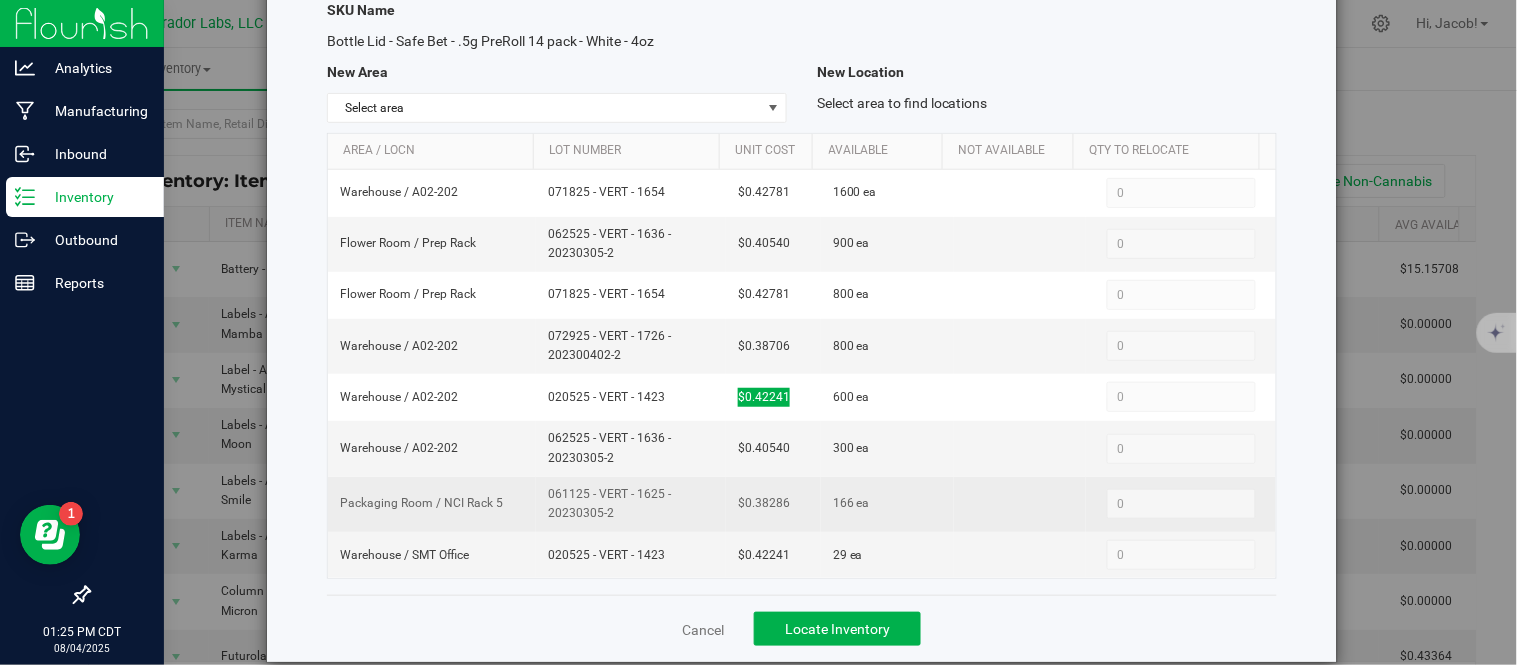 click on "Packaging Room / NCI Rack 5
061125 - VERT - 1625 - 20230305-2
$0.38286 166 ea 0 0" at bounding box center [802, 504] 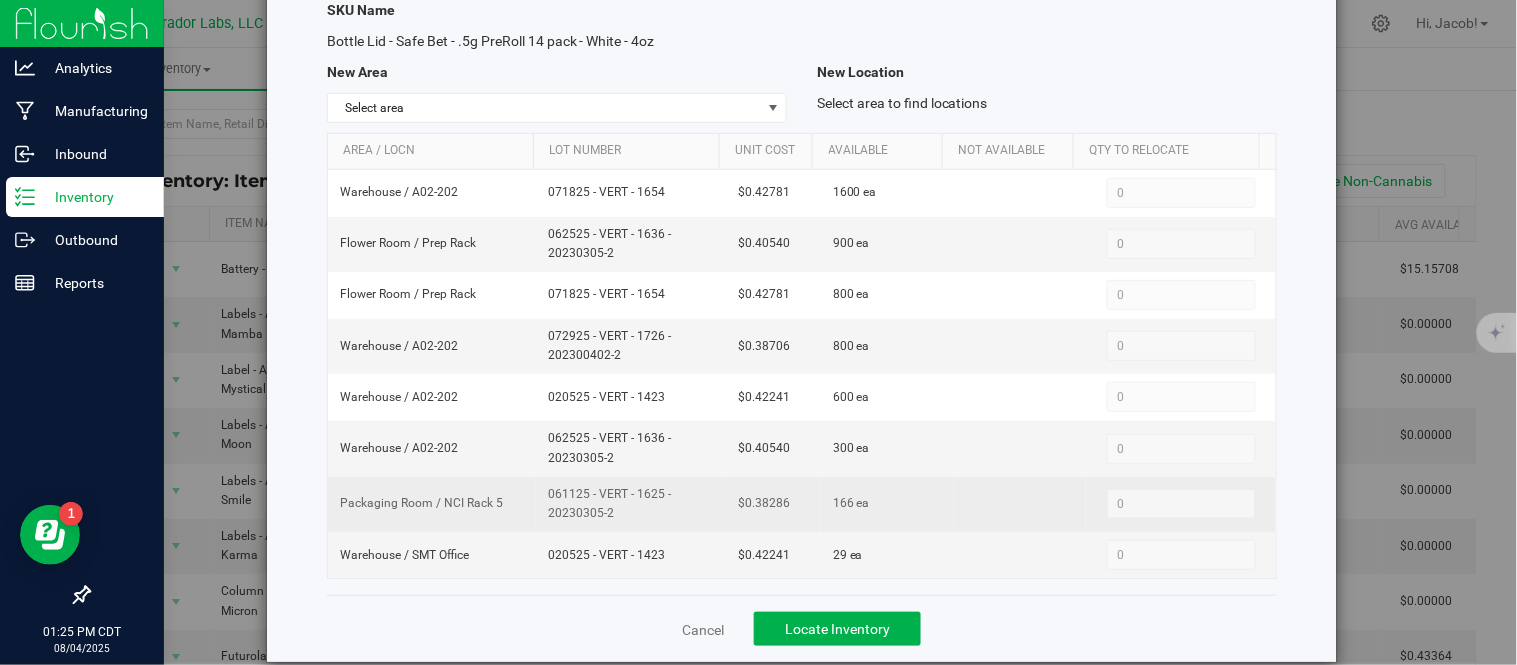click on "$0.38286" at bounding box center [773, 504] 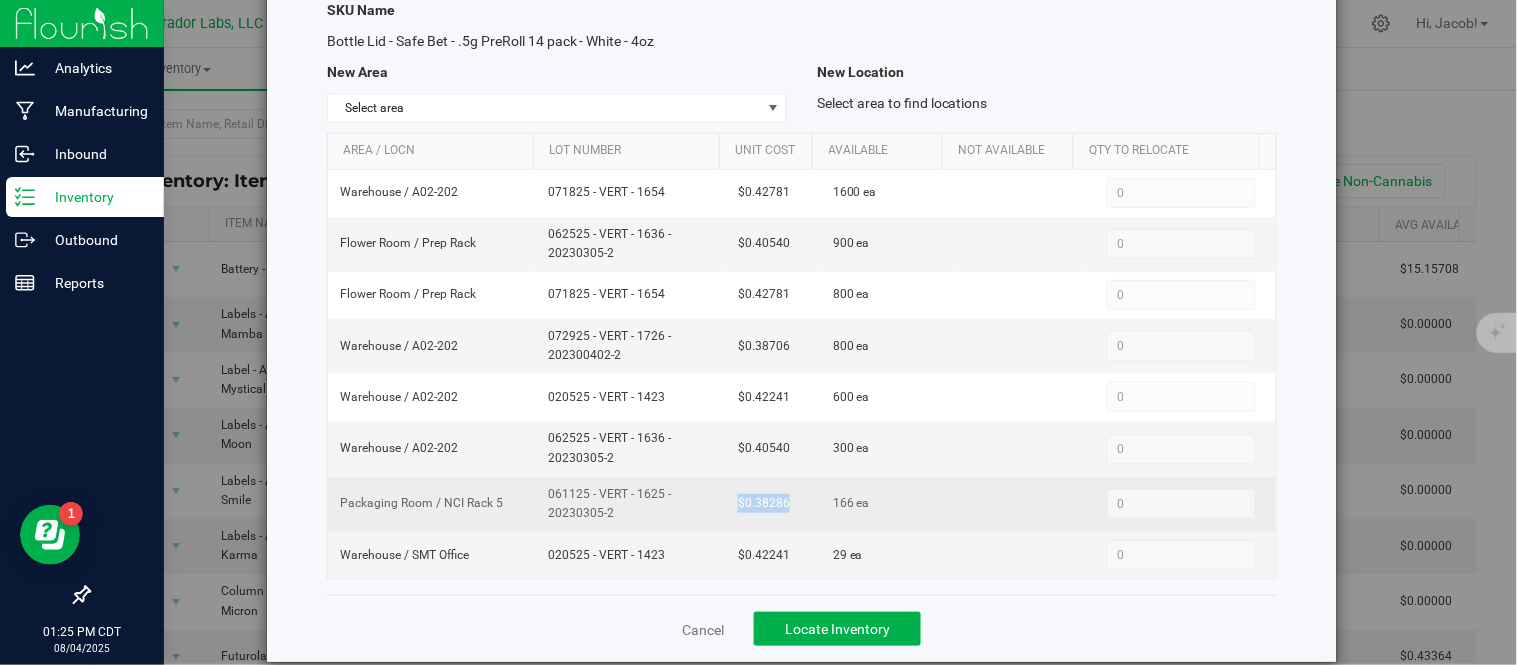 drag, startPoint x: 790, startPoint y: 505, endPoint x: 717, endPoint y: 504, distance: 73.00685 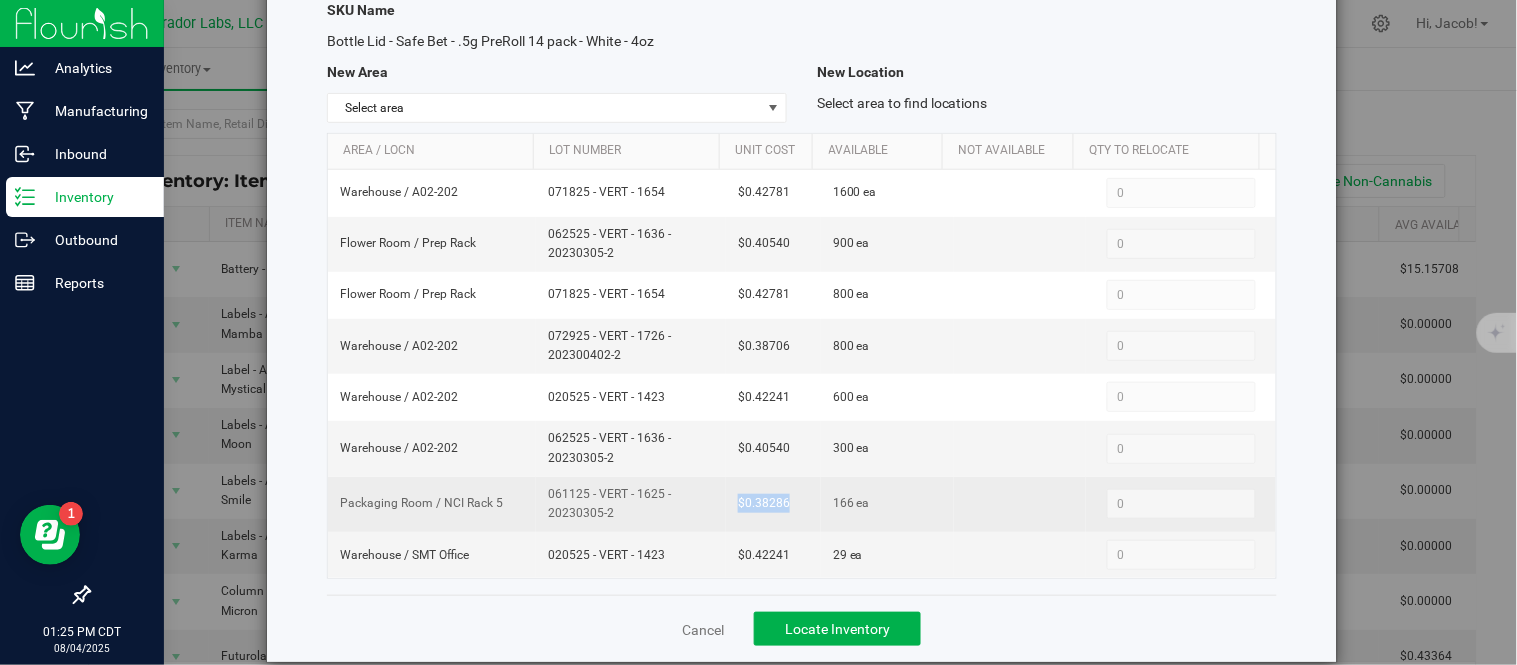 click on "$0.38286" at bounding box center (773, 504) 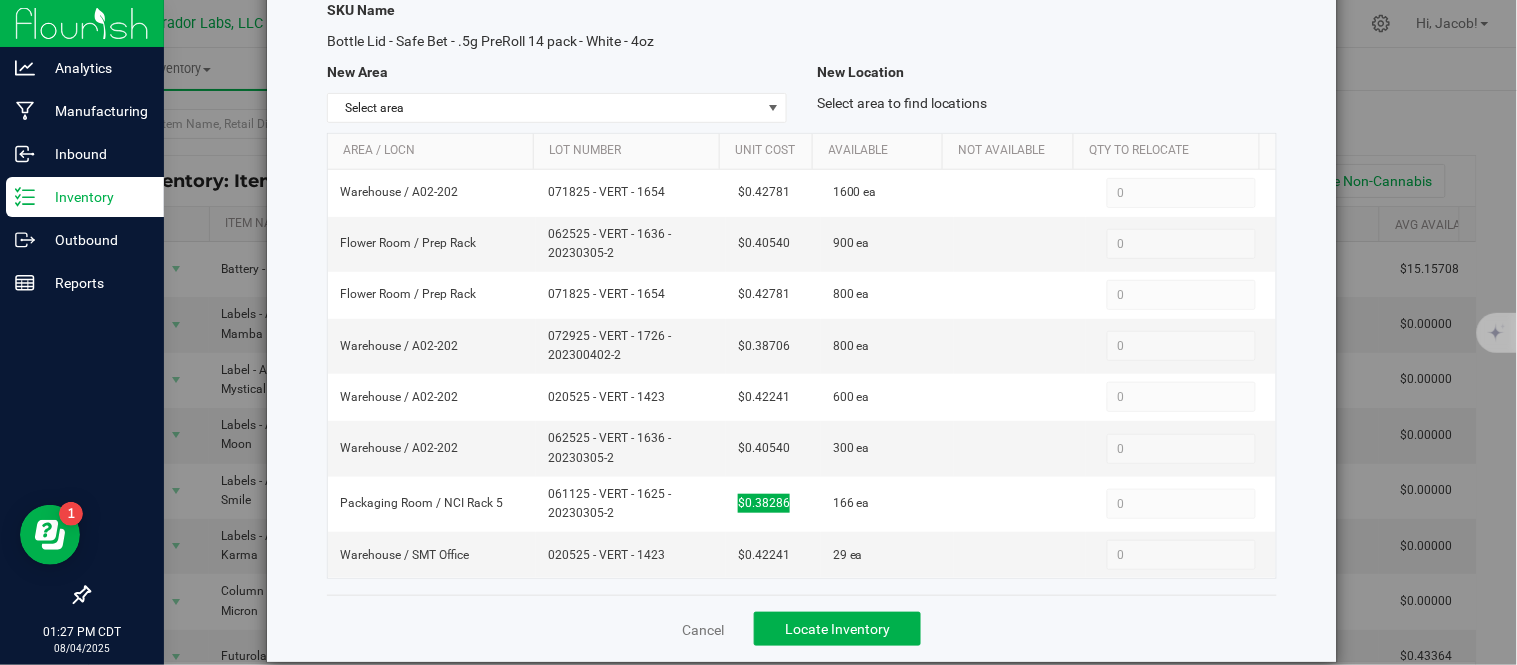 scroll, scrollTop: 0, scrollLeft: 0, axis: both 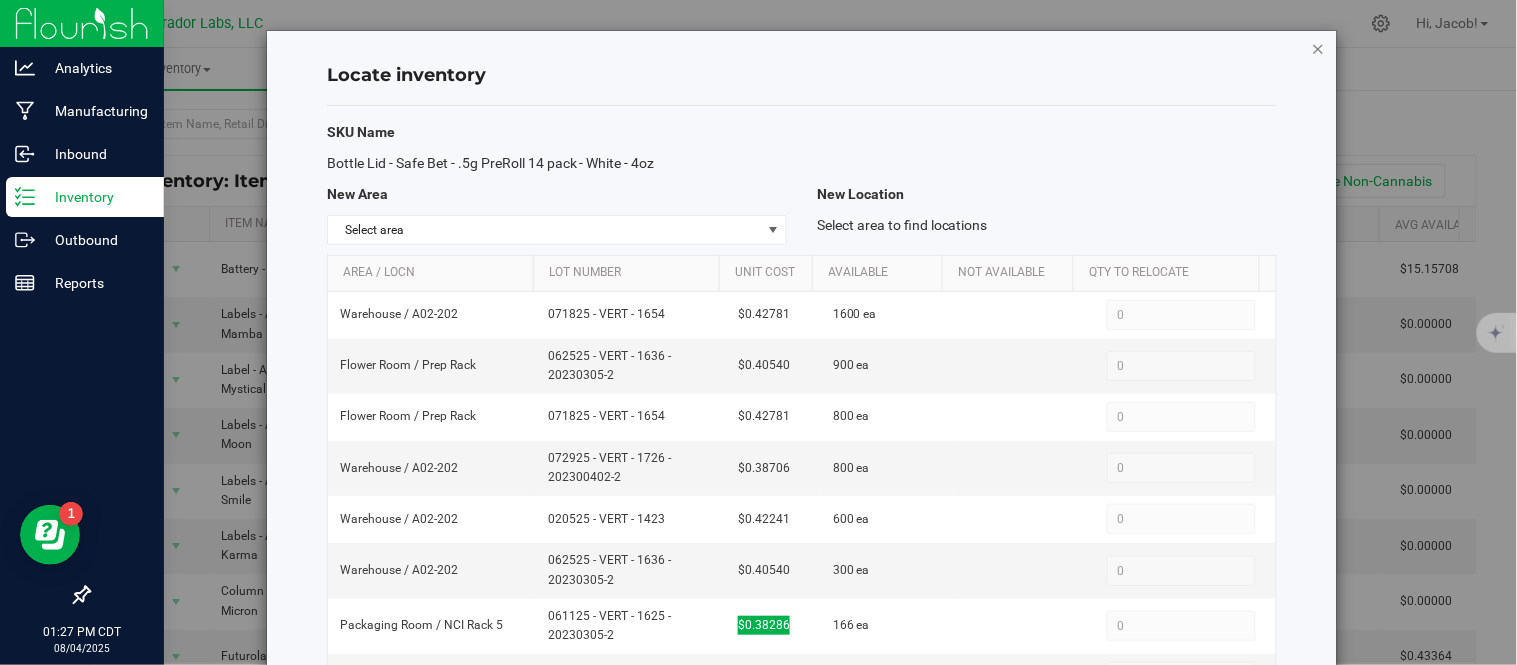 click at bounding box center (1319, 48) 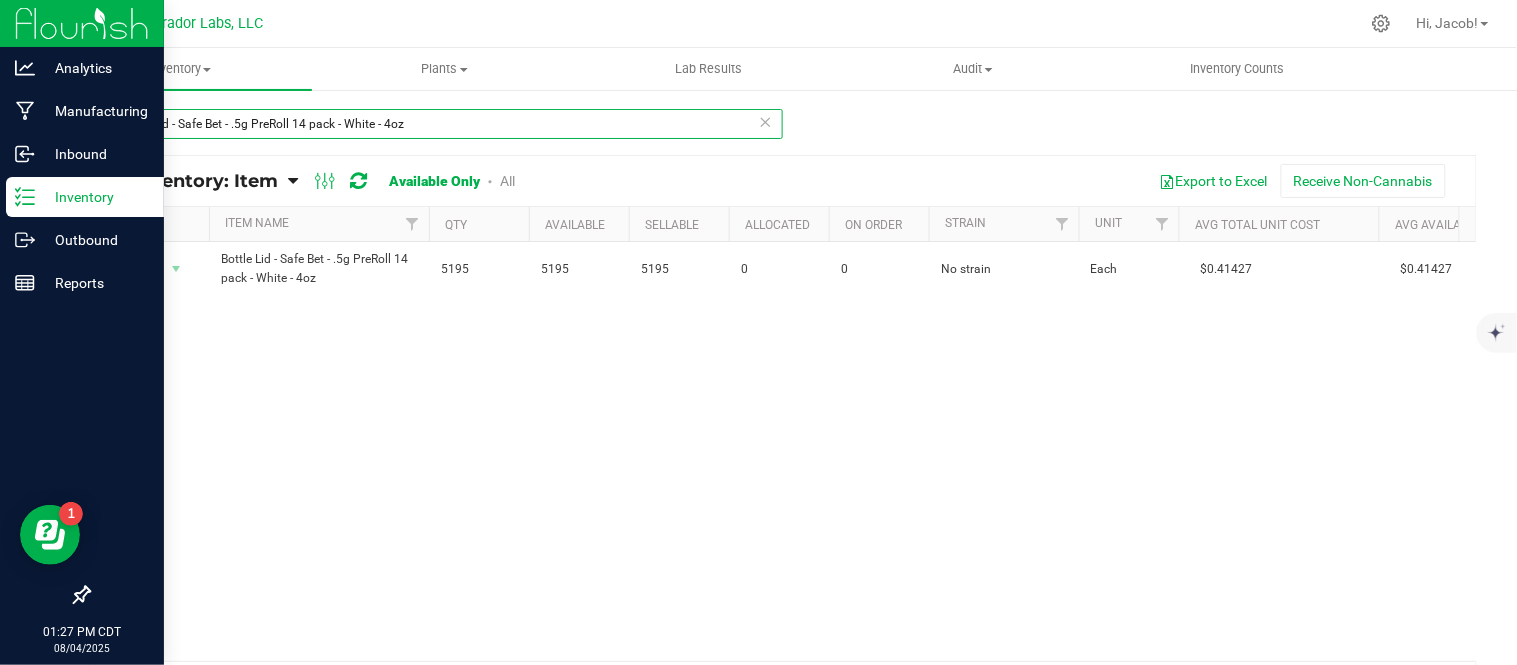 click on "Bottle Lid - Safe Bet - .5g PreRoll 14 pack - White - 4oz" at bounding box center [435, 124] 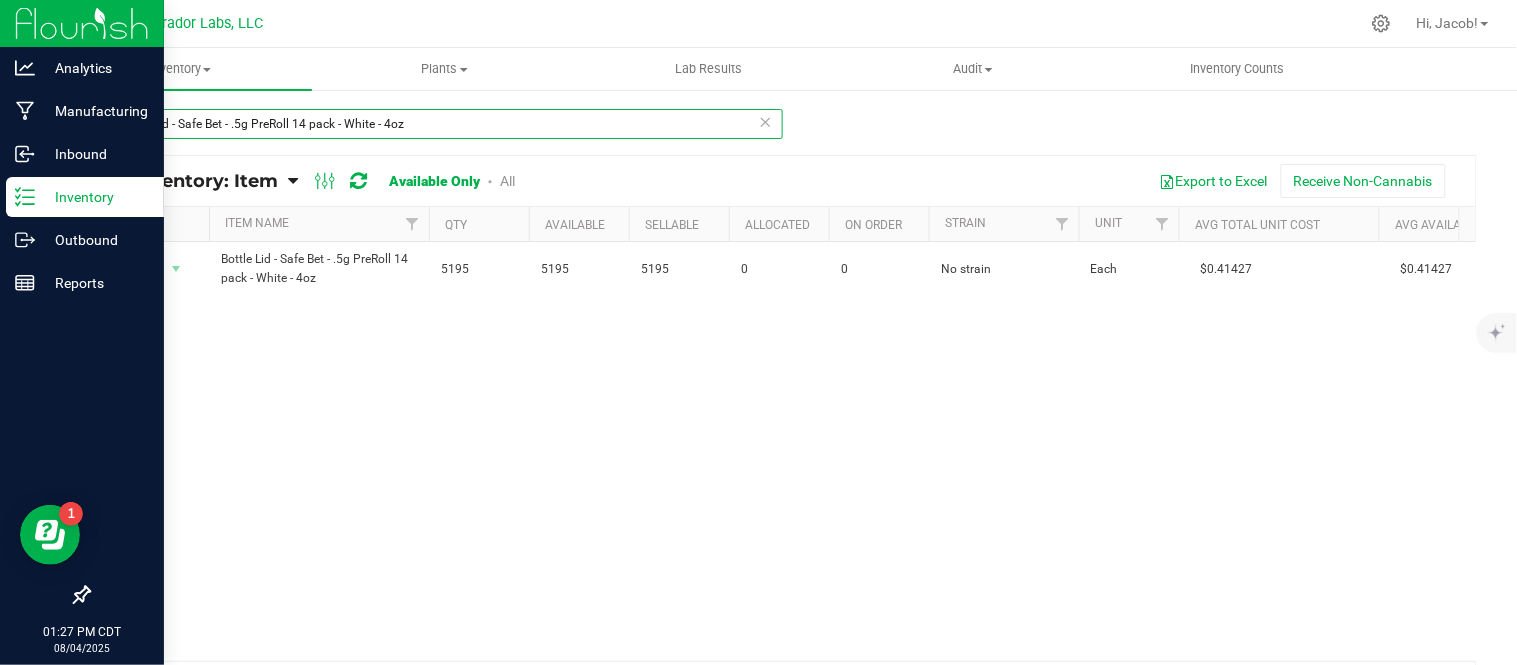 click on "Bottle Lid - Safe Bet - .5g PreRoll 14 pack - White - 4oz" at bounding box center [435, 124] 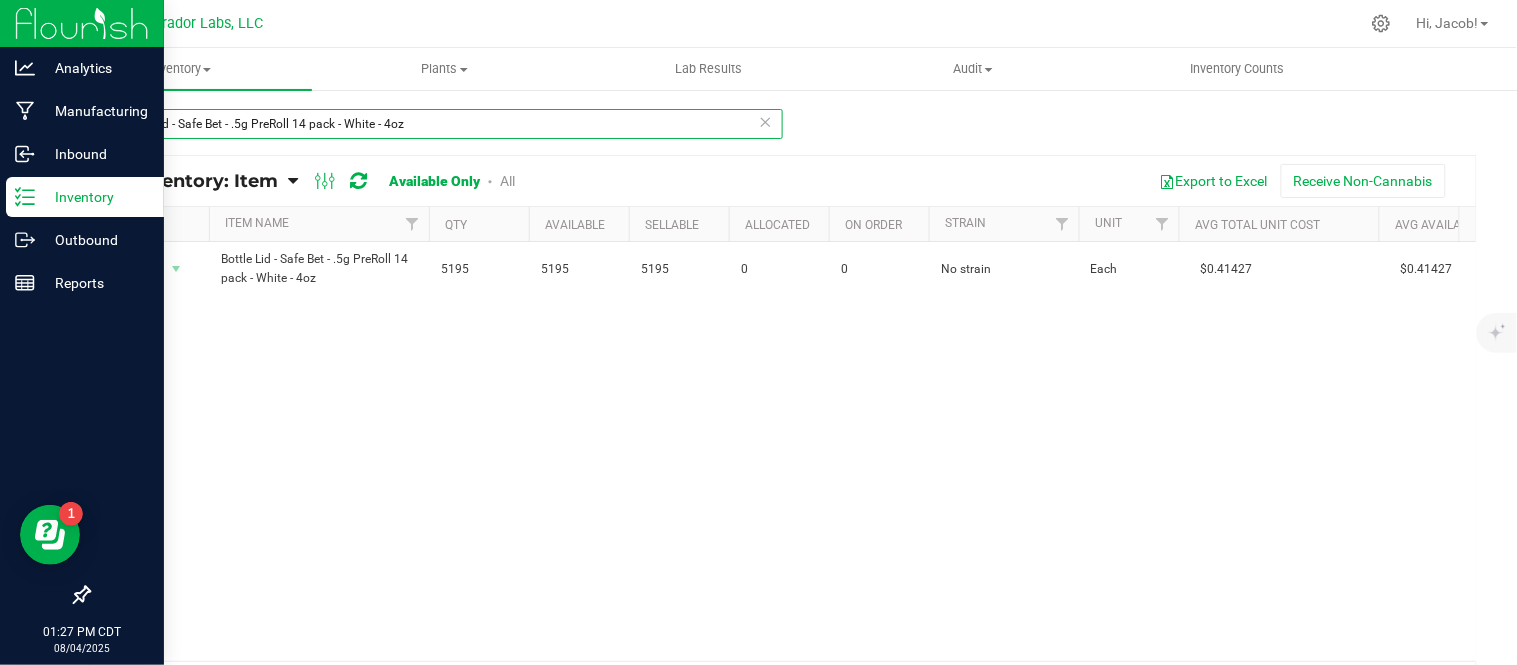 click on "Bottle Lid - Safe Bet - .5g PreRoll 14 pack - White - 4oz" at bounding box center [435, 124] 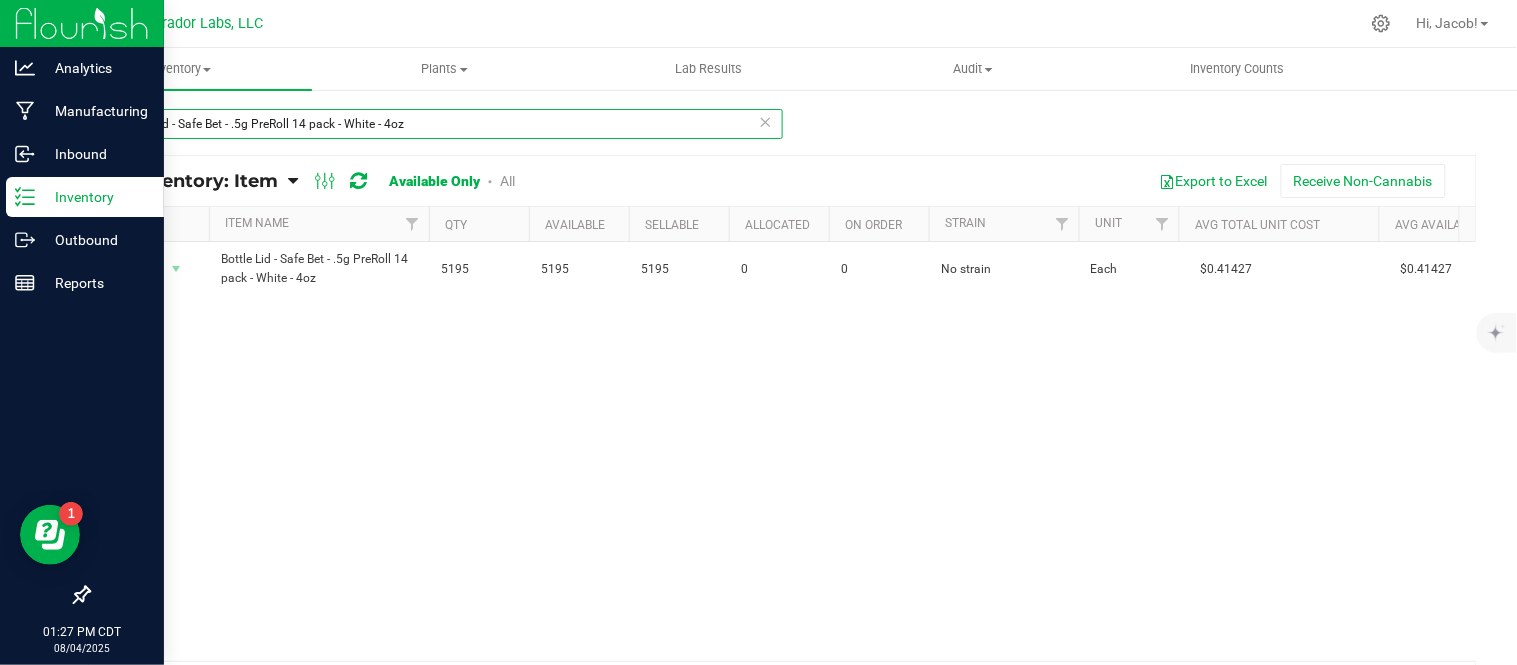 paste on "5 pack - White - 60mL" 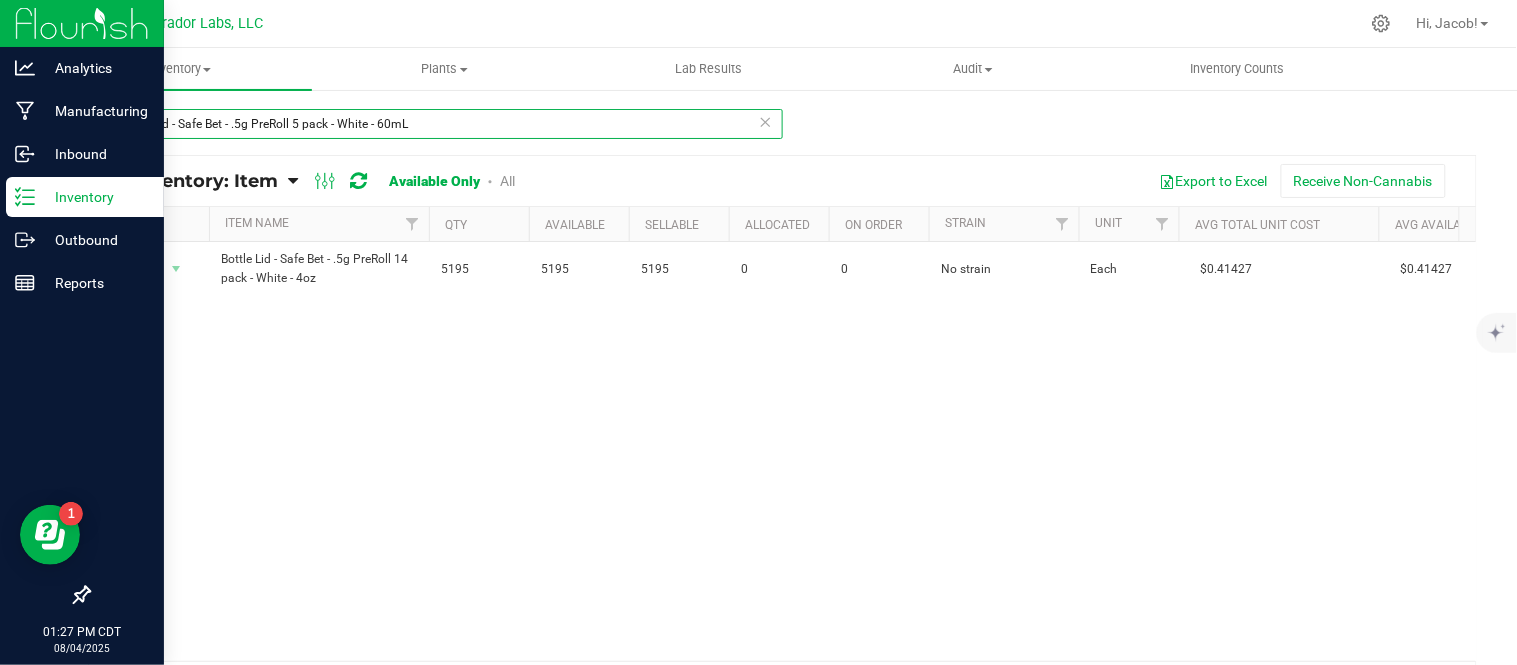 type on "Bottle Lid - Safe Bet - .5g PreRoll 5 pack - White - 60mL" 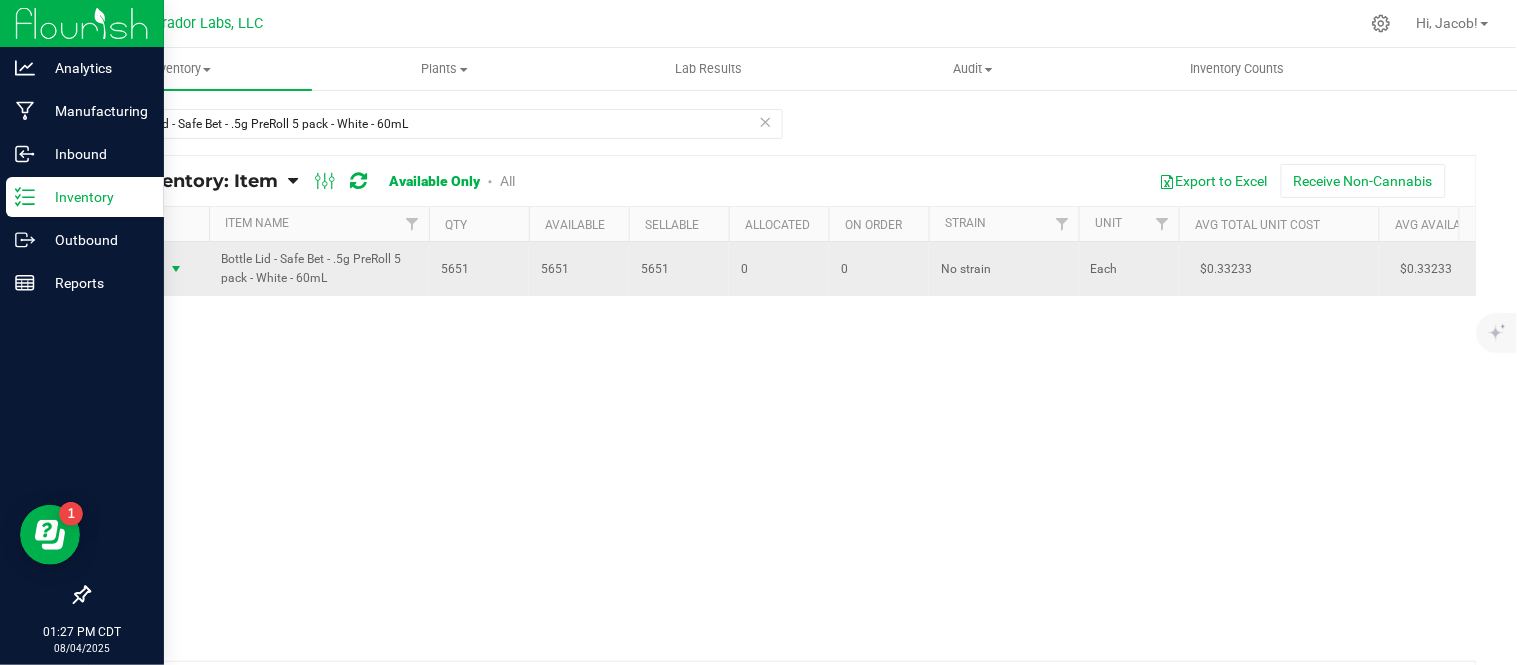 click at bounding box center [176, 269] 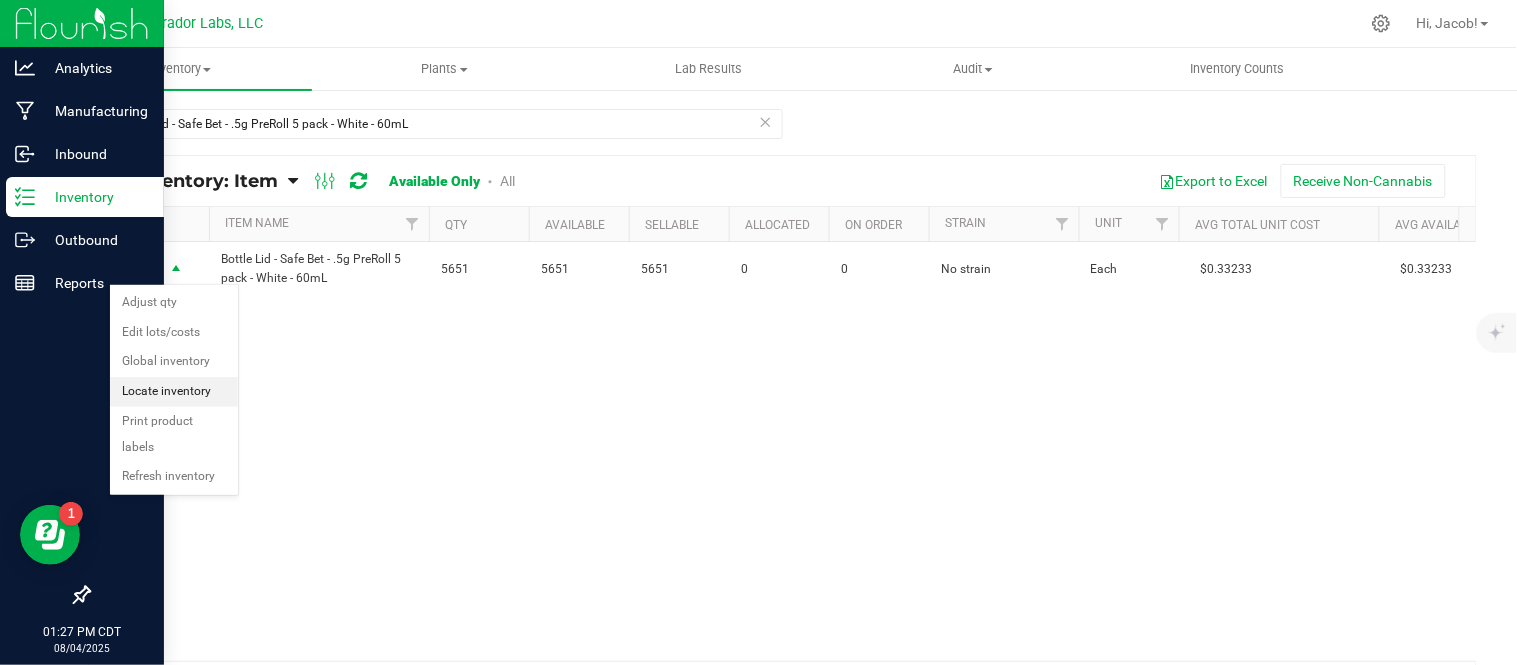 click on "Locate inventory" at bounding box center (174, 392) 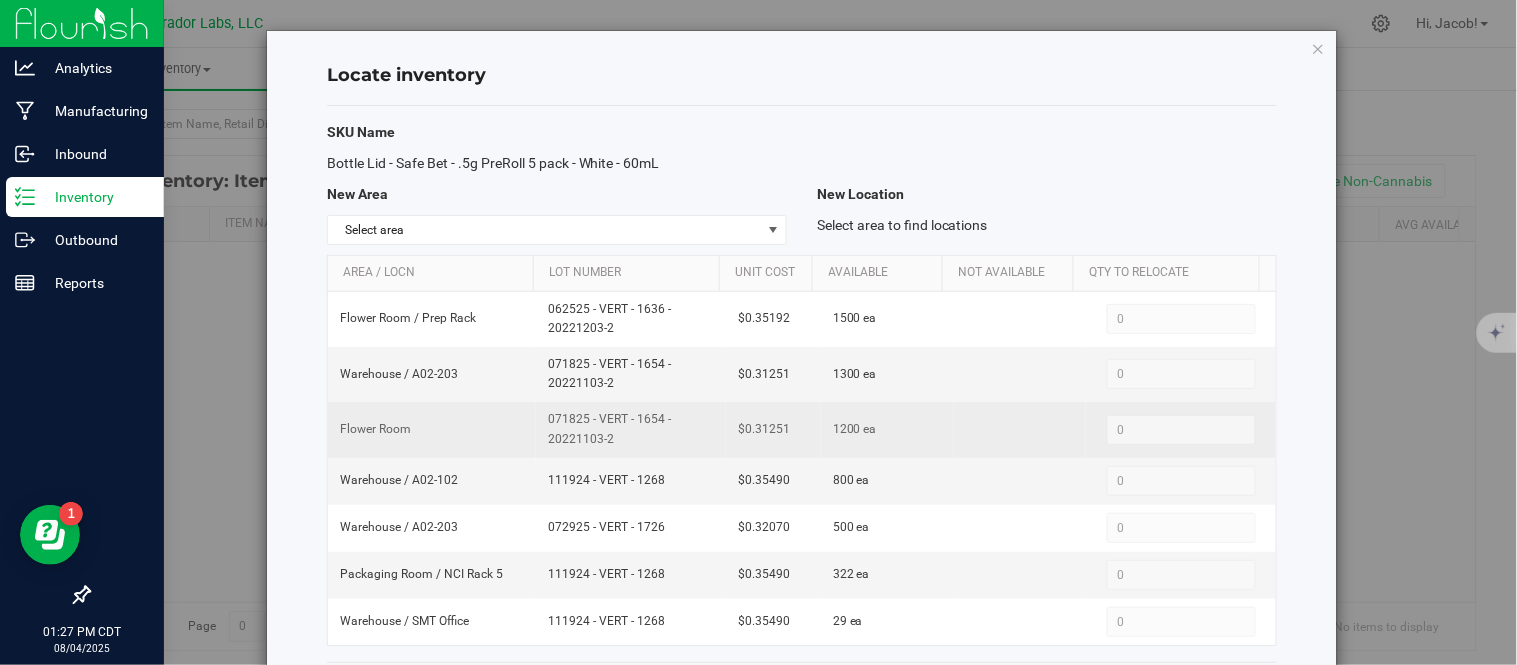 scroll, scrollTop: 96, scrollLeft: 0, axis: vertical 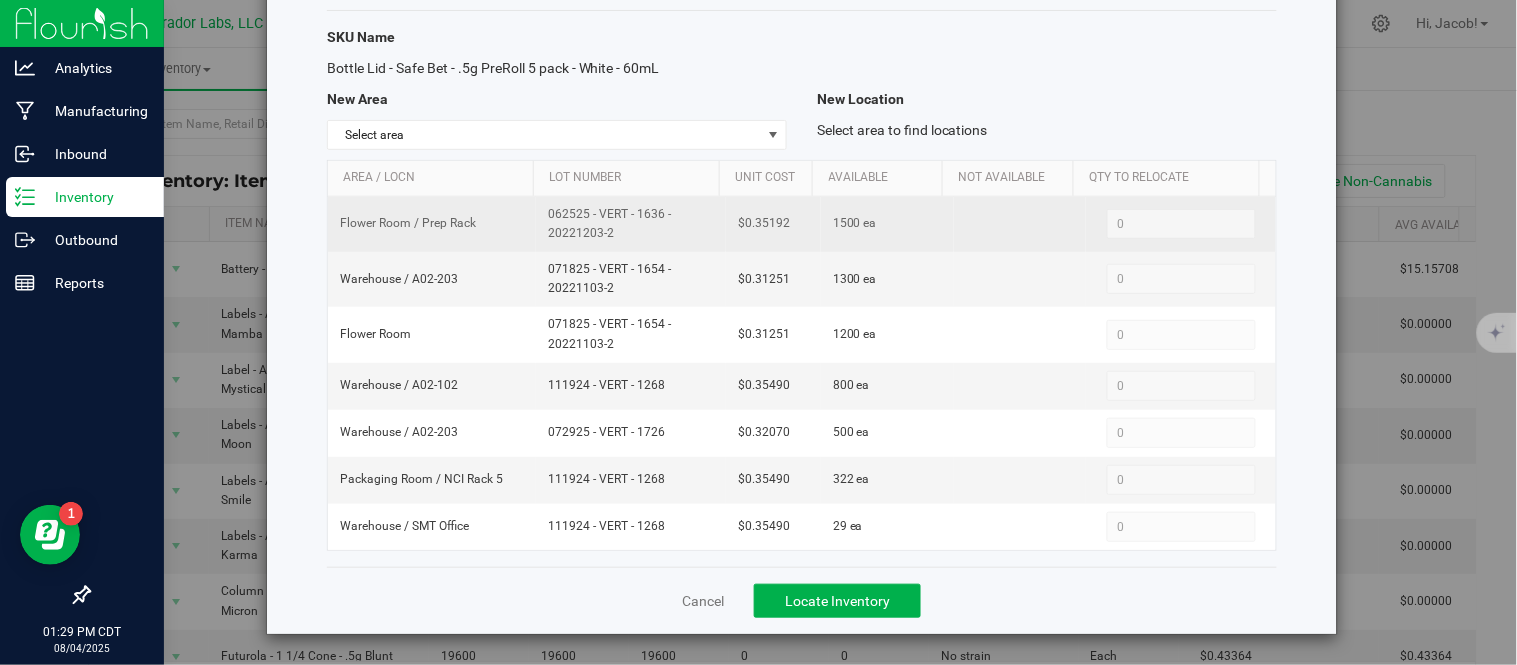 drag, startPoint x: 626, startPoint y: 232, endPoint x: 535, endPoint y: 222, distance: 91.5478 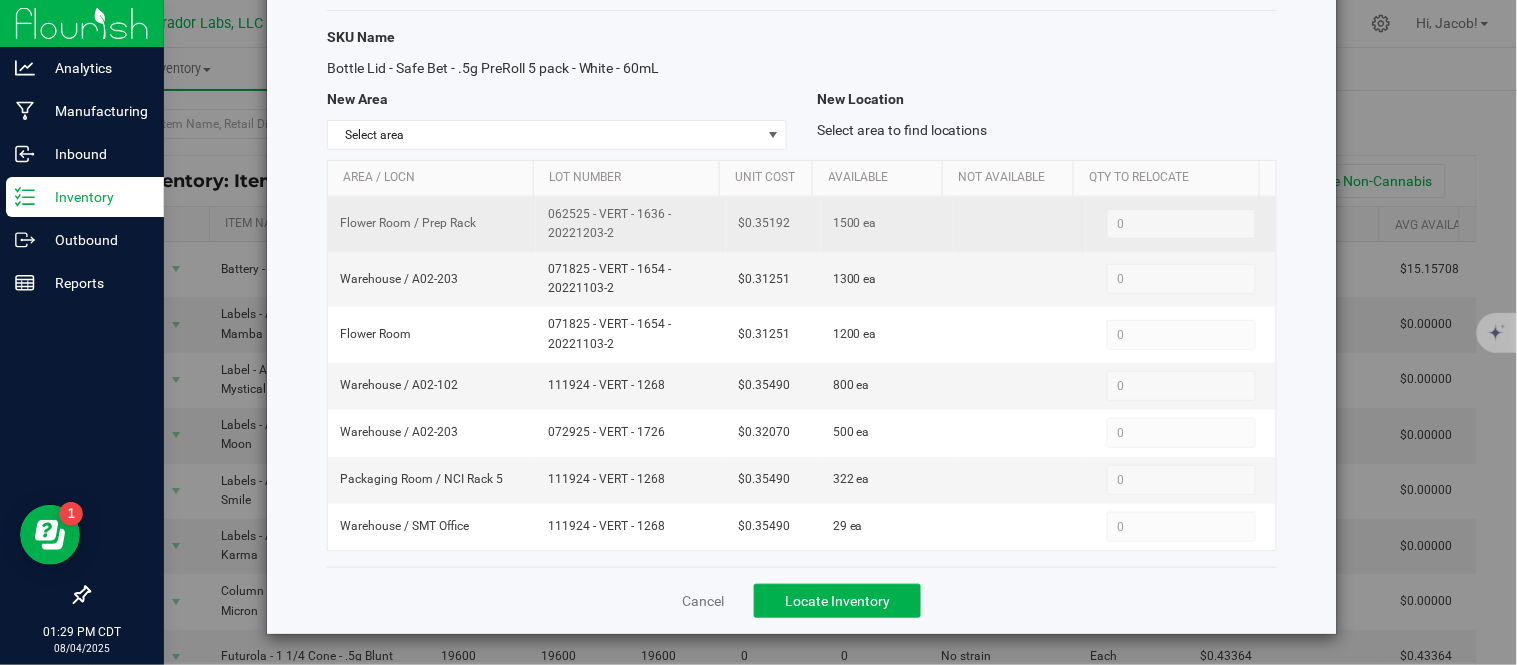 click on "062525 - VERT - 1636 - 20221203-2" at bounding box center [631, 224] 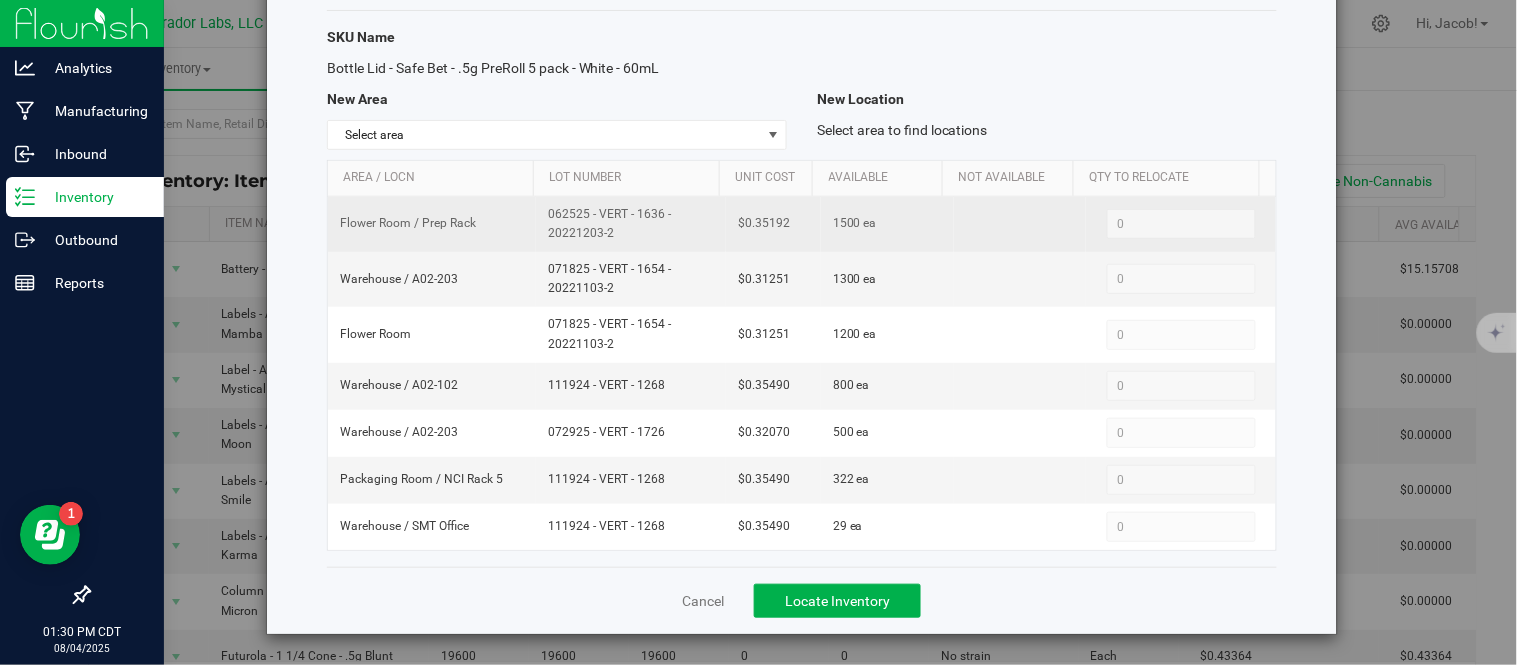 drag, startPoint x: 791, startPoint y: 215, endPoint x: 680, endPoint y: 202, distance: 111.75867 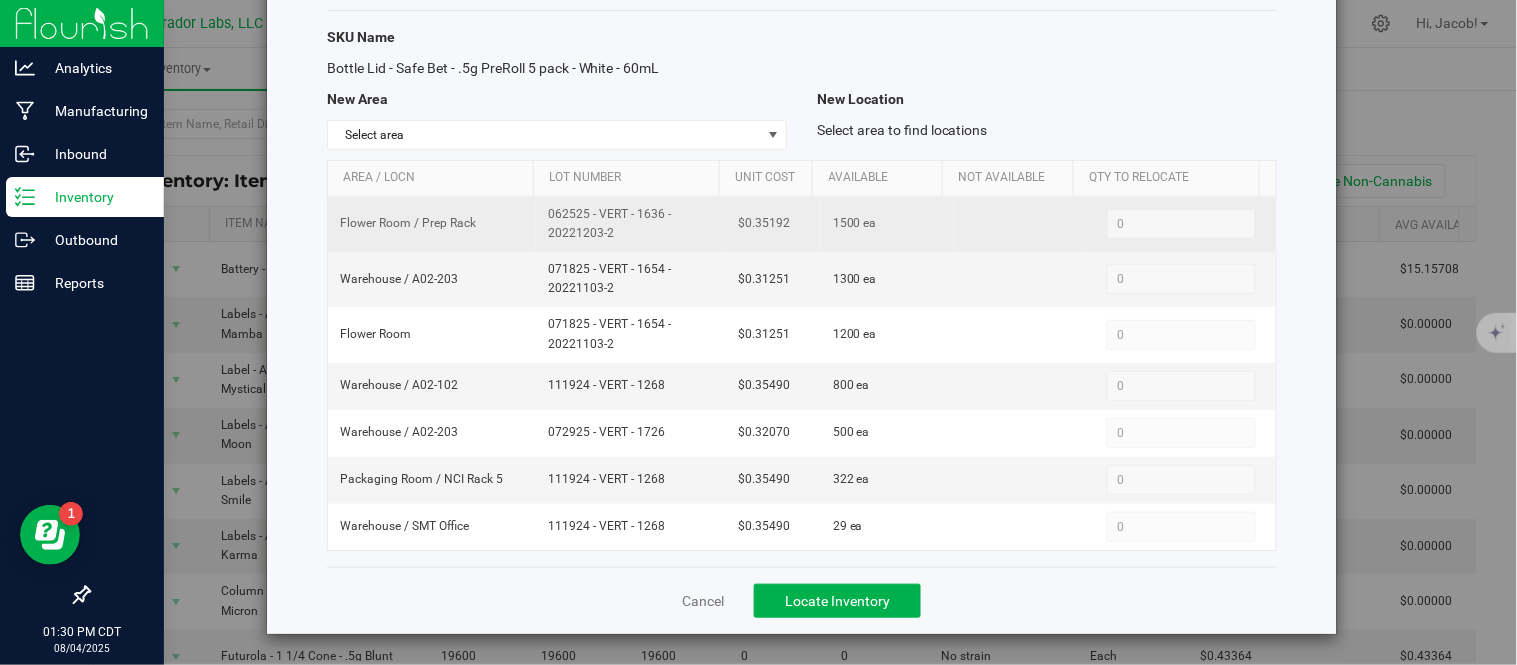 click on "Flower Room / Prep Rack
062525 - VERT - 1636 - 20221203-2
$0.35192 1500 ea 0 0" at bounding box center (802, 224) 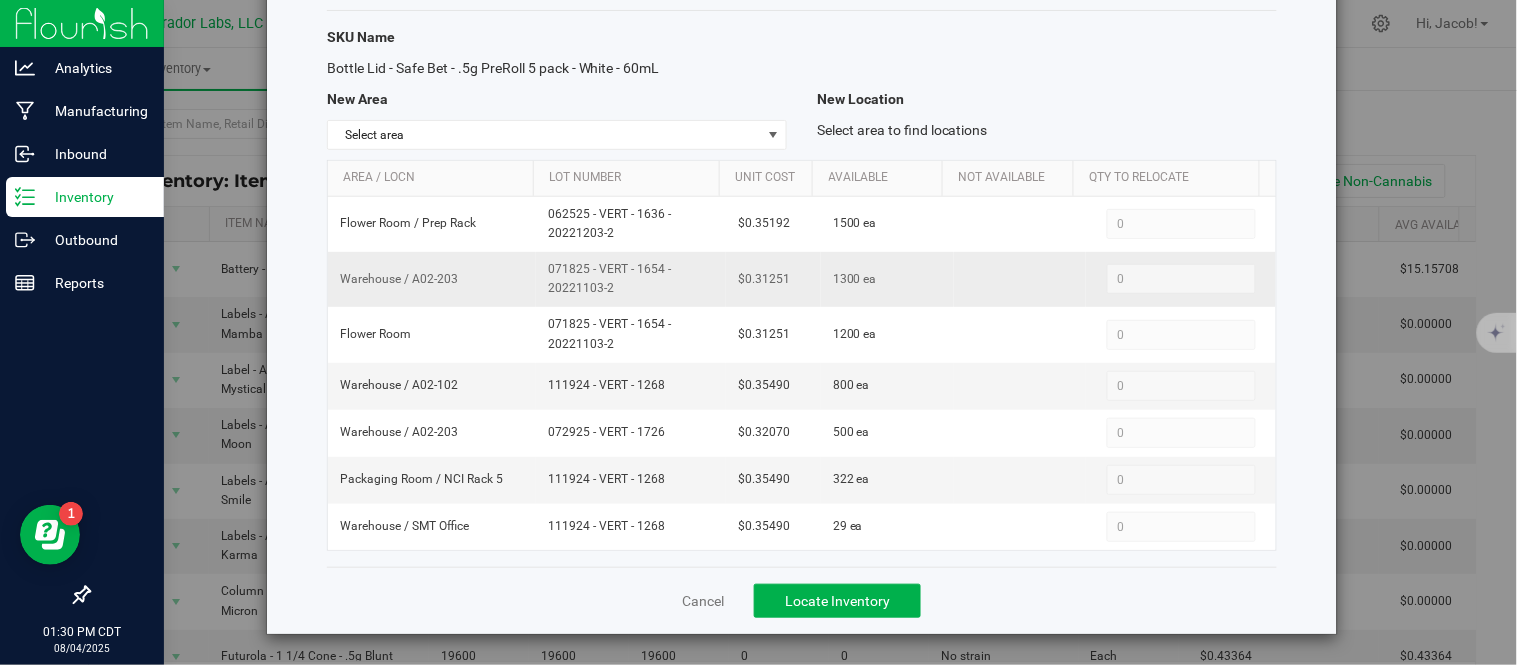 drag, startPoint x: 621, startPoint y: 287, endPoint x: 525, endPoint y: 281, distance: 96.18732 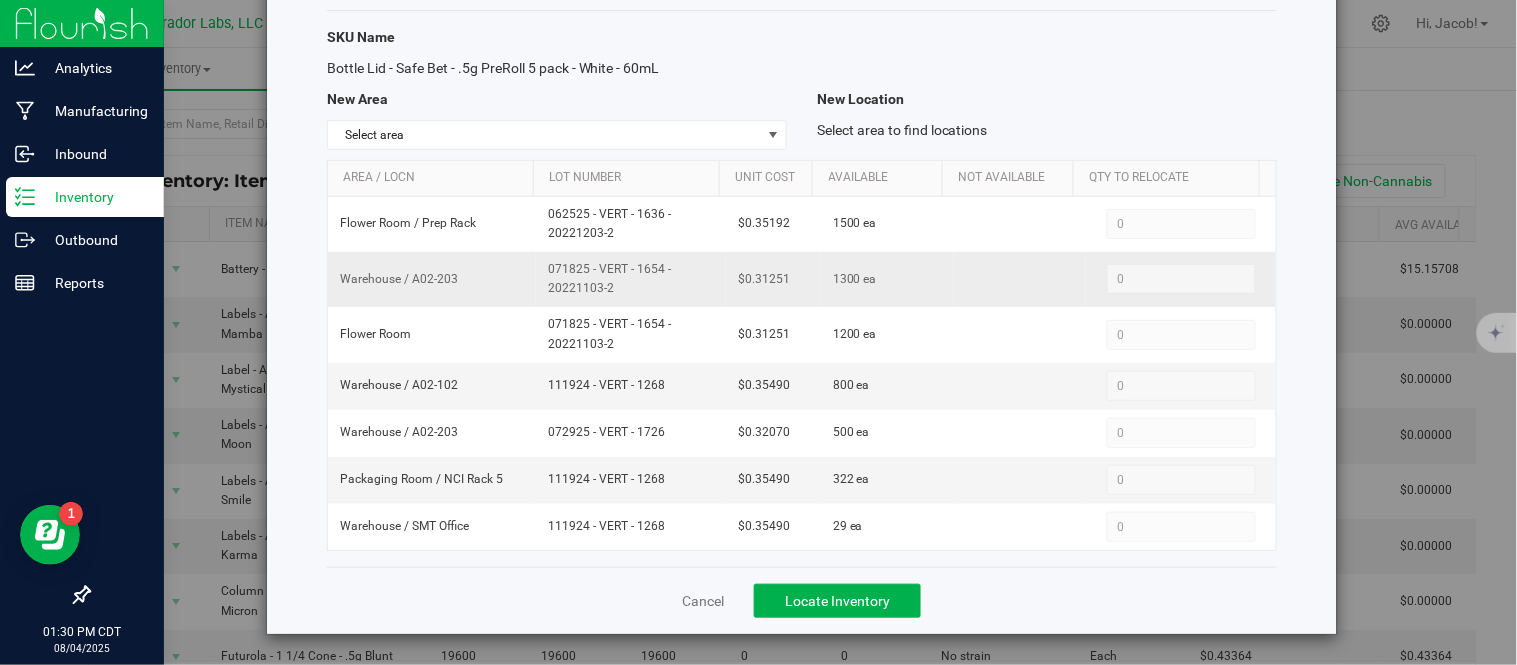 click on "Warehouse / A02-203
071825 - VERT - 1654 - 20221103-2
$0.31251 1300 ea 0 0" at bounding box center (802, 279) 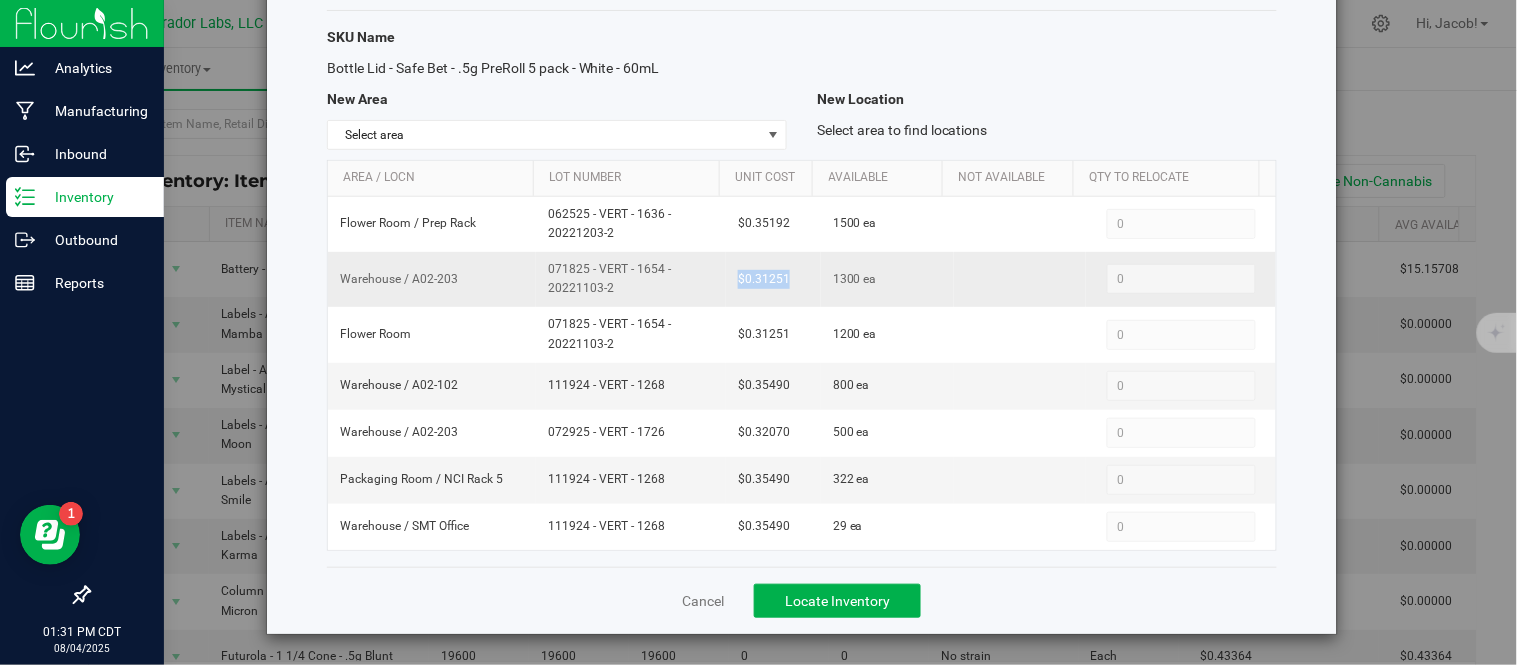 drag, startPoint x: 785, startPoint y: 280, endPoint x: 724, endPoint y: 284, distance: 61.13101 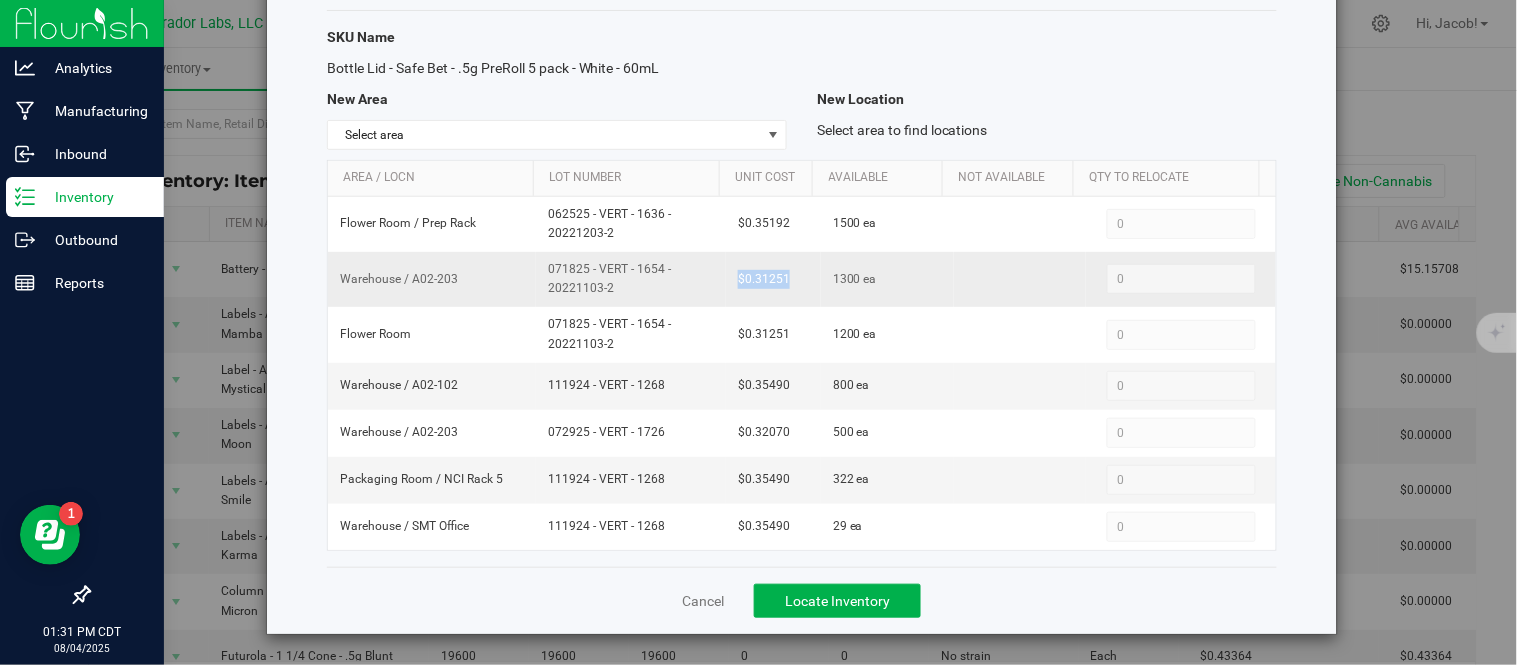 click on "$0.31251" at bounding box center [773, 279] 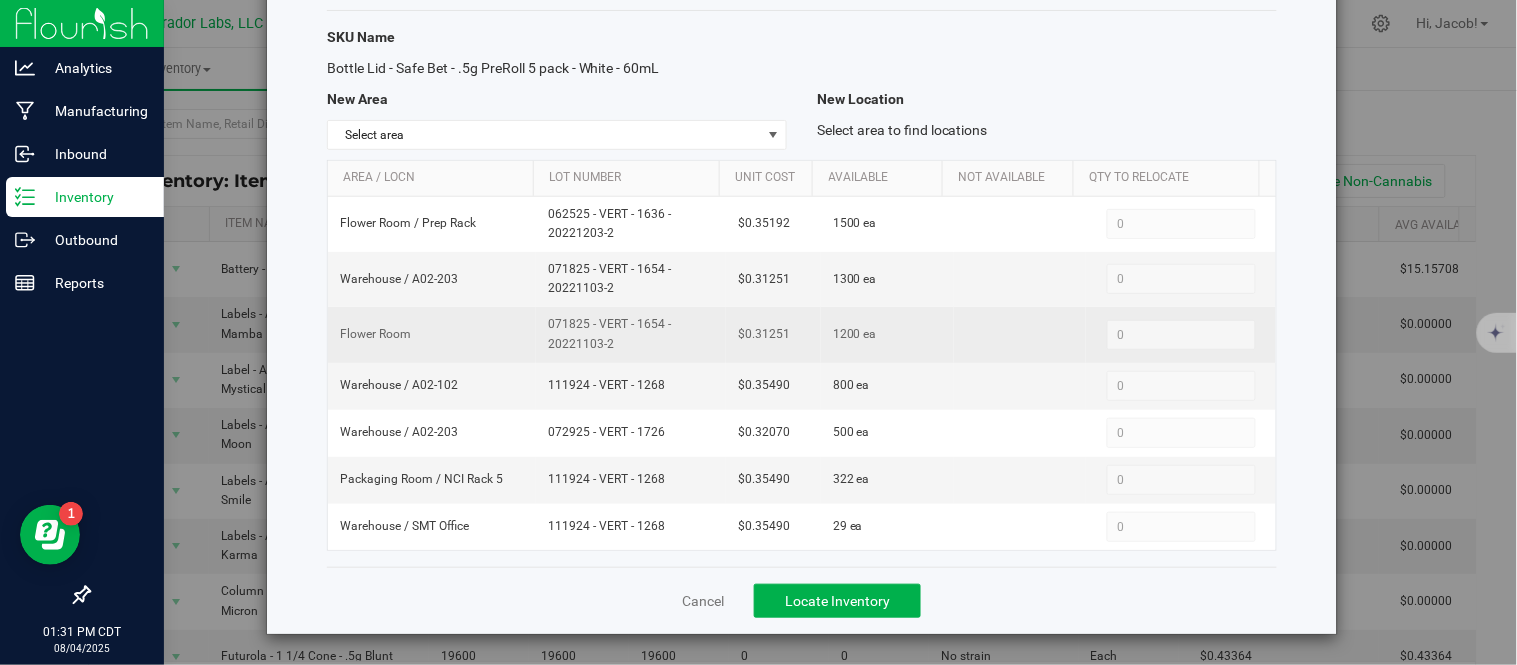 click on "071825 - VERT - 1654 - 20221103-2" at bounding box center (631, 334) 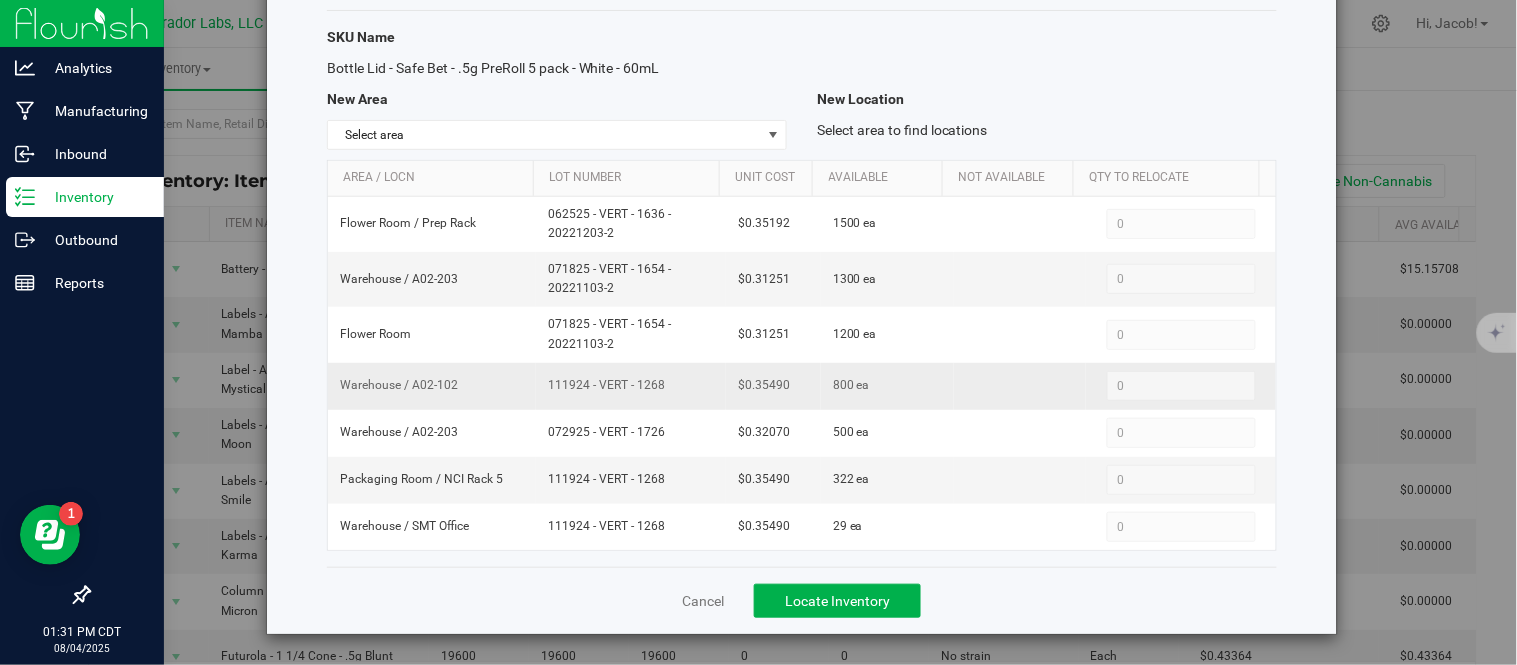 drag, startPoint x: 670, startPoint y: 391, endPoint x: 646, endPoint y: 388, distance: 24.186773 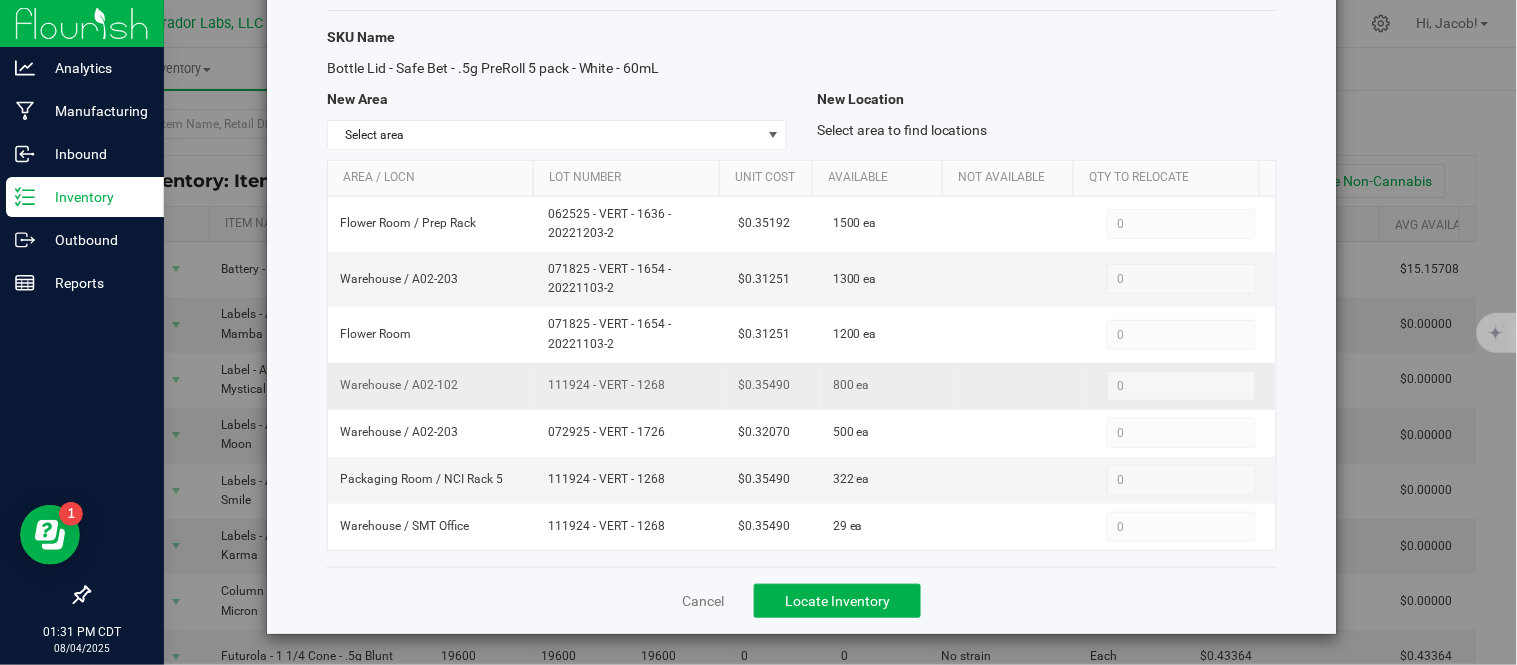 click on "111924 - VERT - 1268" at bounding box center [631, 385] 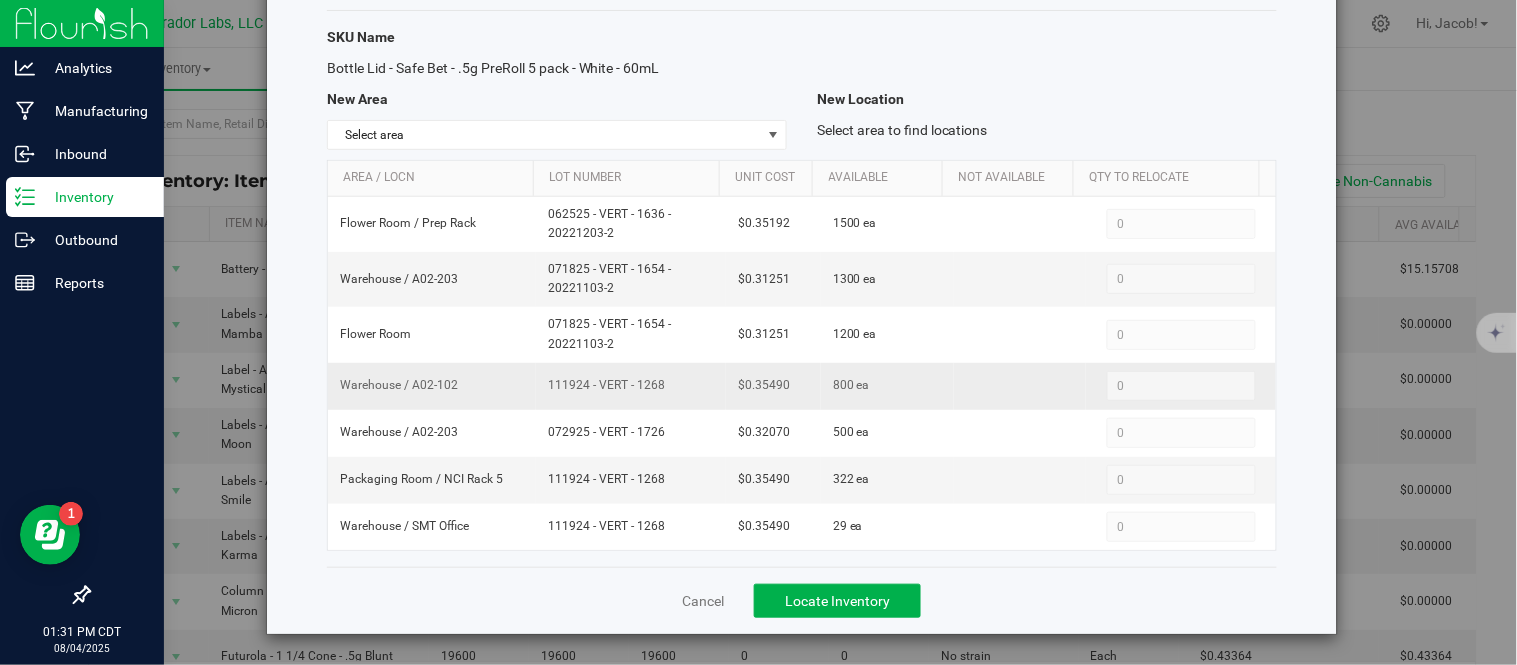 click on "111924 - VERT - 1268" at bounding box center (631, 385) 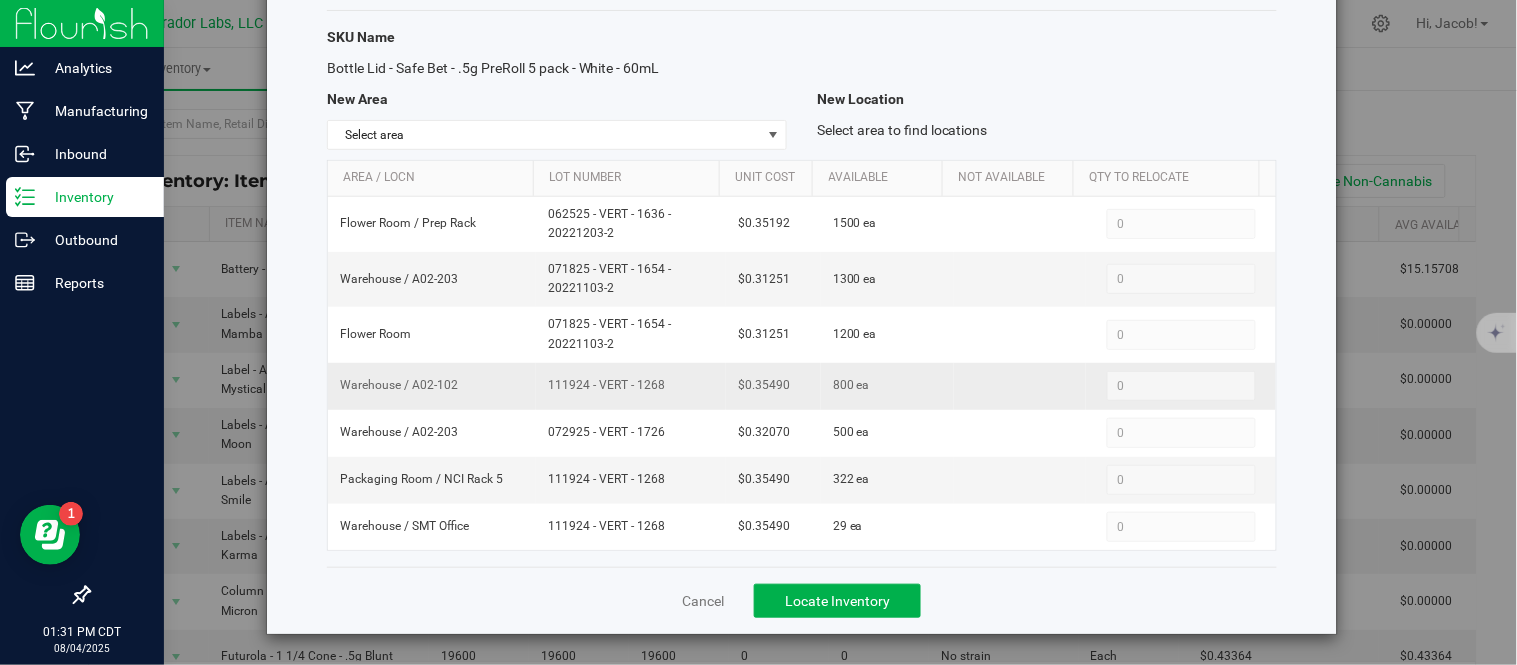 drag, startPoint x: 660, startPoint y: 381, endPoint x: 543, endPoint y: 380, distance: 117.00427 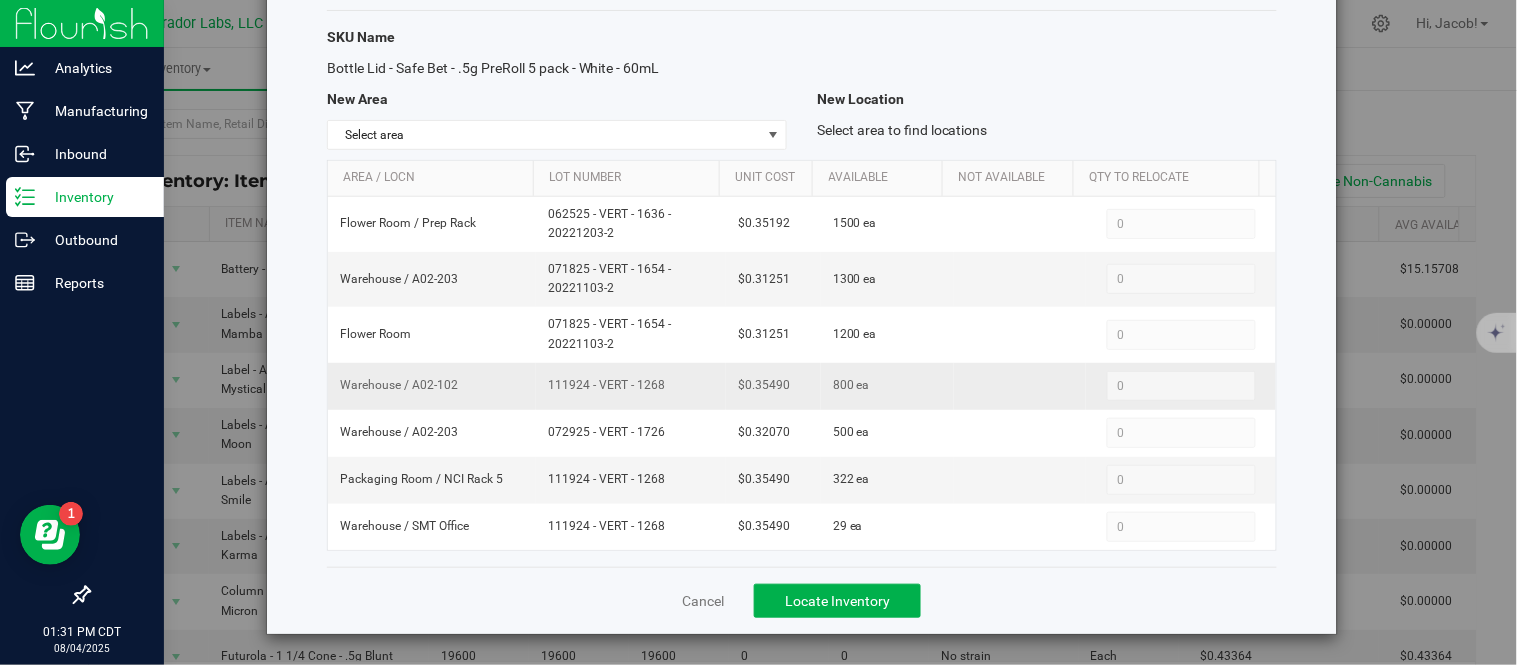 click on "111924 - VERT - 1268" at bounding box center [631, 385] 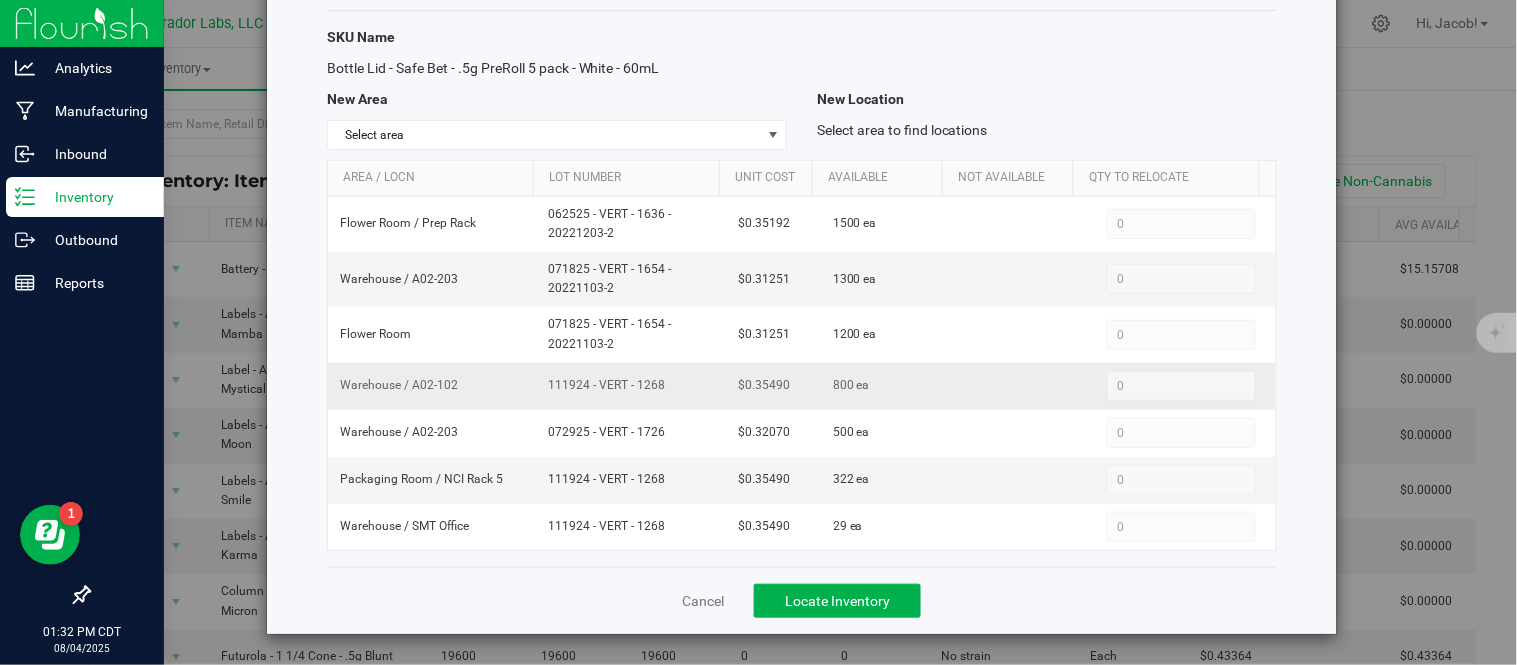 click on "$0.35490" at bounding box center [764, 385] 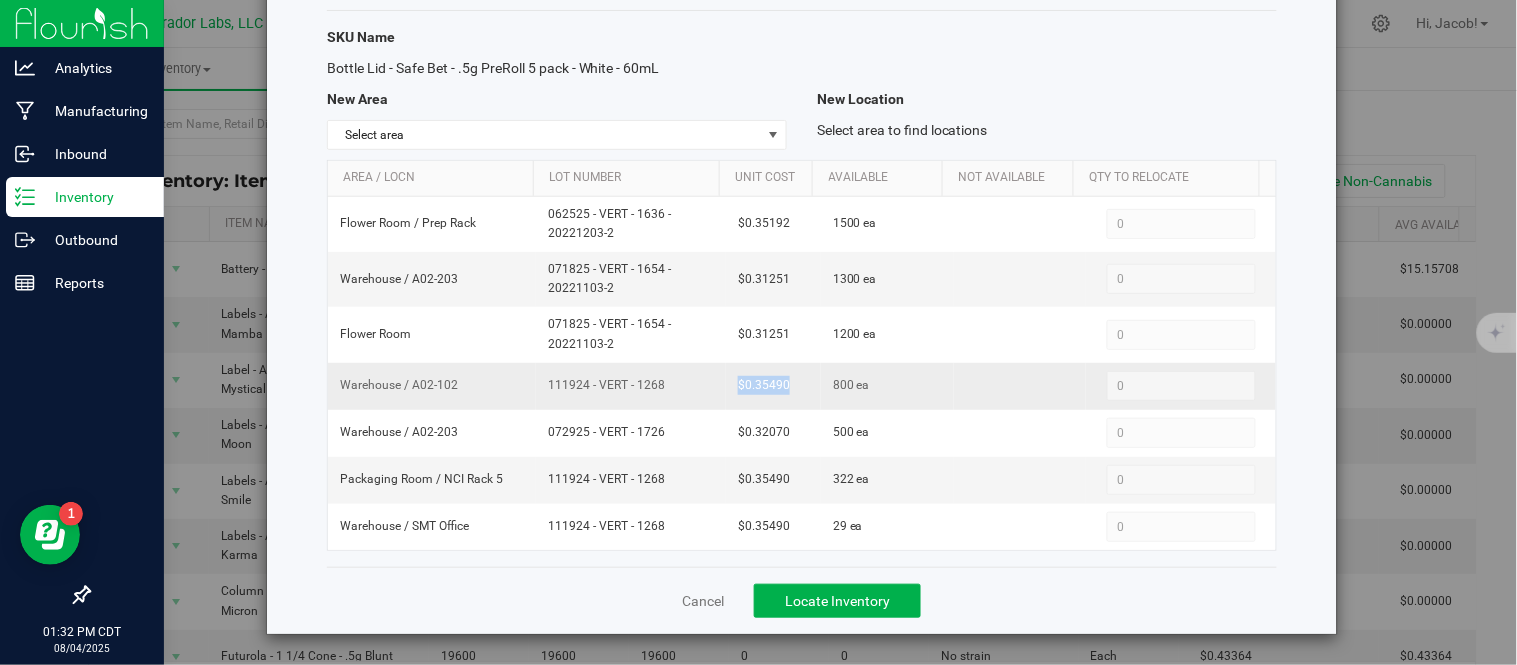 drag, startPoint x: 780, startPoint y: 384, endPoint x: 713, endPoint y: 381, distance: 67.06713 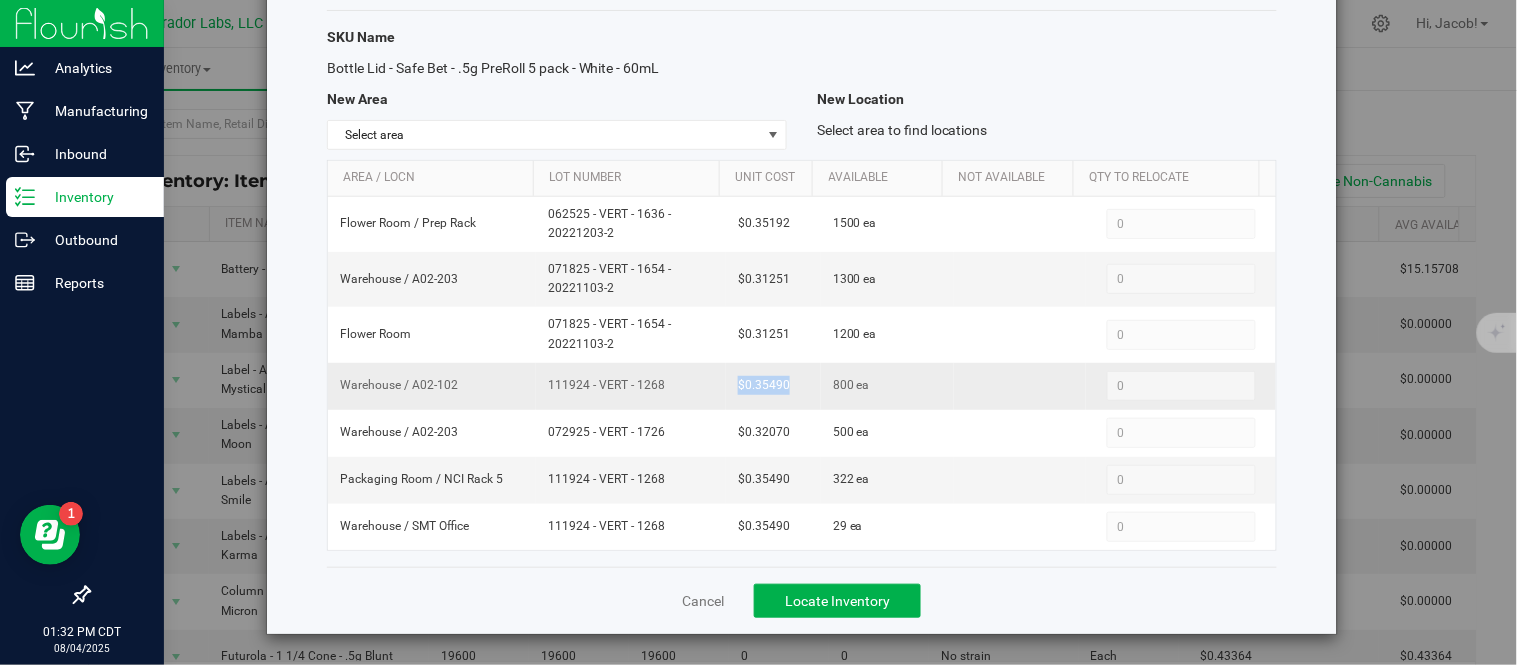 click on "$0.35490" at bounding box center (773, 386) 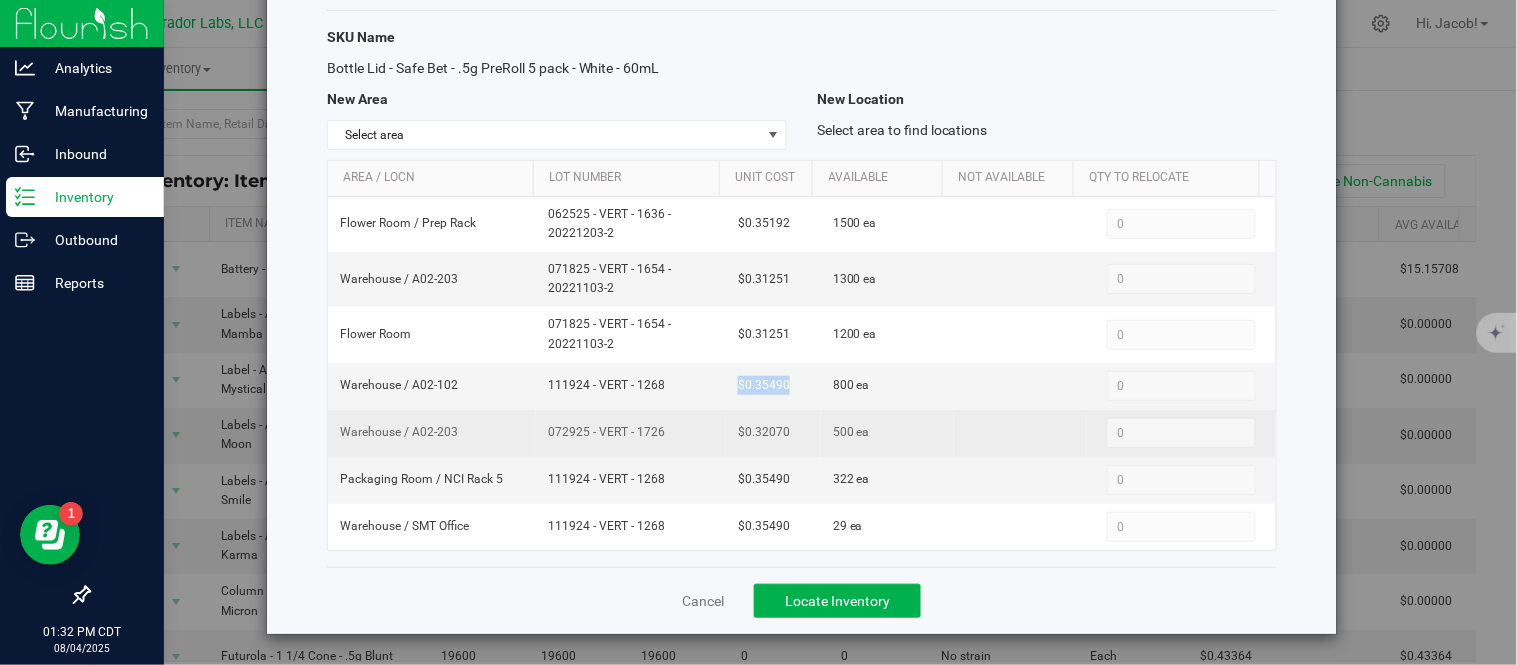 drag, startPoint x: 670, startPoint y: 432, endPoint x: 528, endPoint y: 417, distance: 142.79005 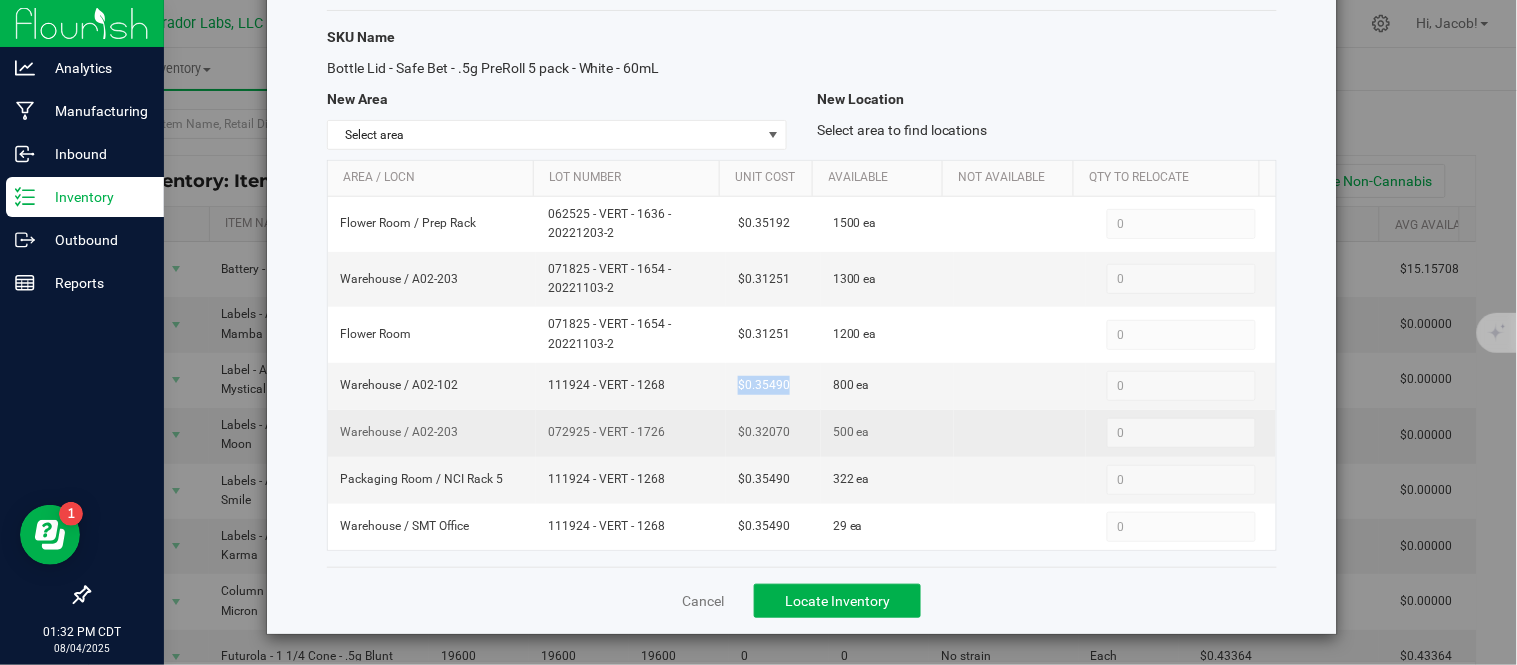 click on "072925 - VERT - 1726" at bounding box center (631, 433) 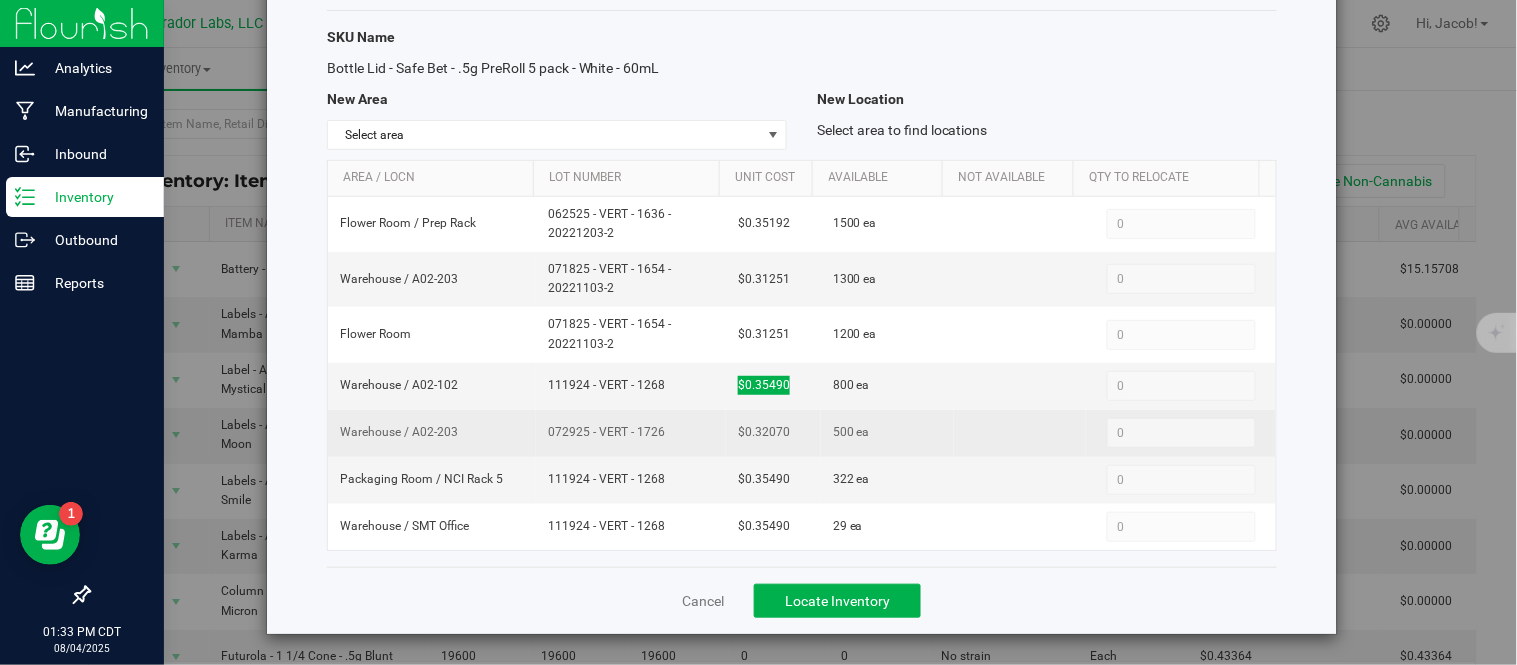 drag, startPoint x: 793, startPoint y: 424, endPoint x: 693, endPoint y: 428, distance: 100.07997 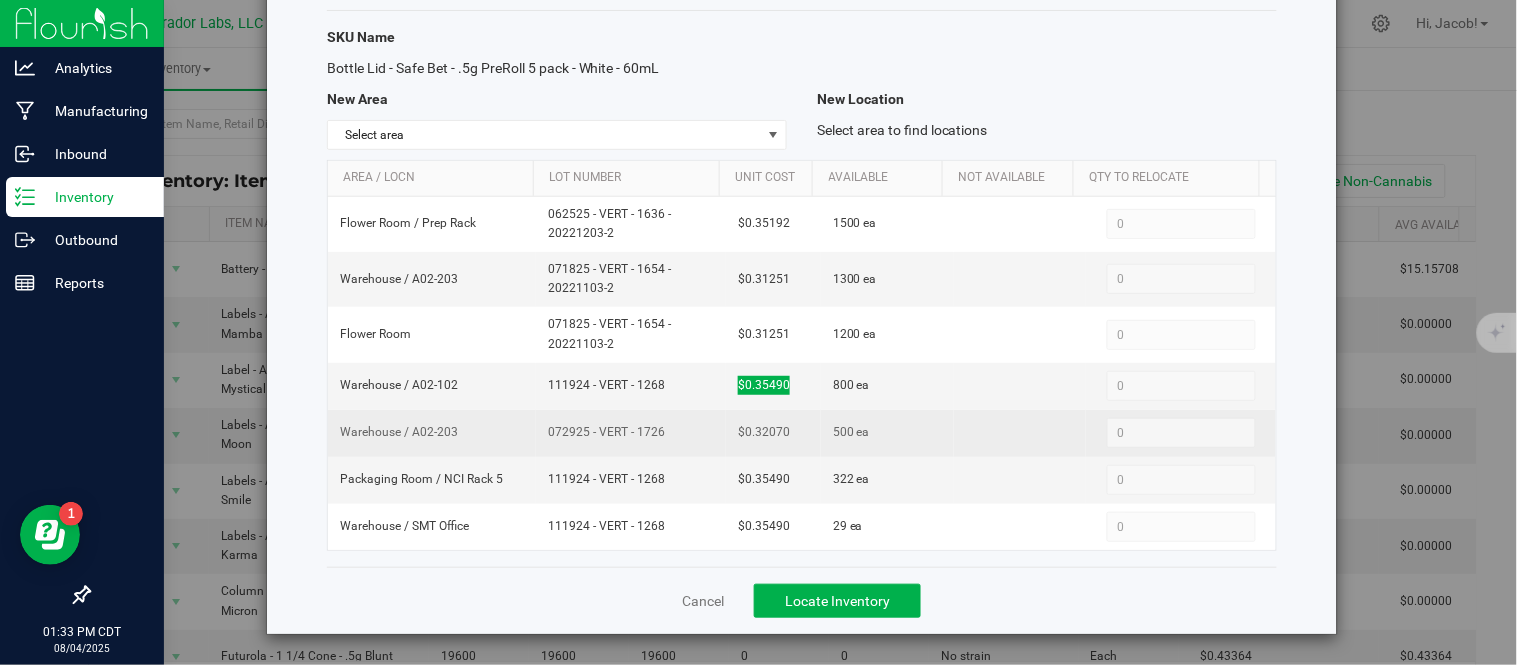 click on "Warehouse / A02-203
072925 - VERT - 1726
$0.32070 500 ea 0 0" at bounding box center (802, 433) 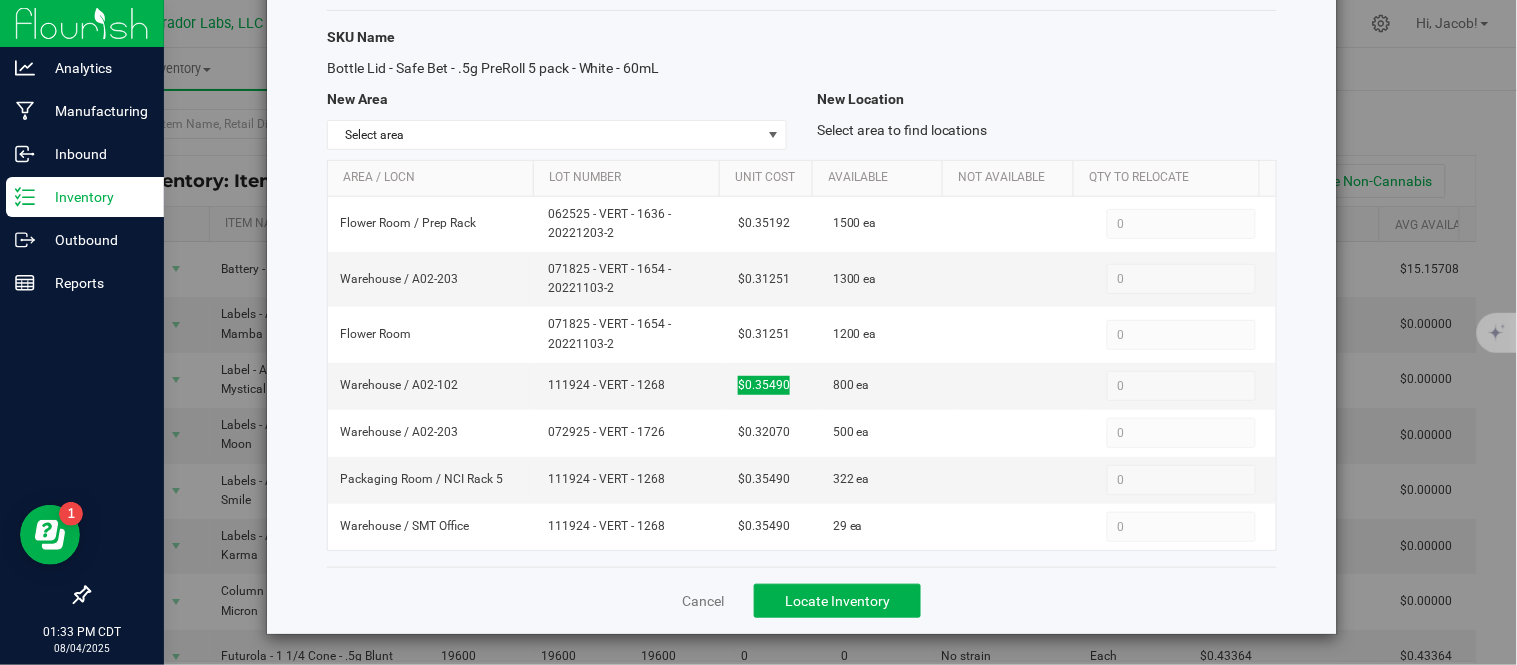 scroll, scrollTop: 0, scrollLeft: 0, axis: both 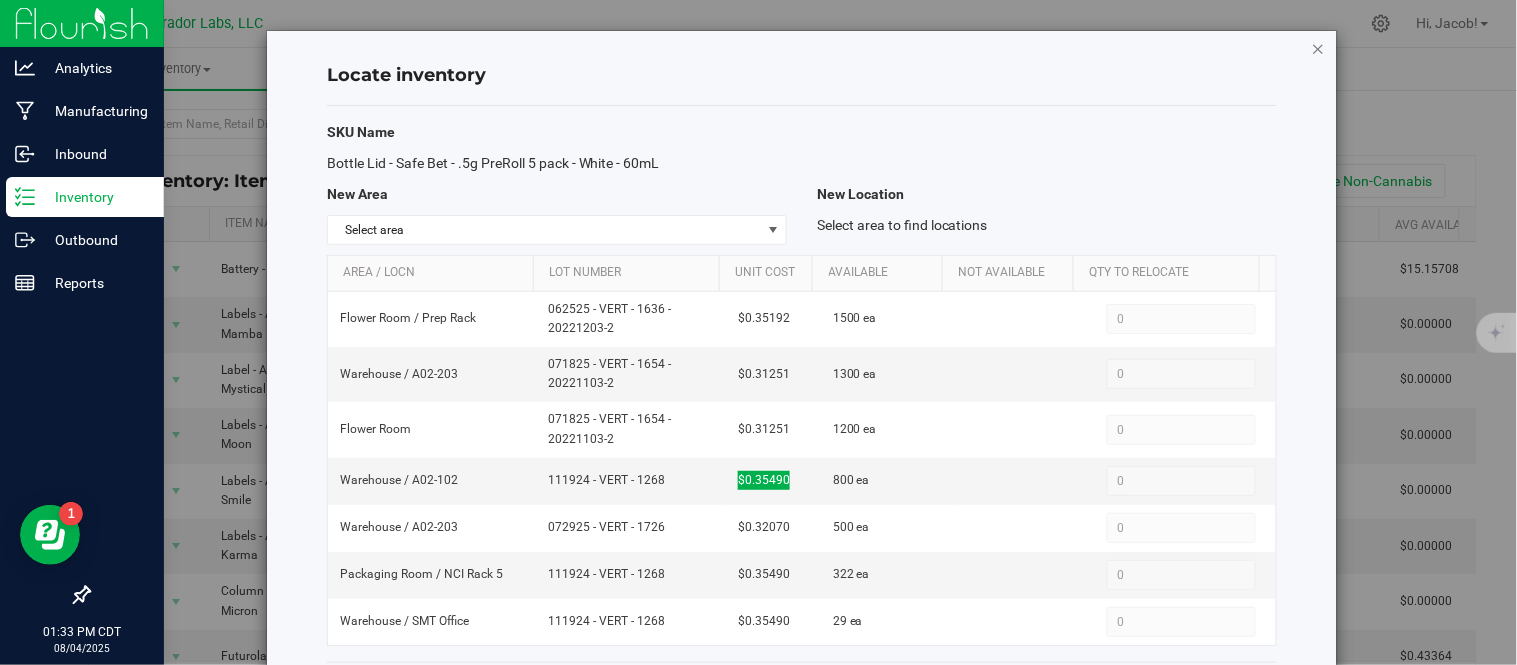 click at bounding box center [1319, 48] 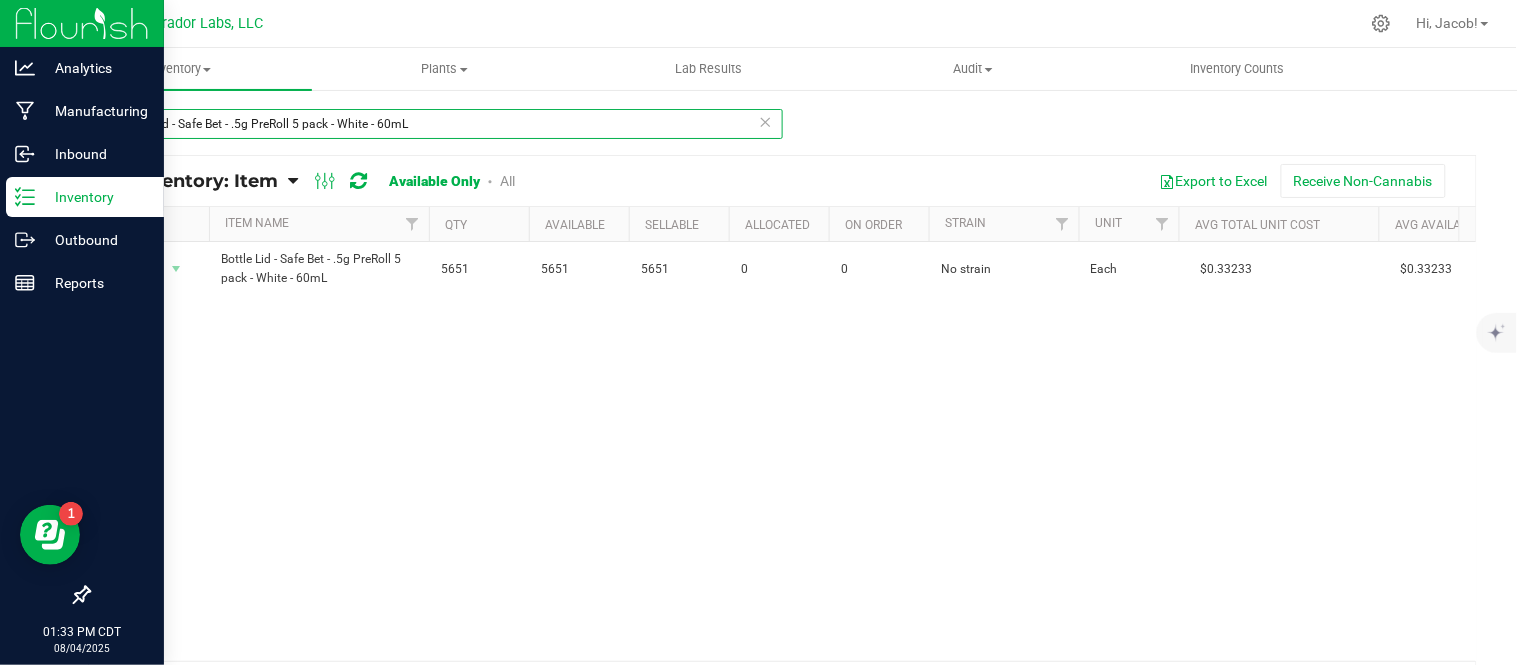 click on "Bottle Lid - Safe Bet - .5g PreRoll 5 pack - White - 60mL" at bounding box center [435, 124] 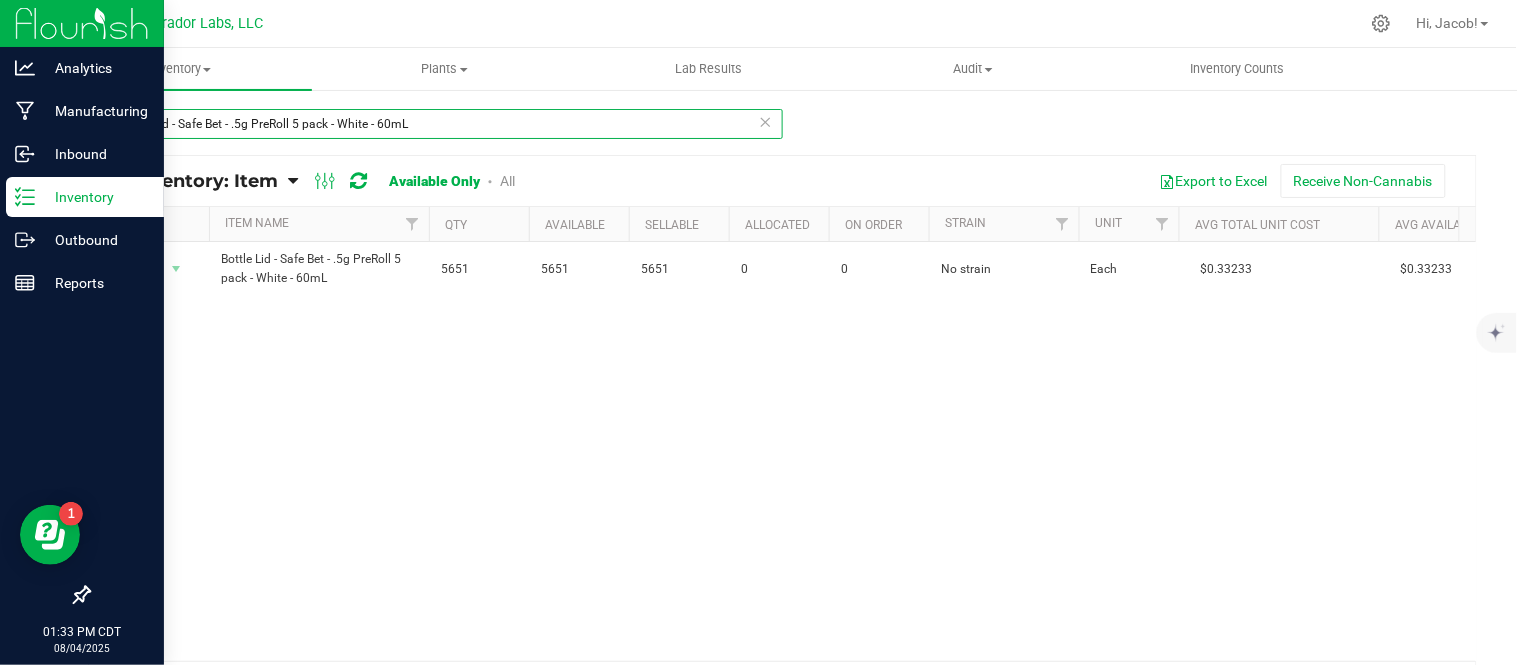 click on "Bottle Lid - Safe Bet - .5g PreRoll 5 pack - White - 60mL" at bounding box center (435, 124) 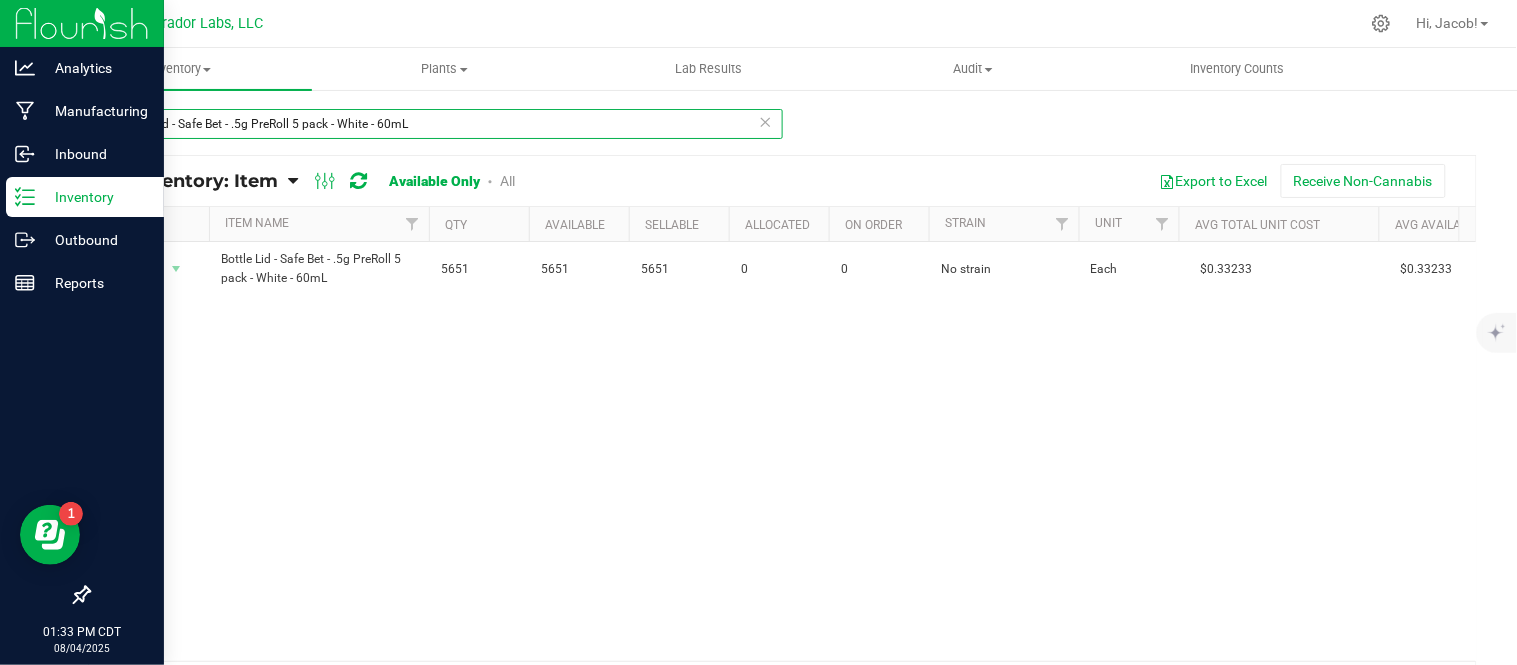click on "Bottle Lid - Safe Bet - .5g PreRoll 5 pack - White - 60mL" at bounding box center [435, 124] 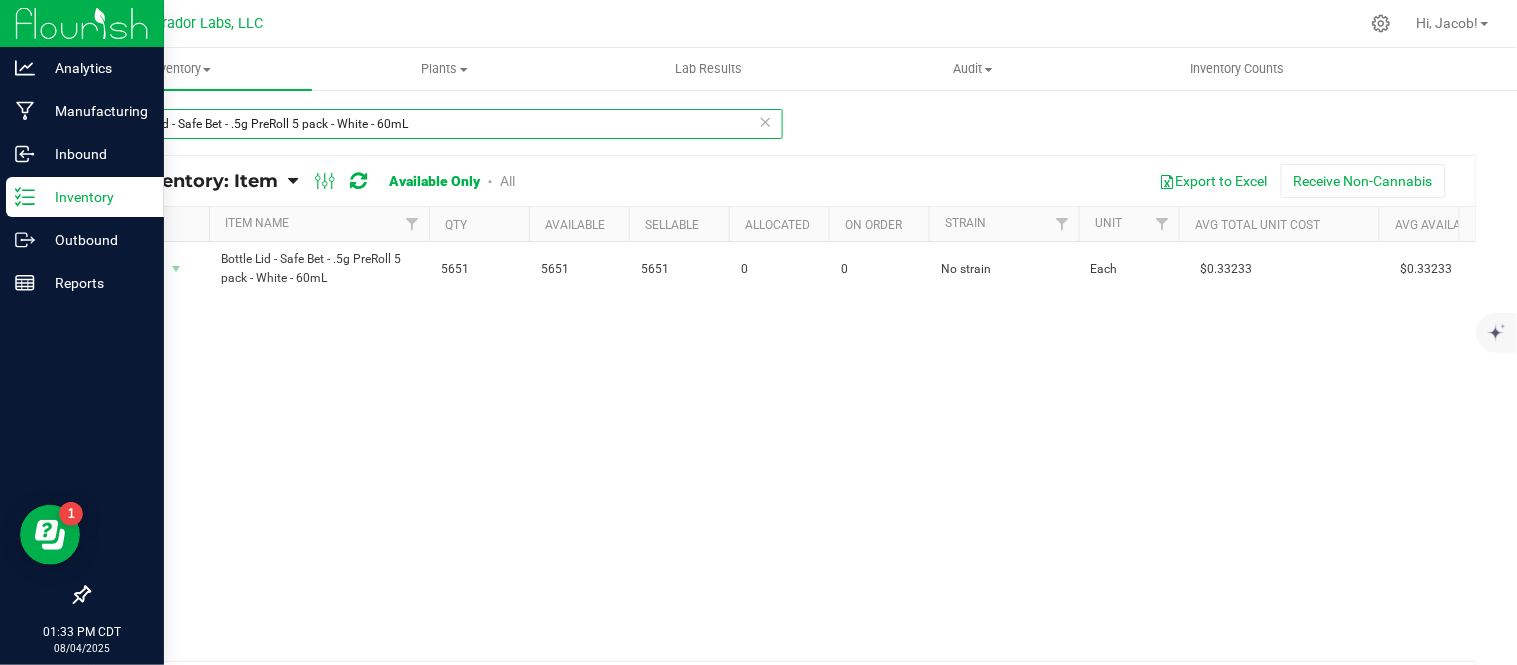 paste on "Infused .5g Rolls 15 Pack - Black - 4oz" 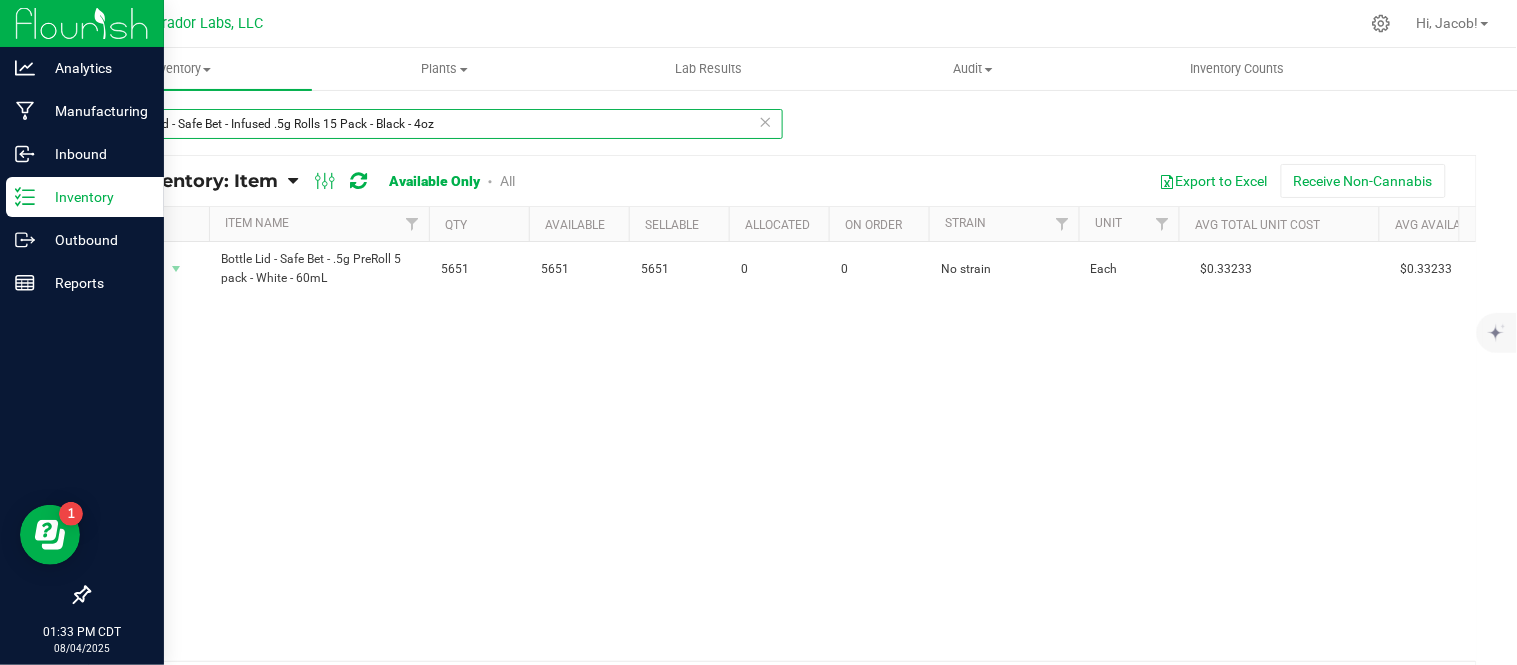 type on "Bottle Lid - Safe Bet - Infused .5g Rolls 15 Pack - Black - 4oz" 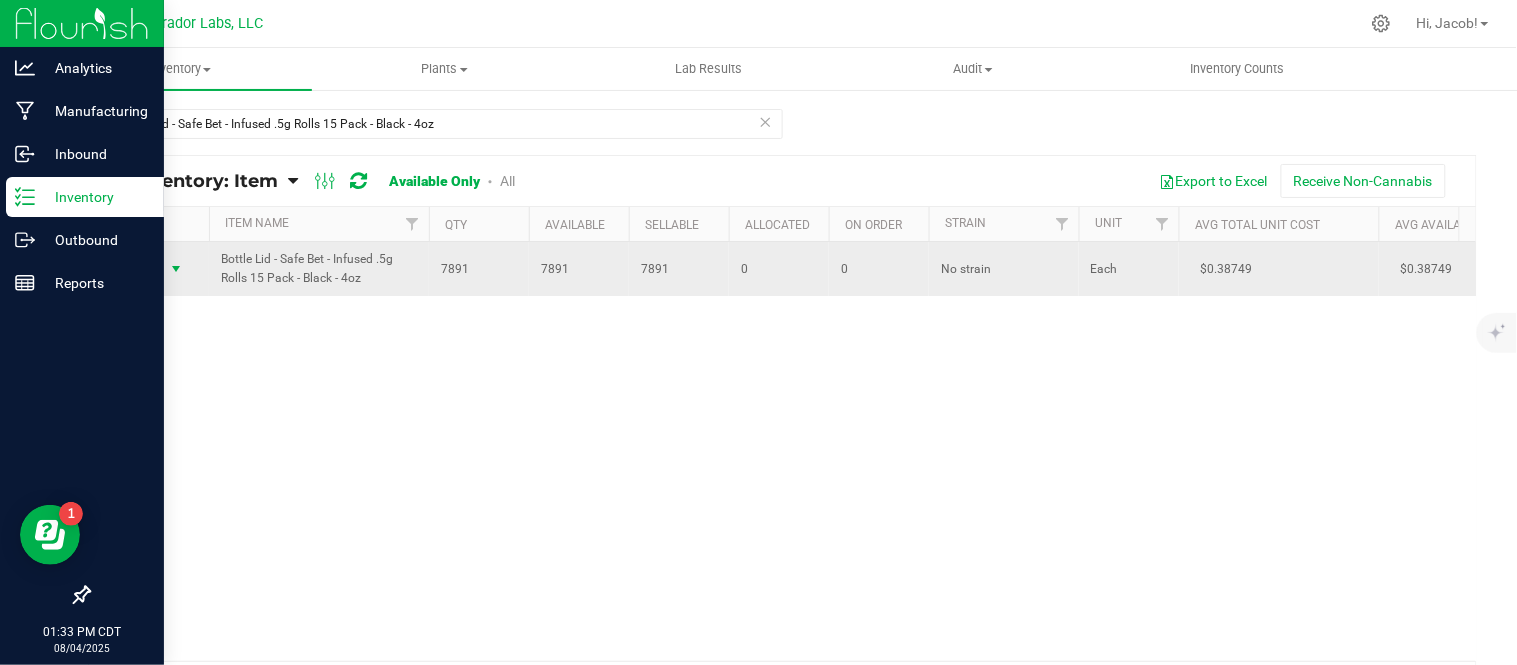 click on "Action" at bounding box center [136, 269] 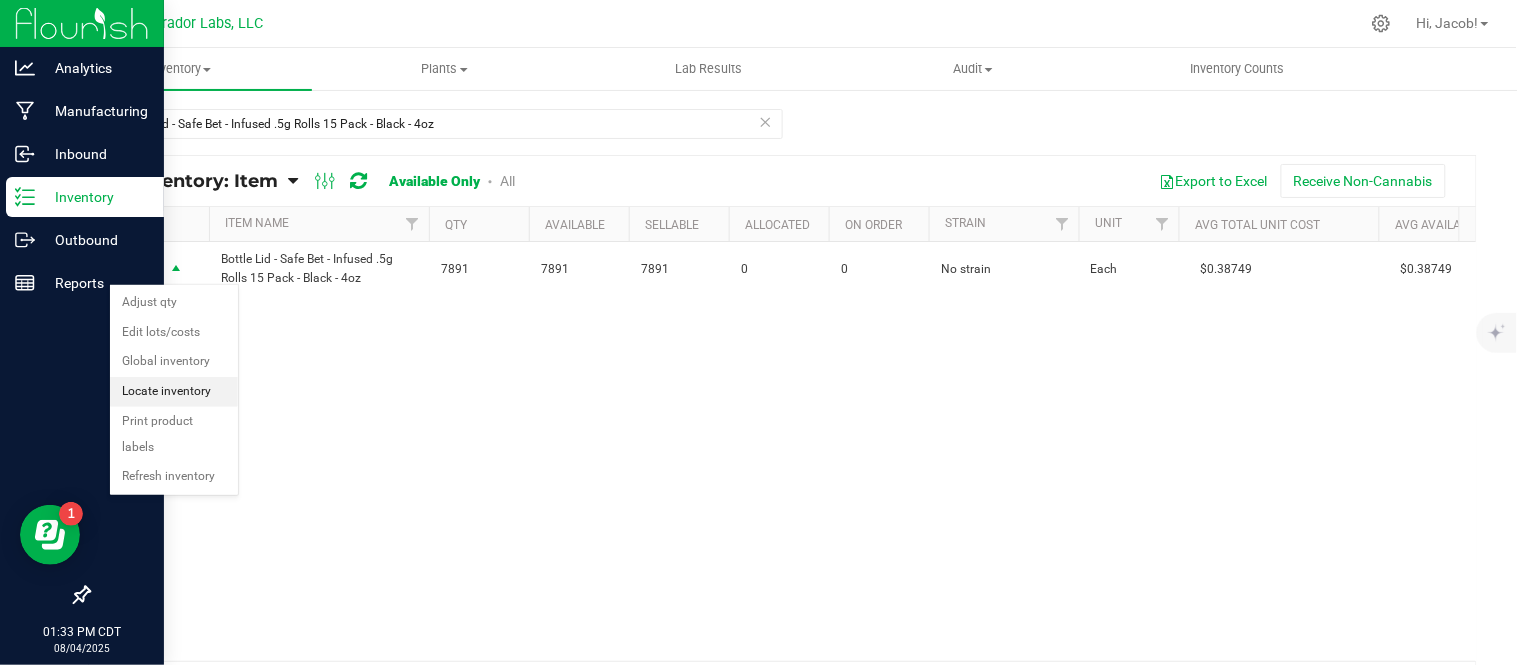 click on "Locate inventory" at bounding box center (174, 392) 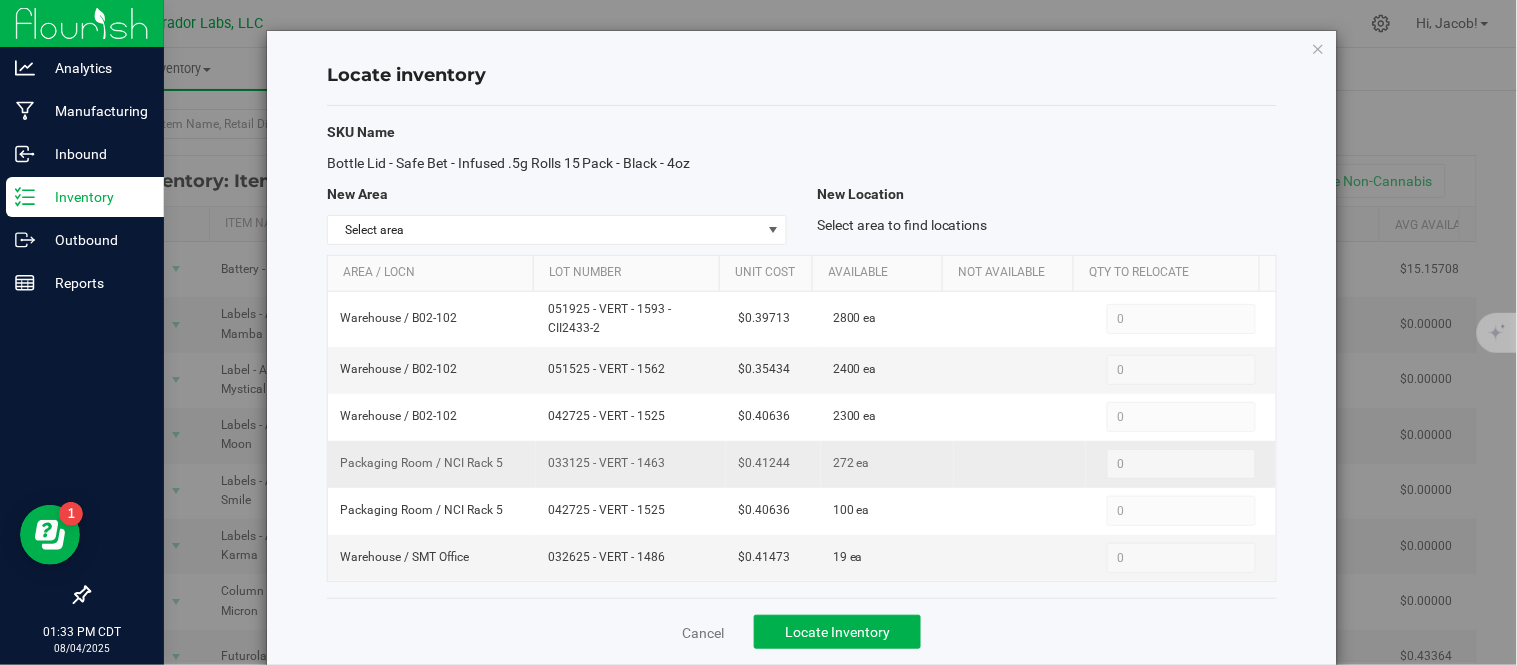 scroll, scrollTop: 33, scrollLeft: 0, axis: vertical 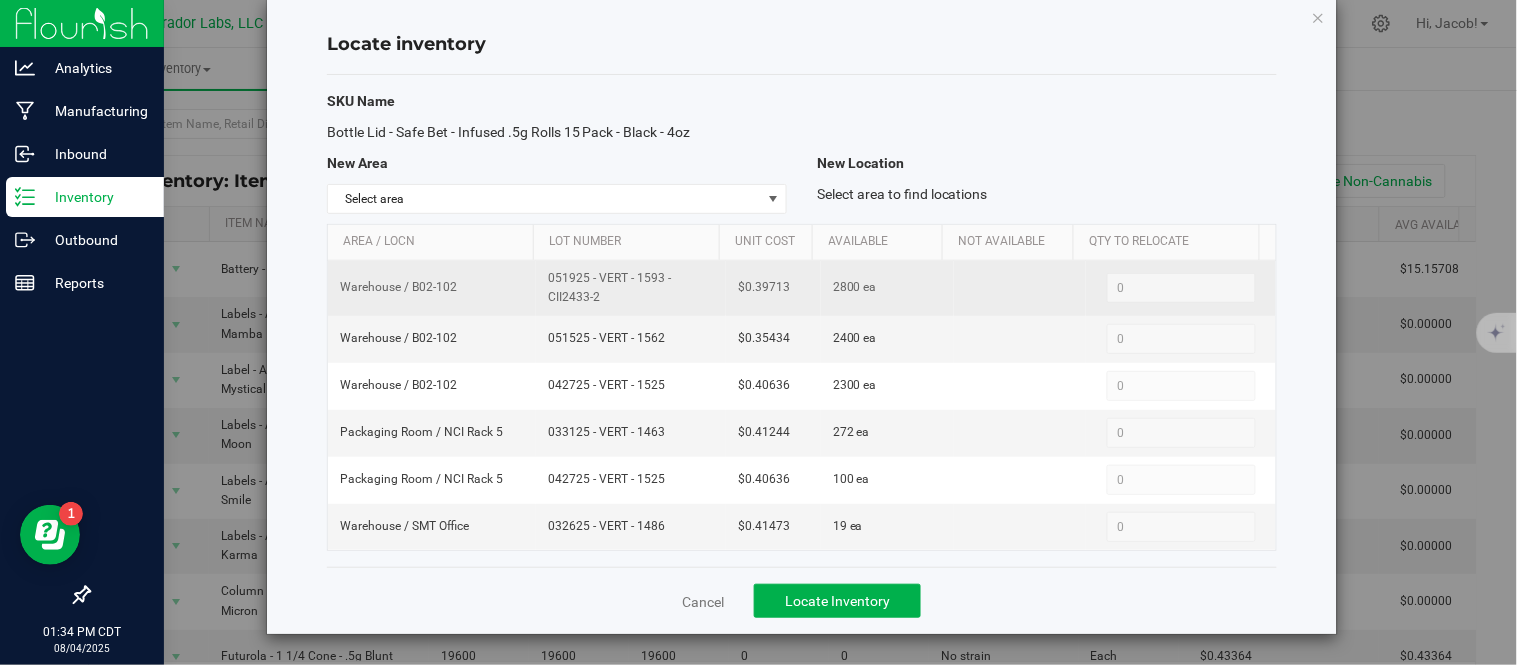 drag, startPoint x: 624, startPoint y: 306, endPoint x: 532, endPoint y: 283, distance: 94.83143 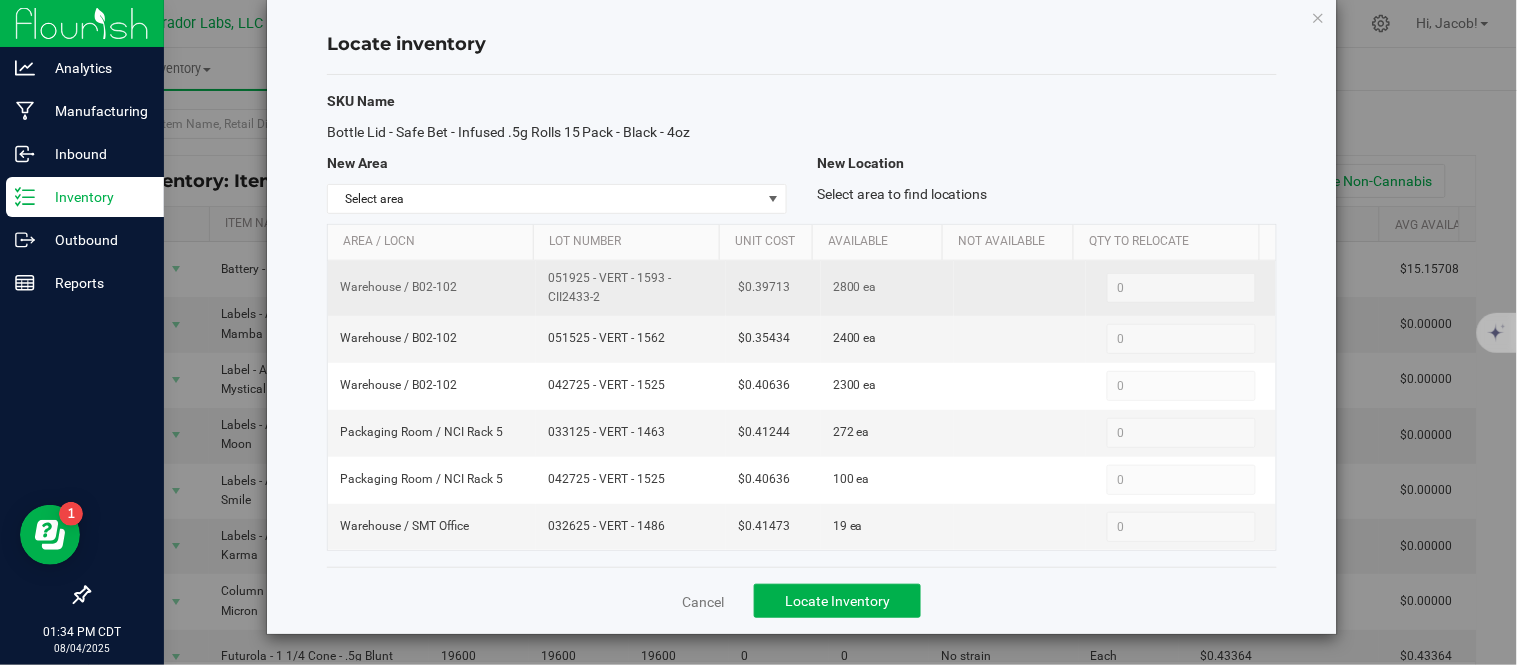 click on "051925 - VERT - 1593 - CII2433-2" at bounding box center (631, 288) 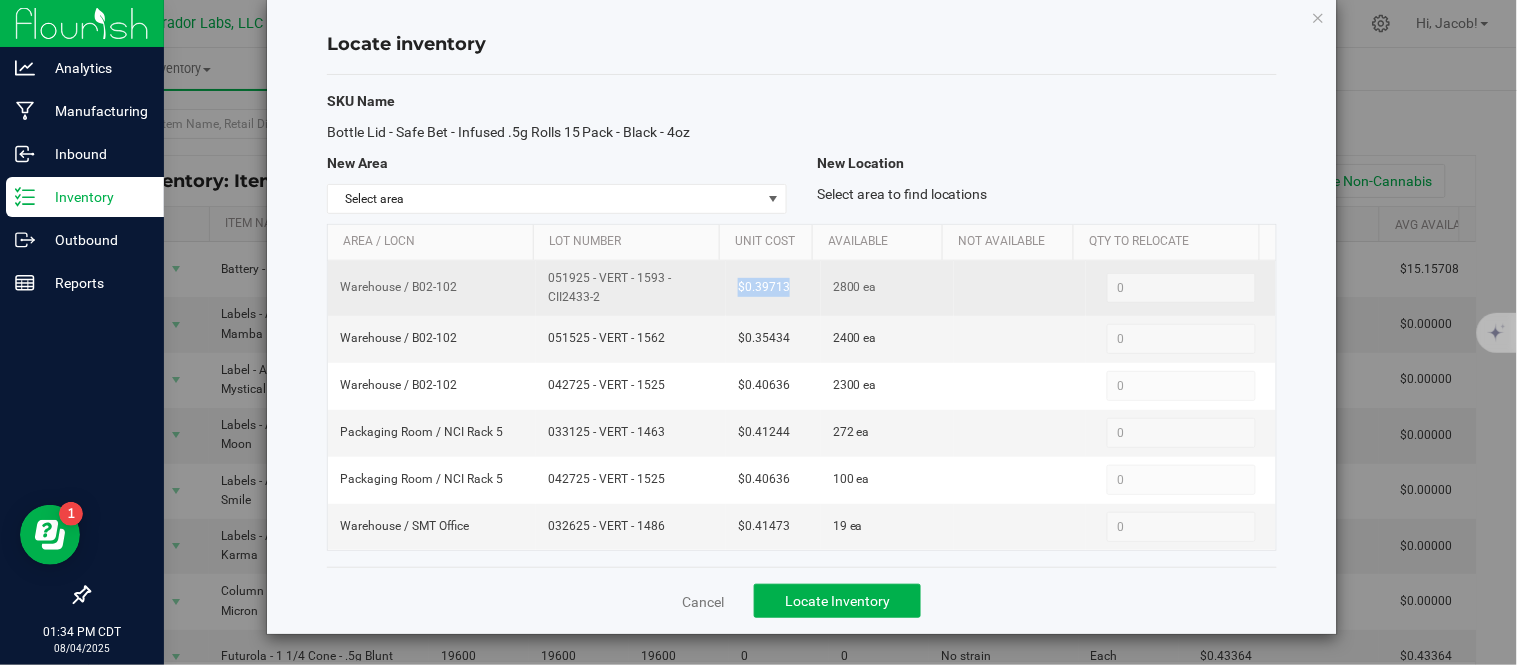 drag, startPoint x: 780, startPoint y: 275, endPoint x: 716, endPoint y: 296, distance: 67.357254 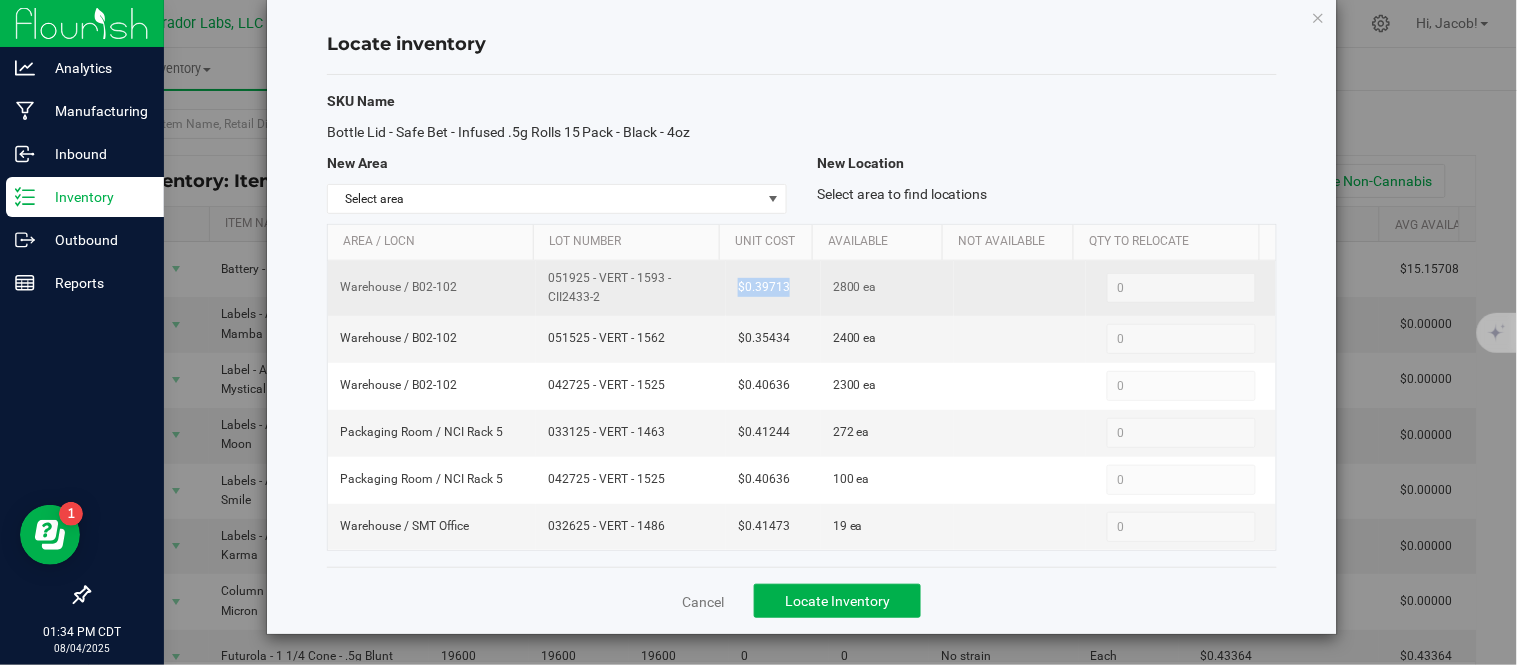 click on "$0.39713" at bounding box center [773, 288] 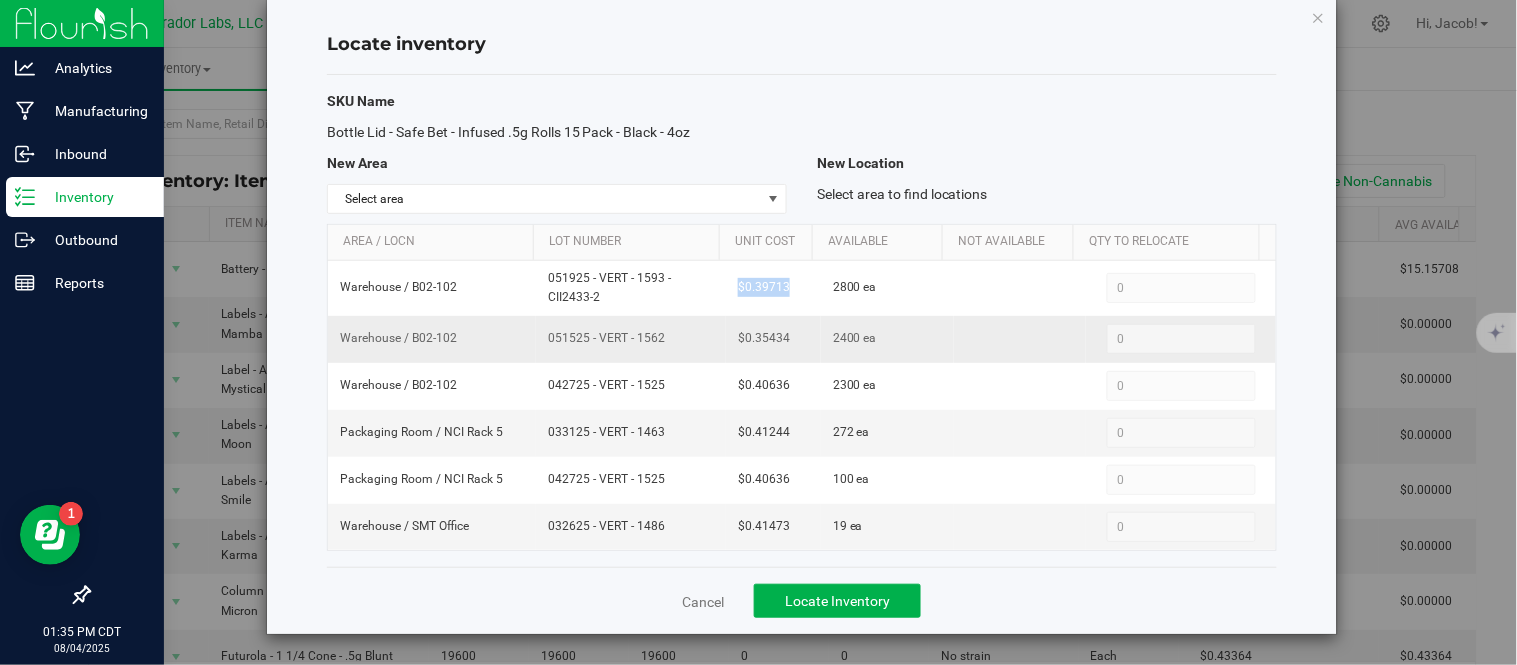 drag, startPoint x: 664, startPoint y: 341, endPoint x: 522, endPoint y: 342, distance: 142.00352 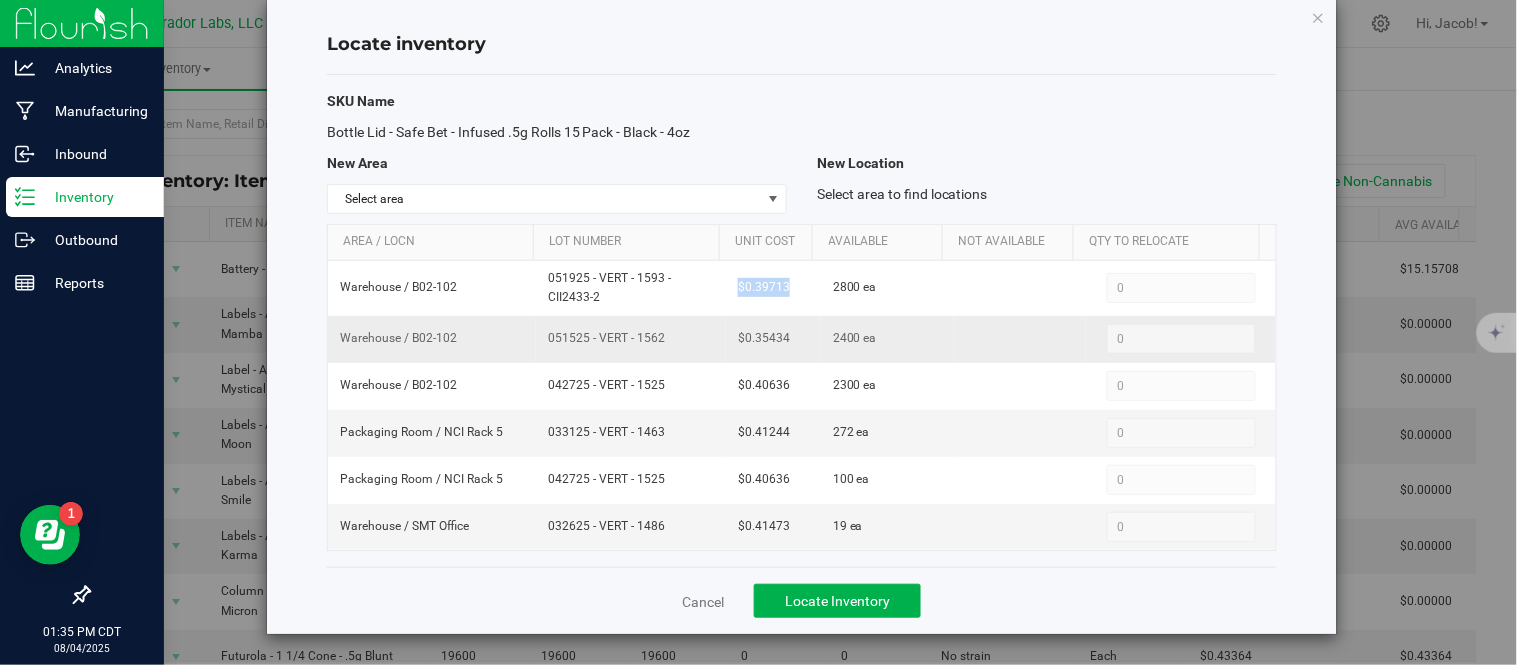click on "Warehouse / B02-102
051525 - VERT - 1562
$0.35434 2400 ea 0 0" at bounding box center [802, 339] 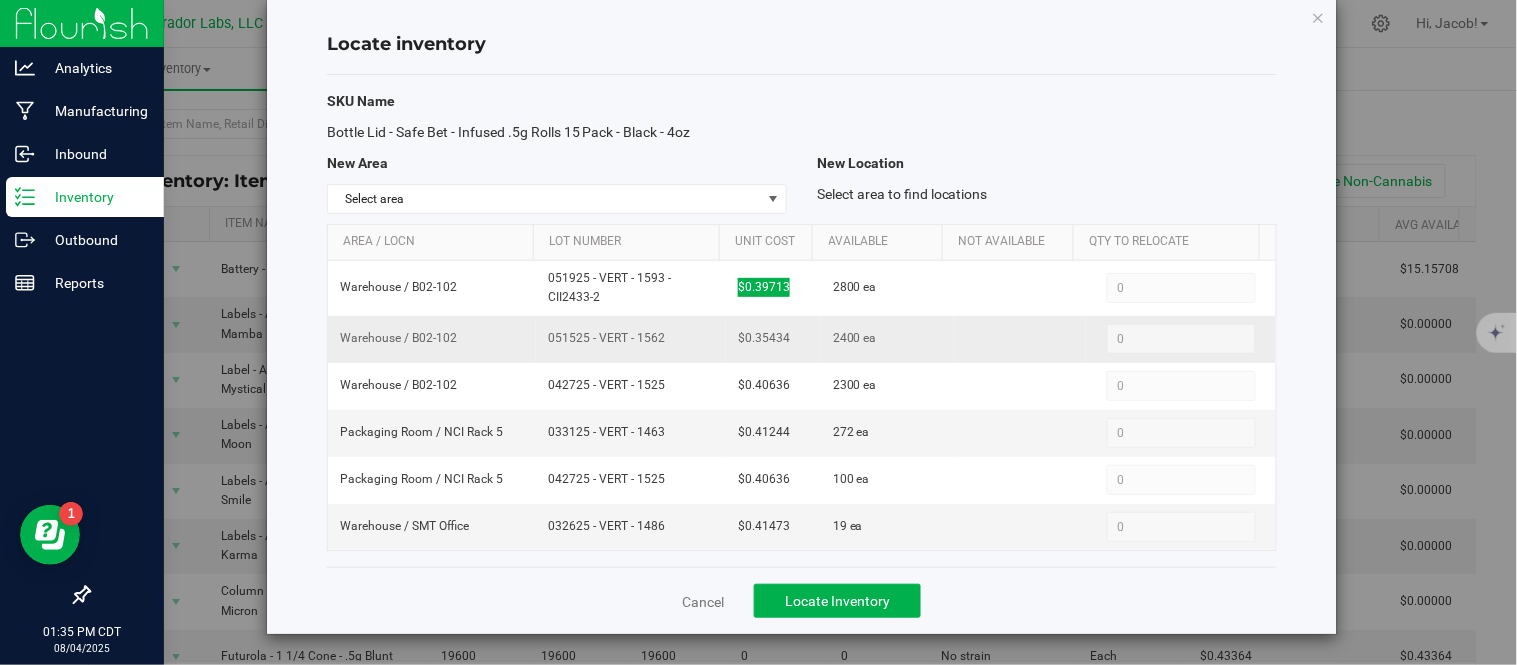 click on "$0.35434" at bounding box center (773, 339) 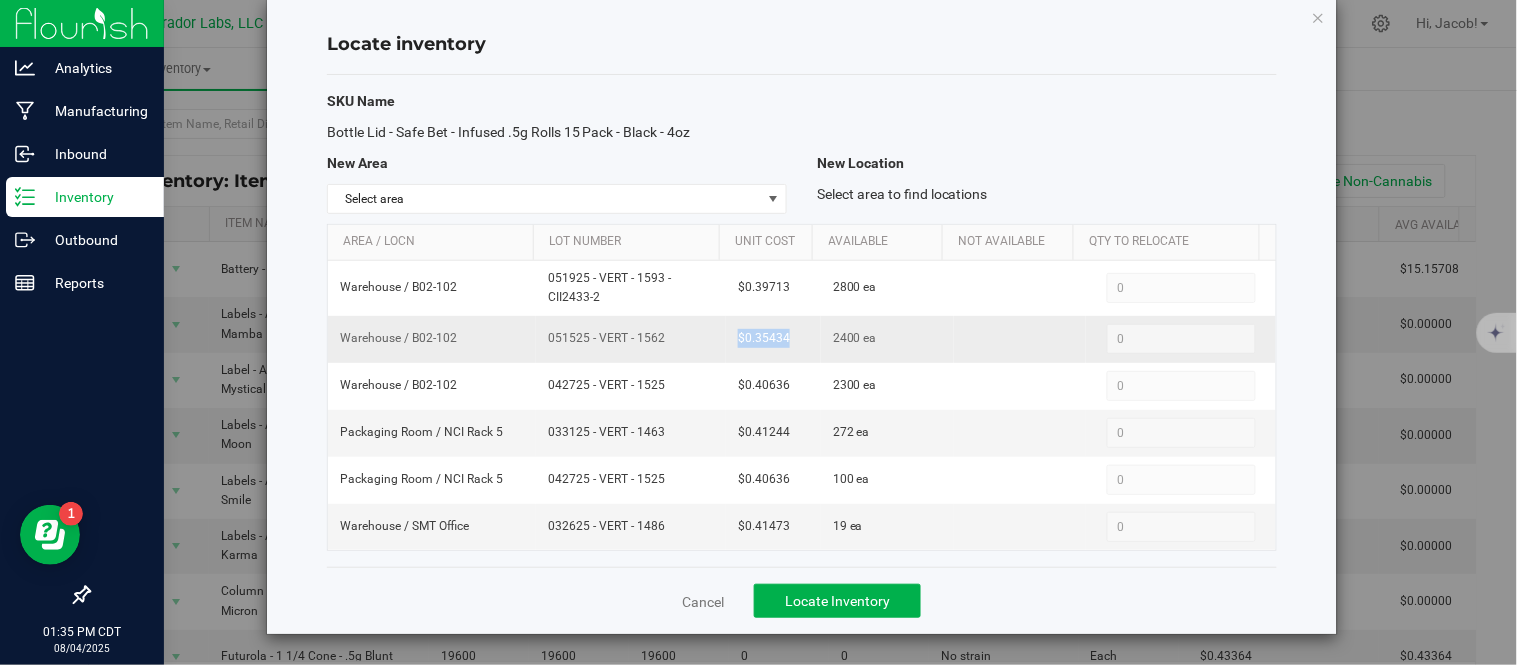 drag, startPoint x: 788, startPoint y: 340, endPoint x: 712, endPoint y: 341, distance: 76.00658 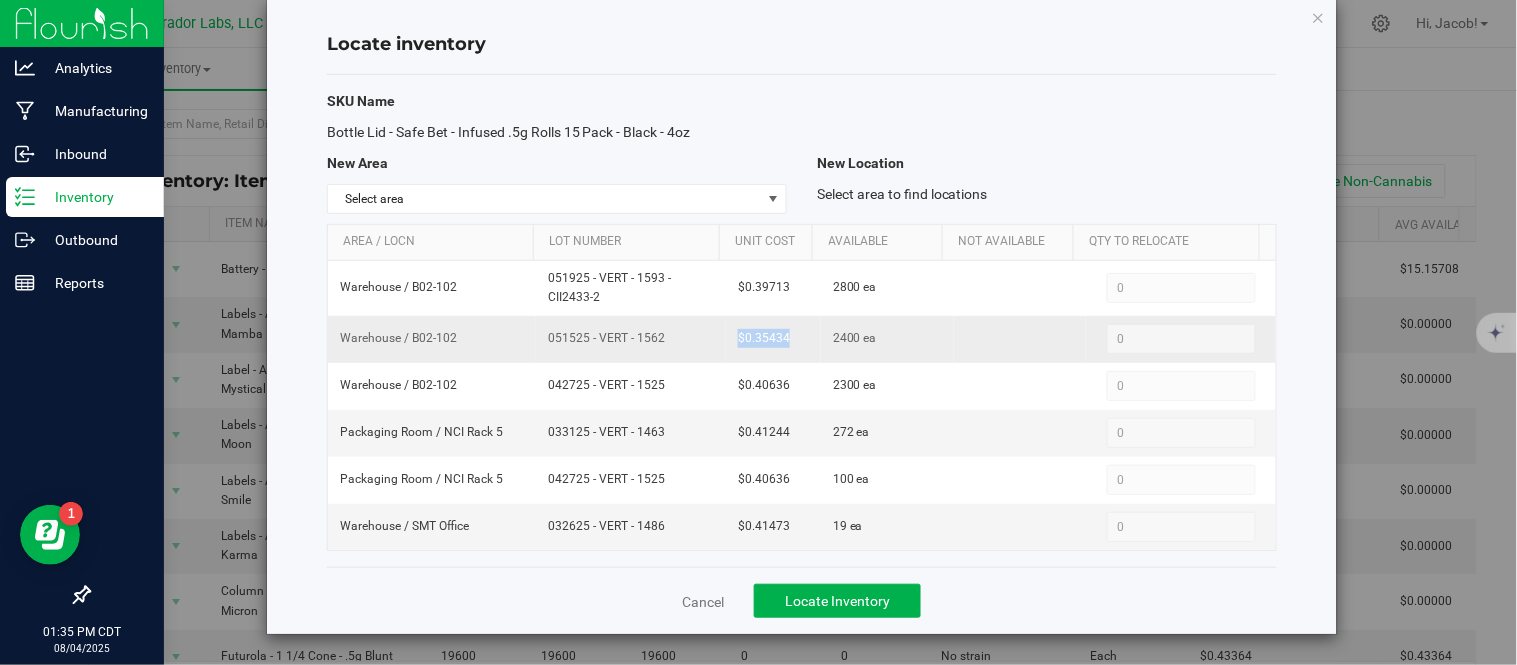 click on "$0.35434" at bounding box center (773, 339) 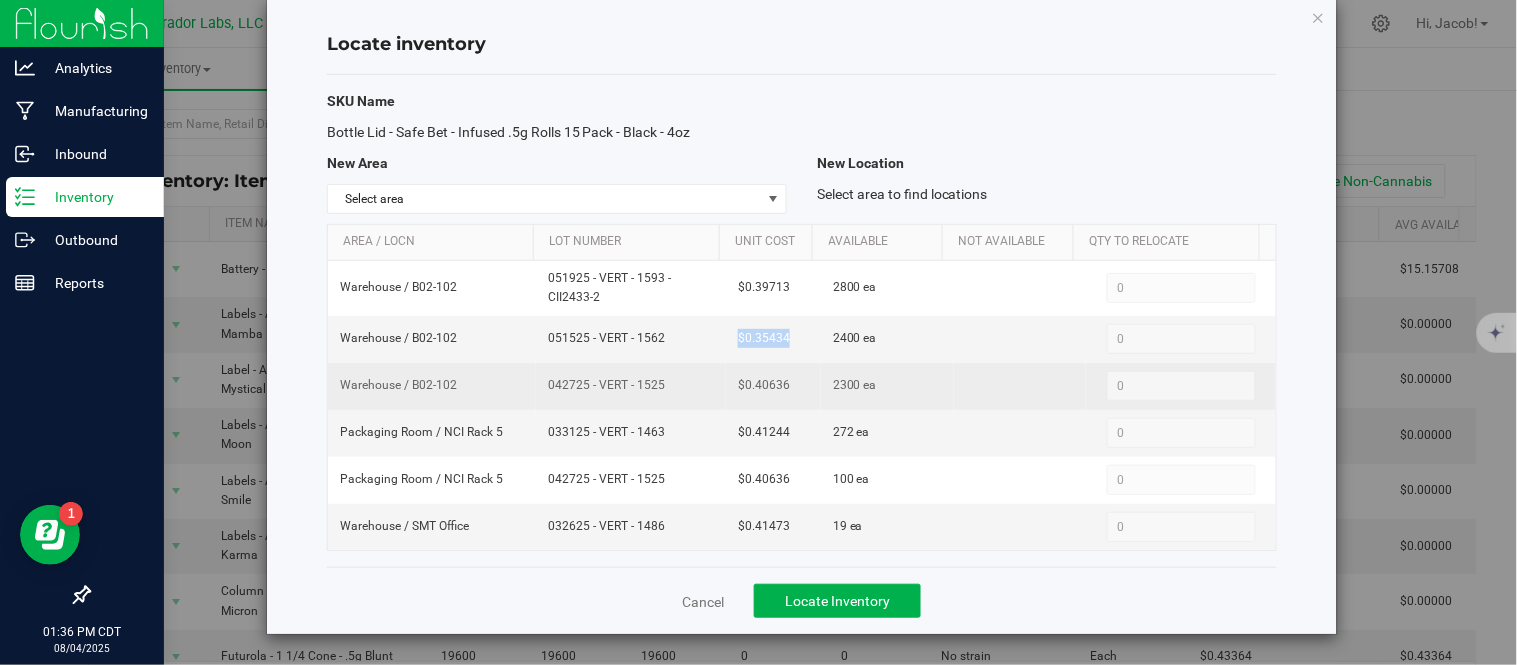 drag, startPoint x: 660, startPoint y: 391, endPoint x: 536, endPoint y: 395, distance: 124.0645 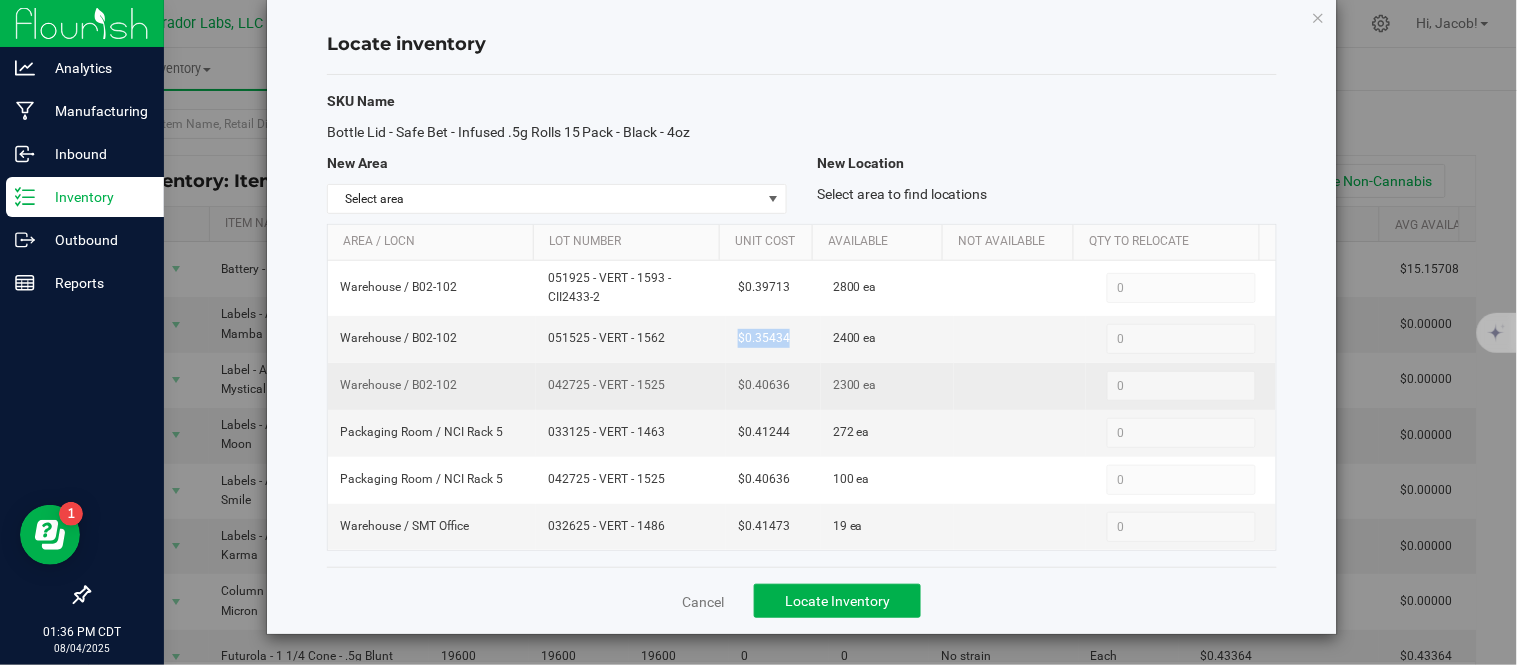 click on "042725 - VERT - 1525" at bounding box center [631, 386] 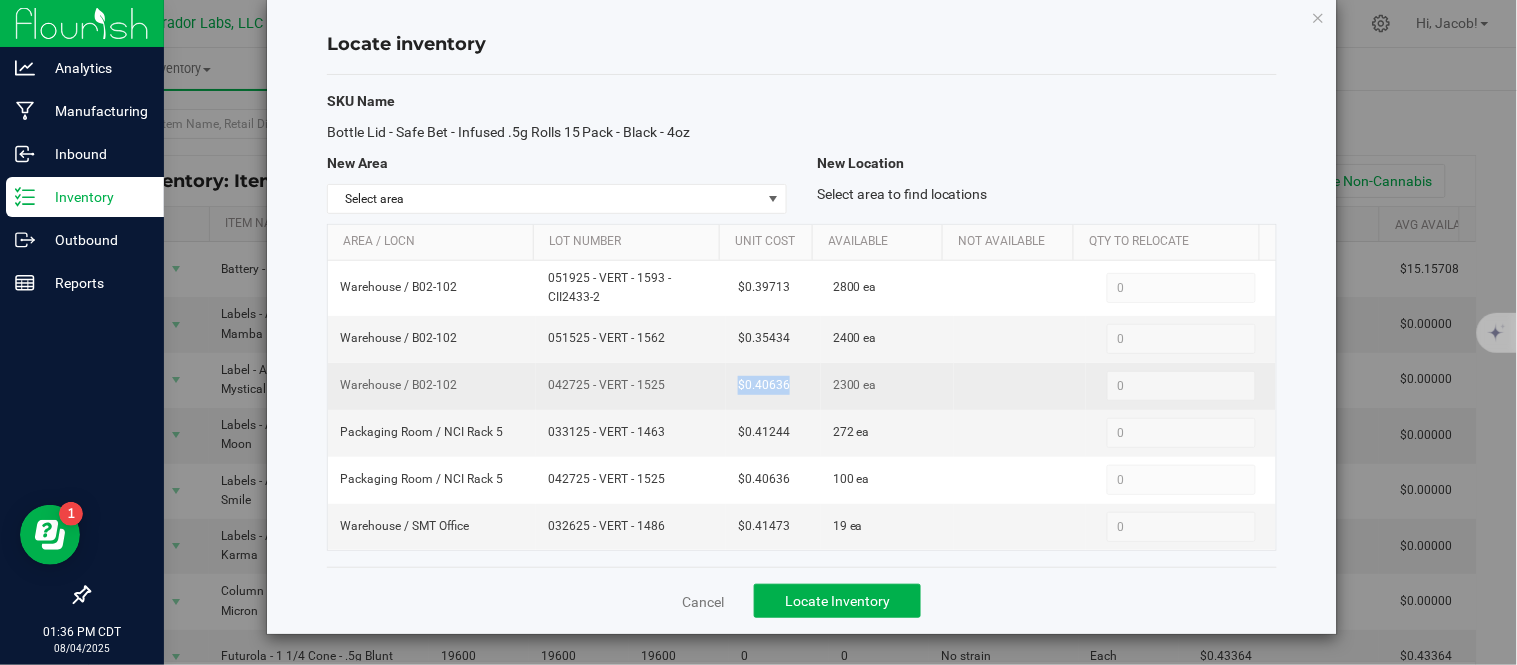 drag, startPoint x: 784, startPoint y: 385, endPoint x: 715, endPoint y: 386, distance: 69.00725 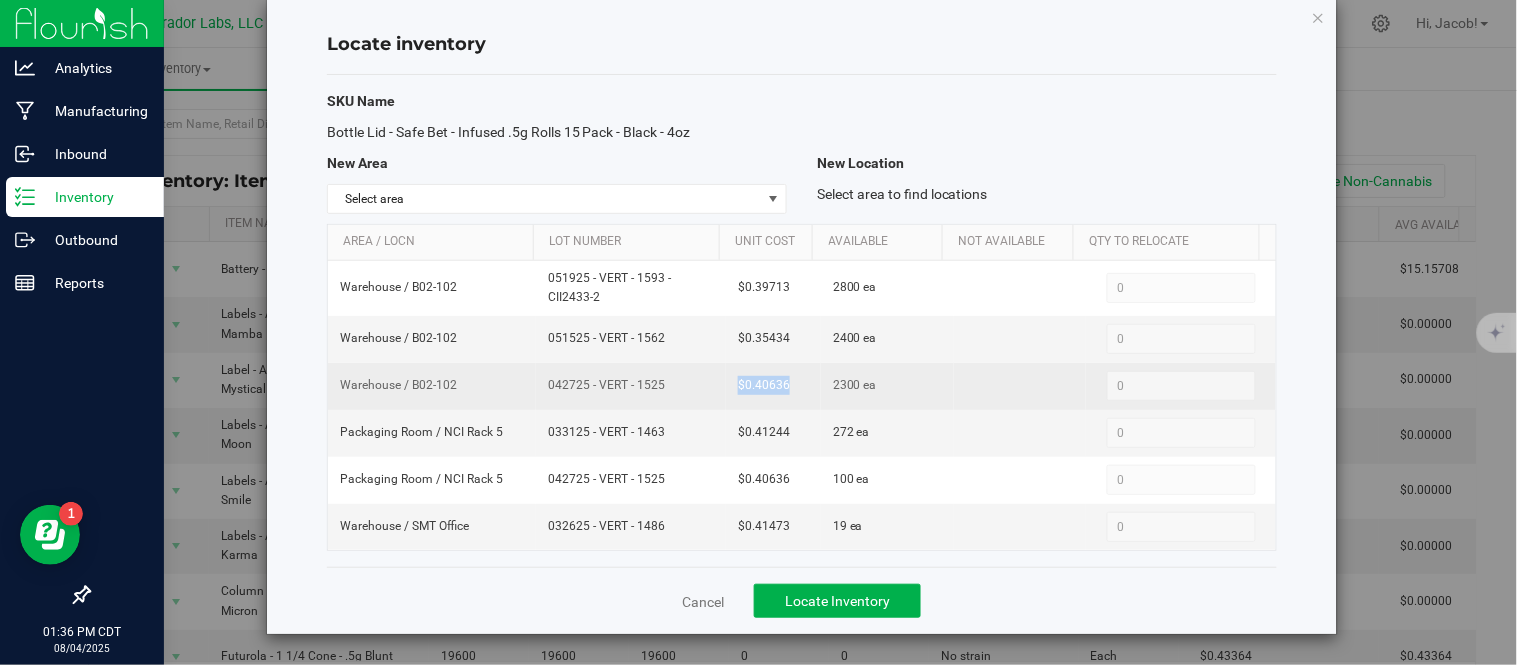 click on "$0.40636" at bounding box center (773, 386) 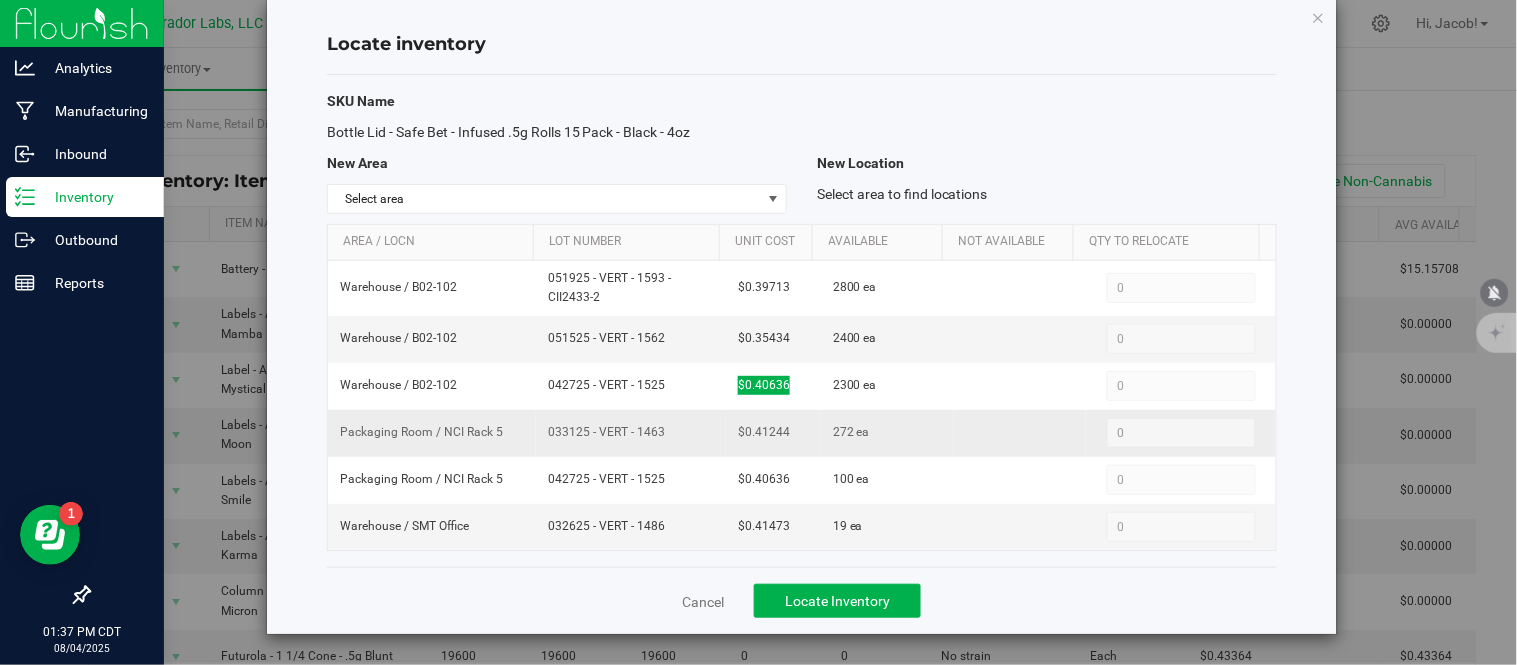 click on "033125 - VERT - 1463" at bounding box center [631, 432] 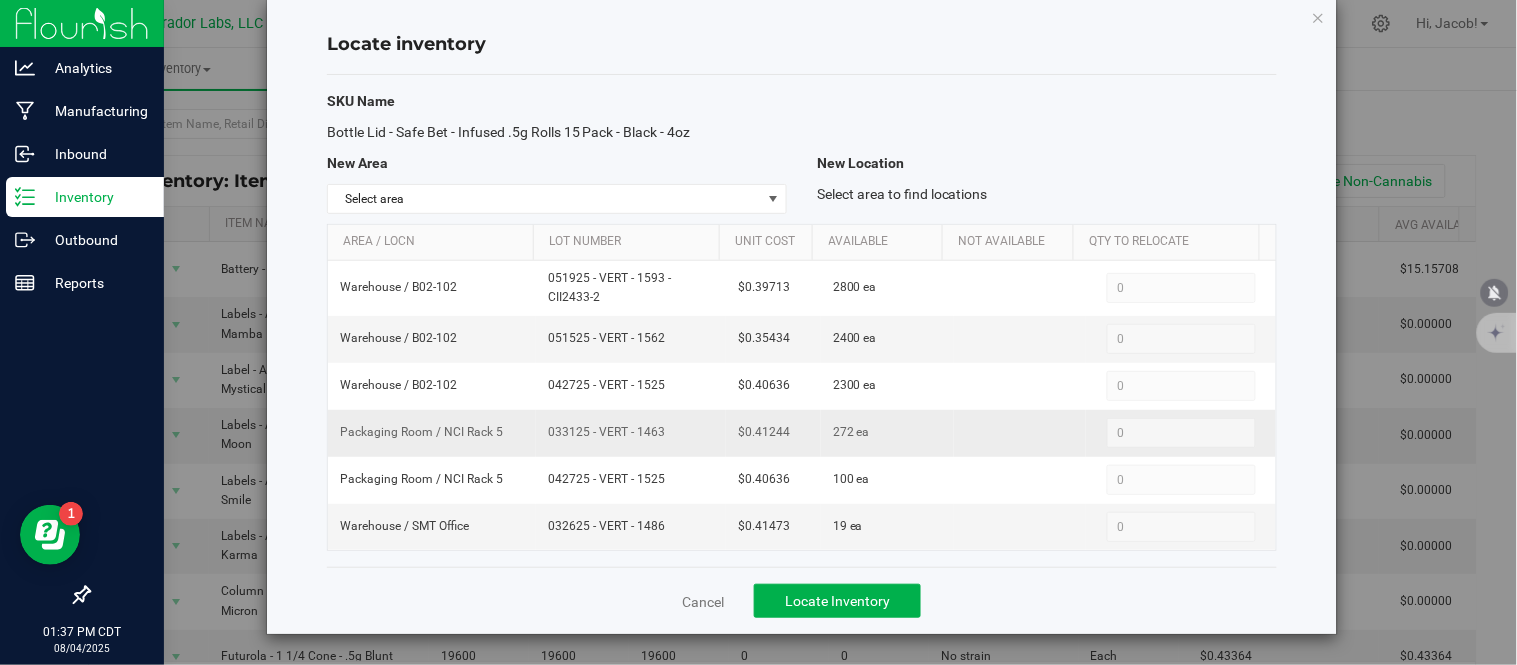 click on "033125 - VERT - 1463" at bounding box center (631, 432) 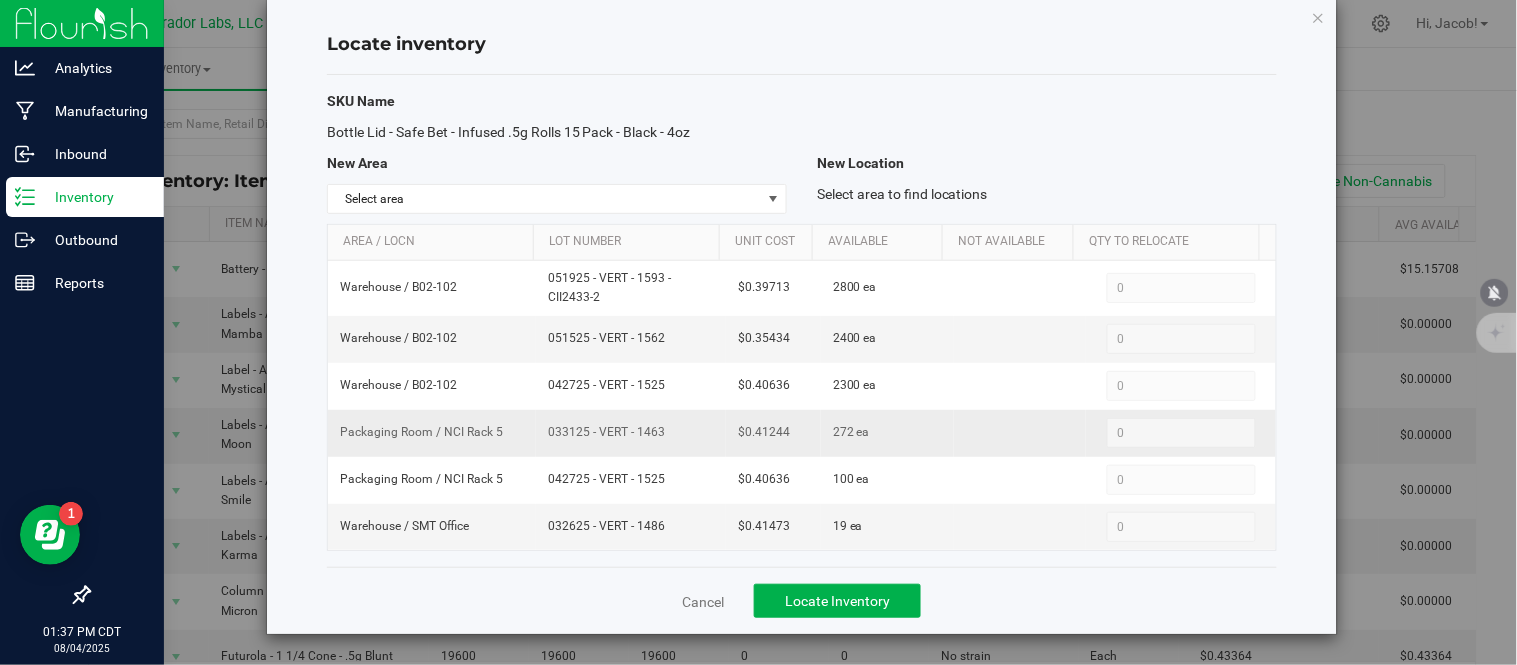 drag, startPoint x: 658, startPoint y: 430, endPoint x: 537, endPoint y: 440, distance: 121.41252 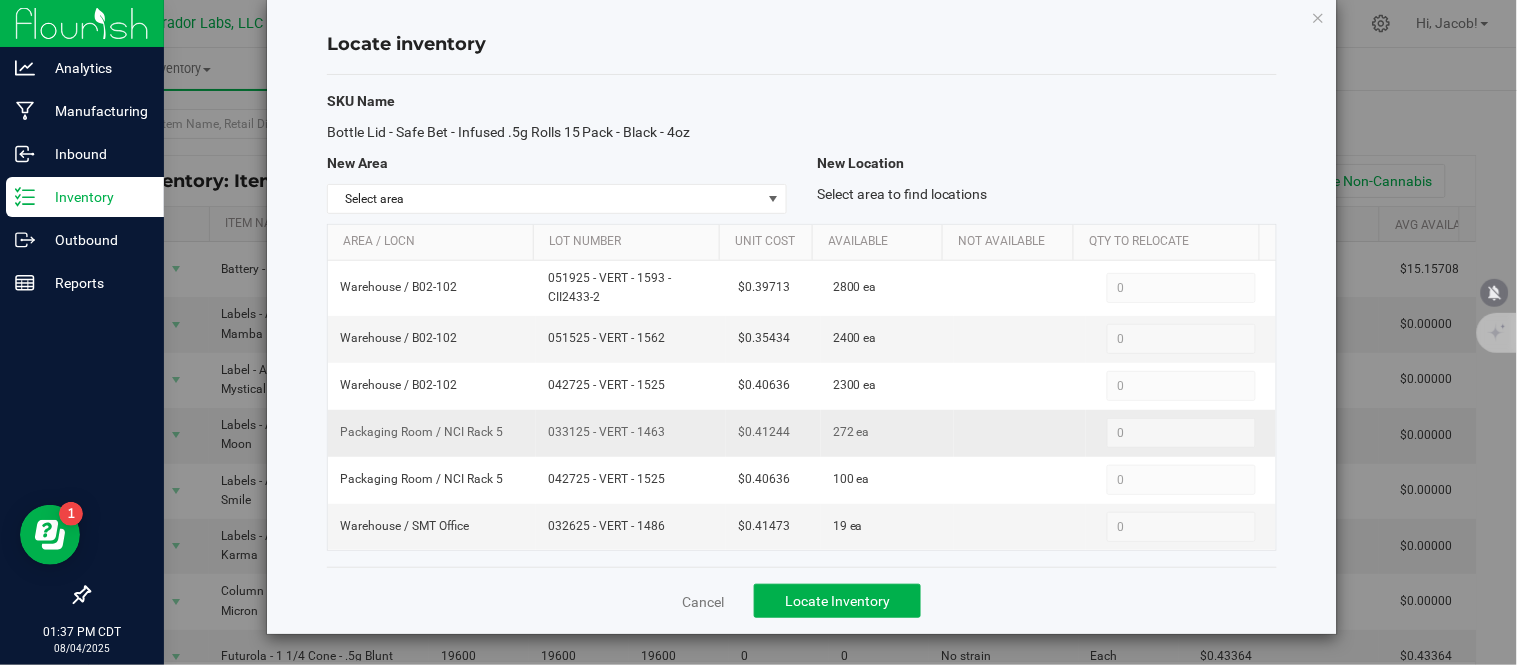 click on "033125 - VERT - 1463" at bounding box center (631, 433) 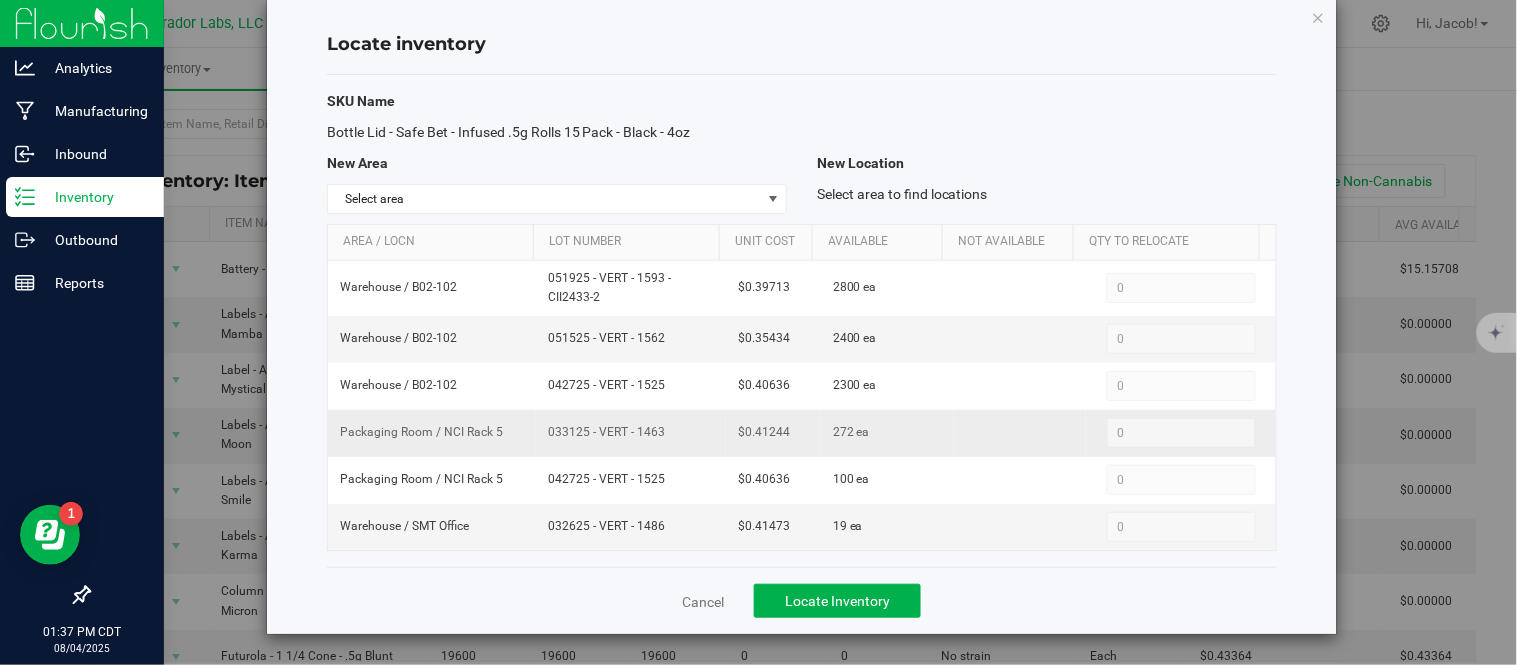 drag, startPoint x: 791, startPoint y: 434, endPoint x: 705, endPoint y: 432, distance: 86.023254 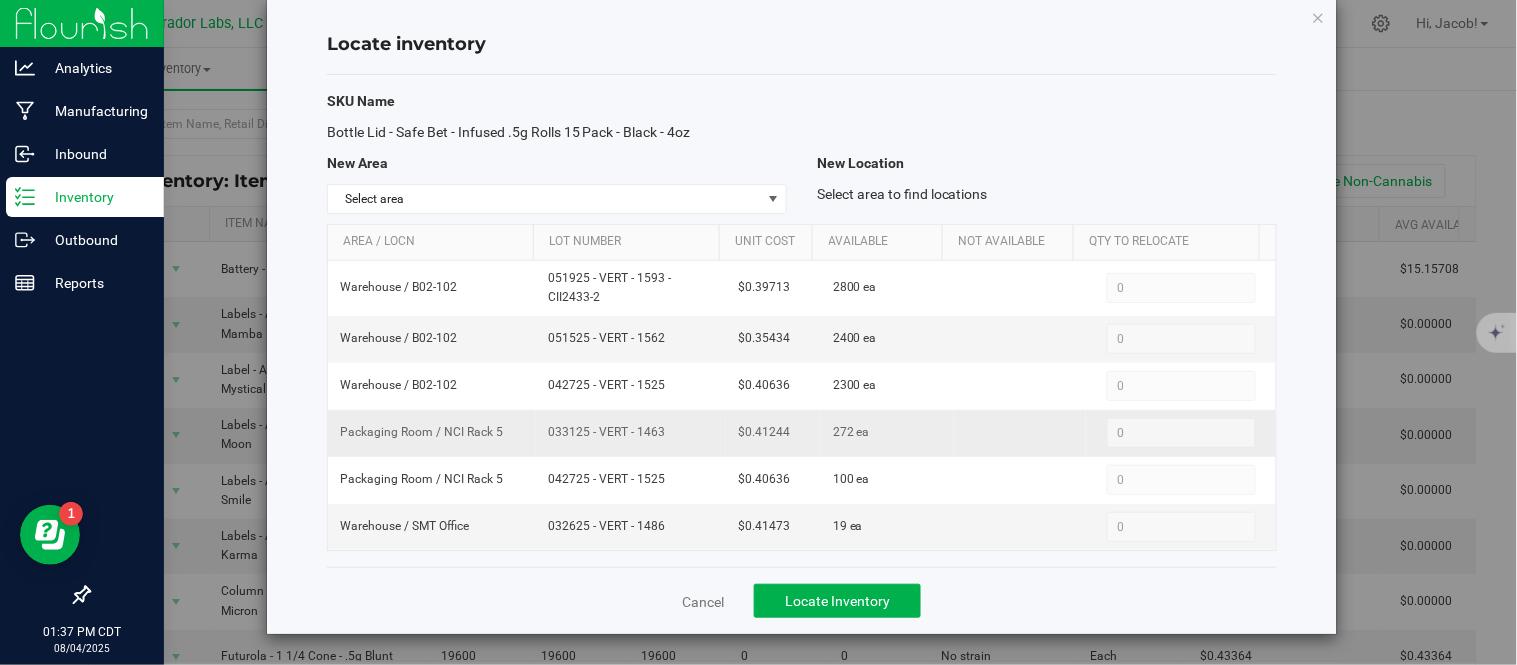 click on "Packaging Room / NCI Rack 5
033125 - VERT - 1463
$0.41244 272 ea 0 0" at bounding box center [802, 433] 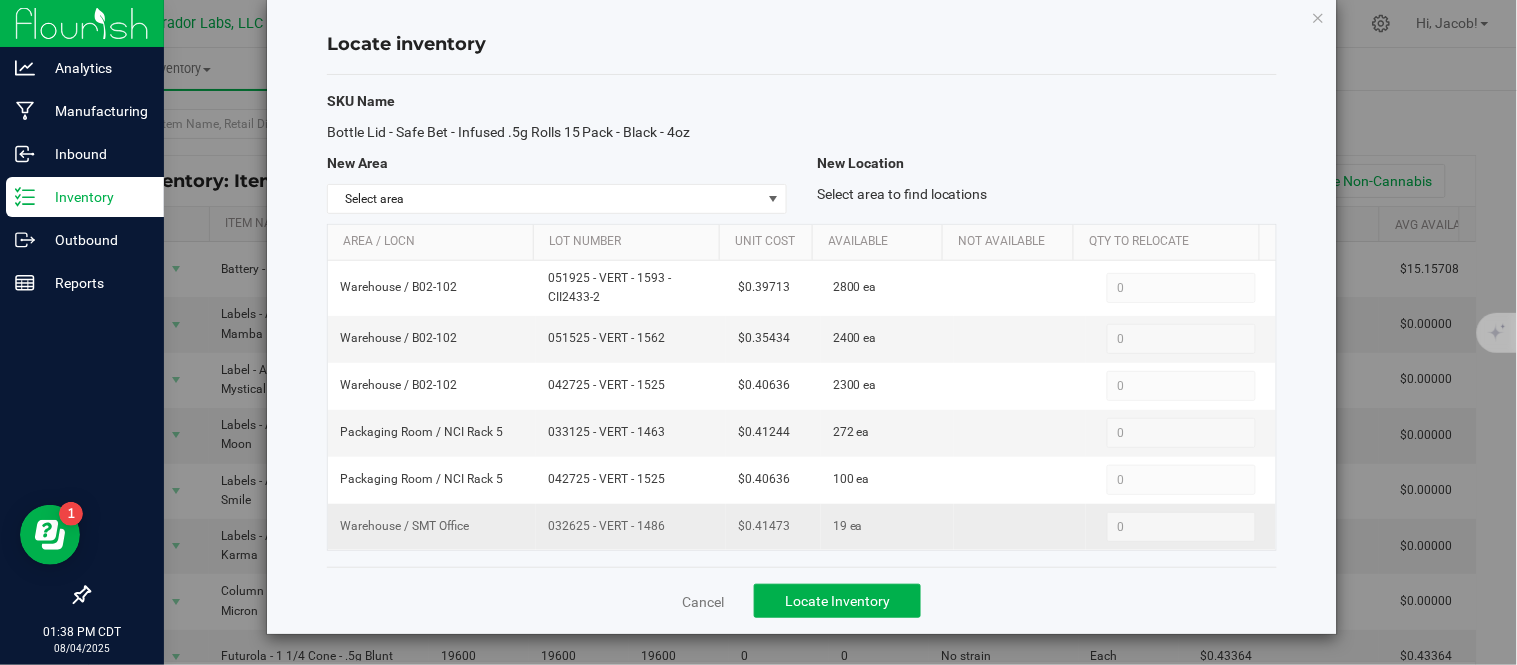 drag, startPoint x: 682, startPoint y: 525, endPoint x: 527, endPoint y: 523, distance: 155.01291 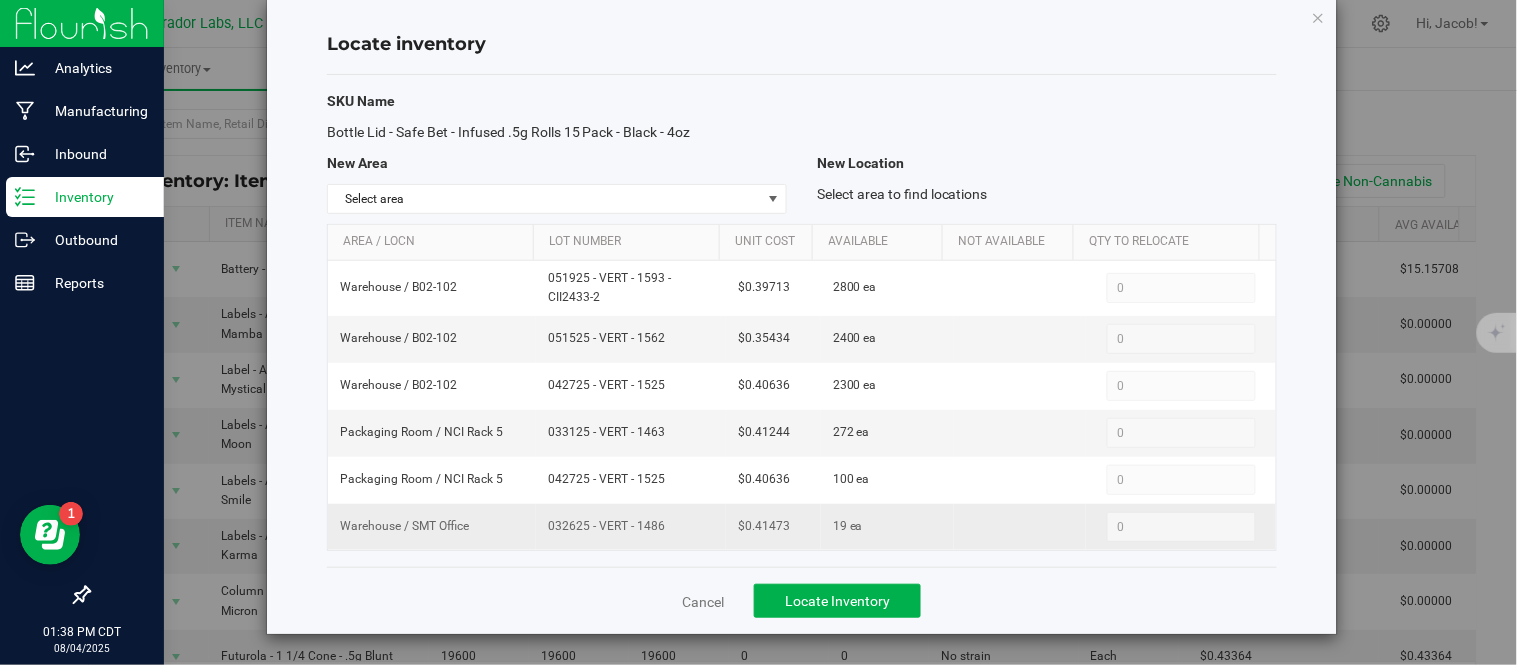 click on "032625 - VERT - 1486" at bounding box center (631, 527) 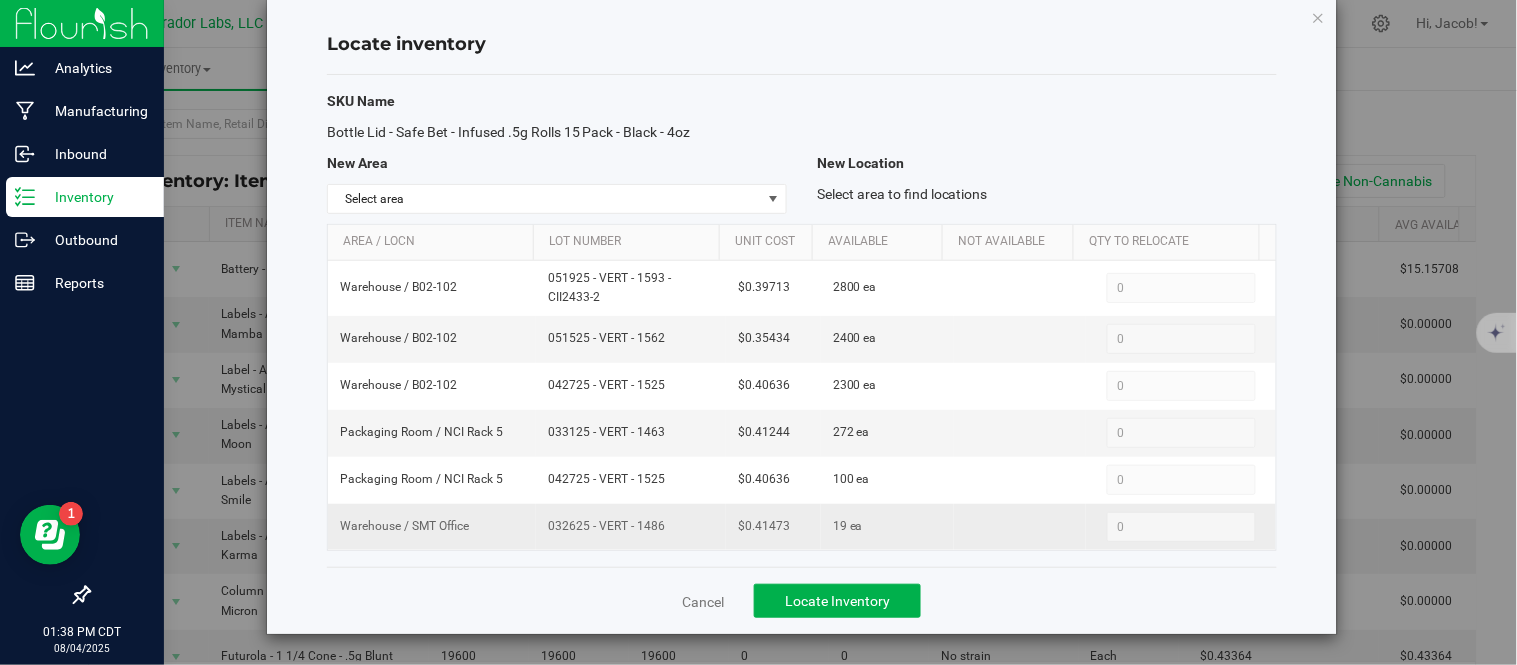 click on "$0.41473" at bounding box center [764, 526] 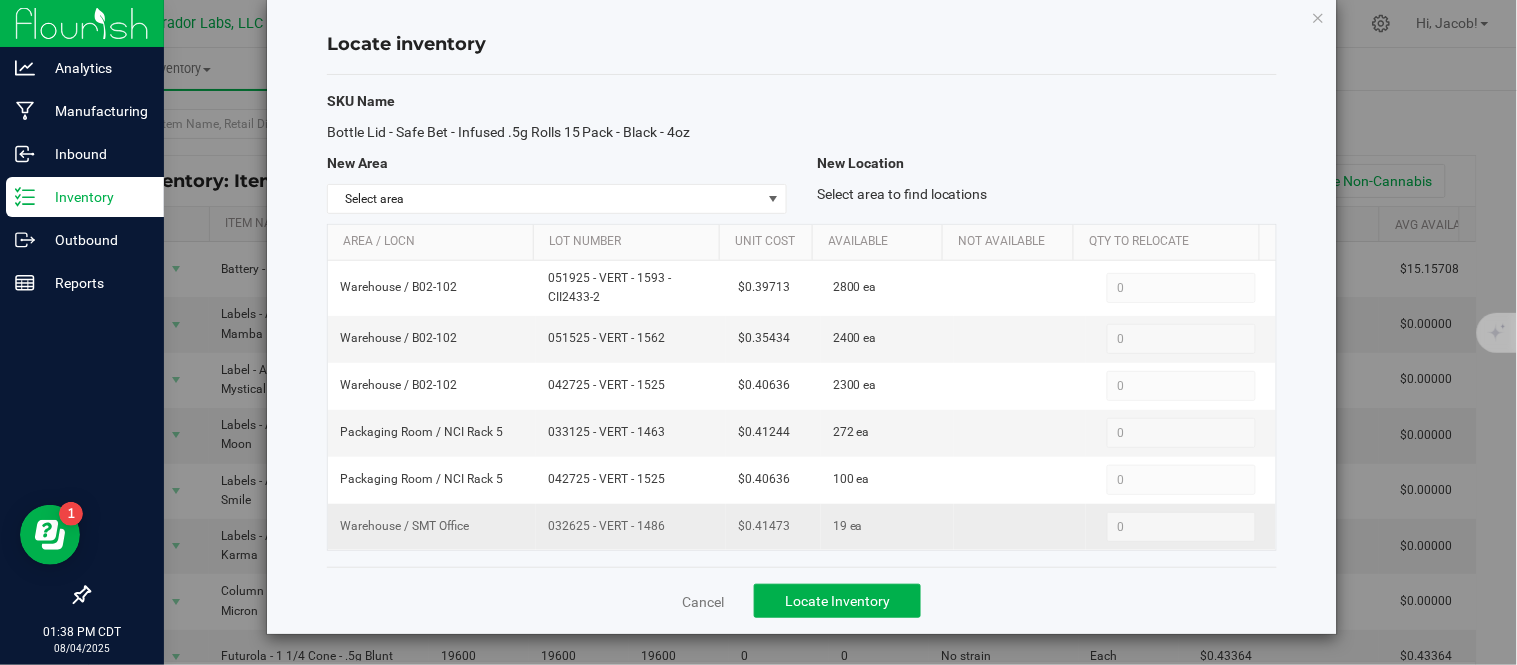 click on "$0.41473" at bounding box center [764, 526] 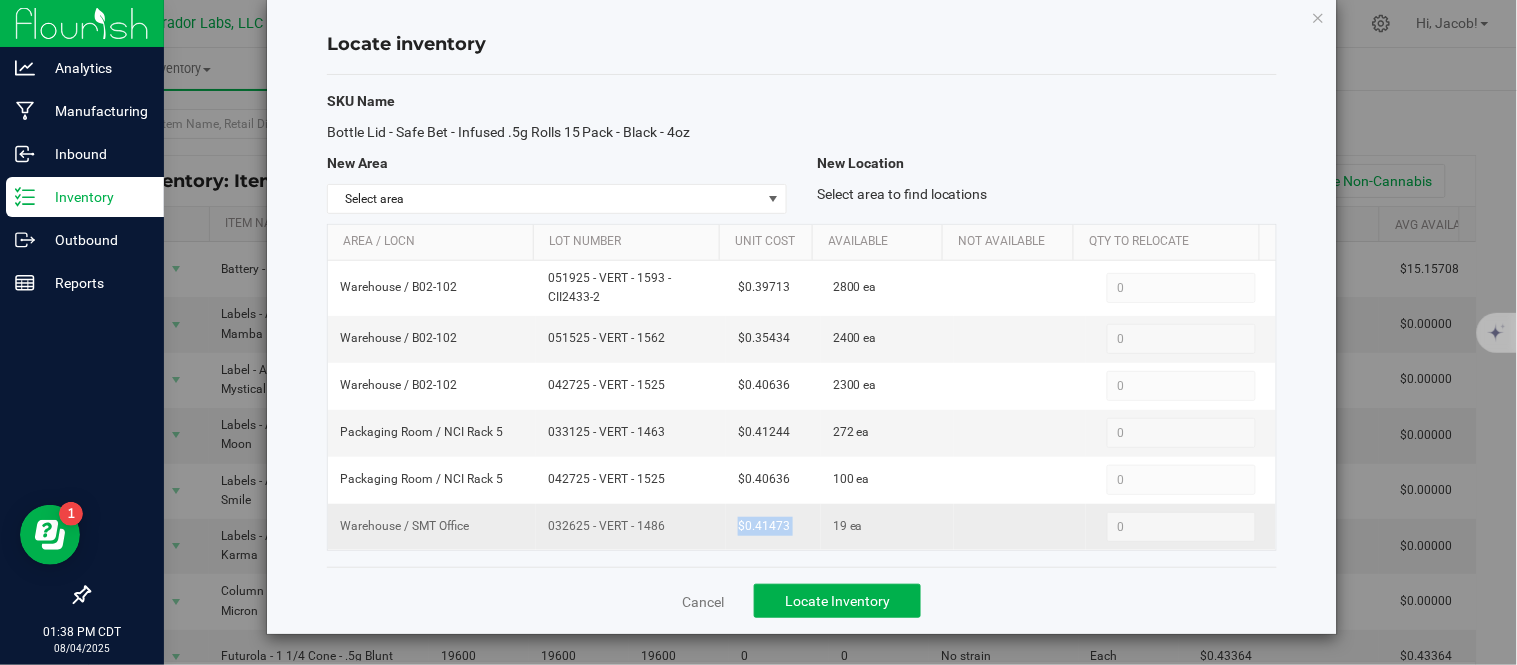 click on "$0.41473" at bounding box center (764, 526) 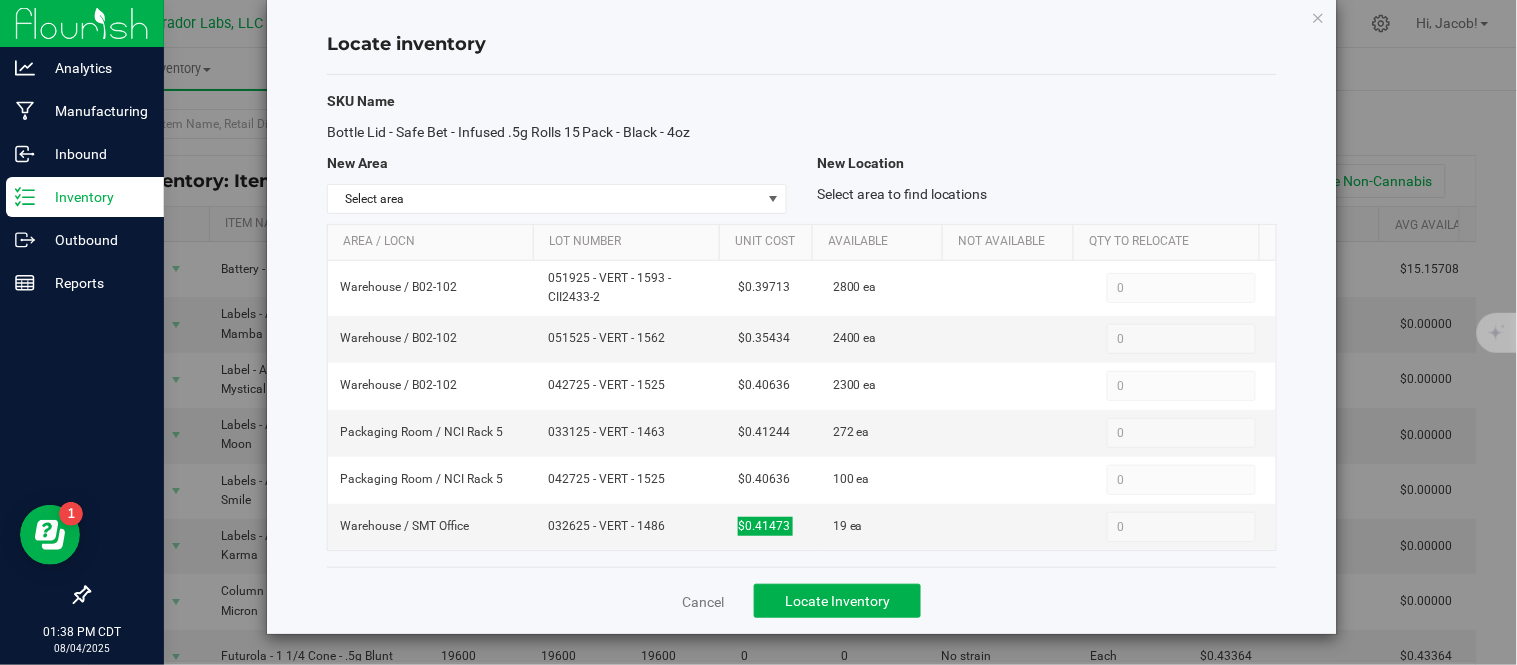 scroll, scrollTop: 0, scrollLeft: 0, axis: both 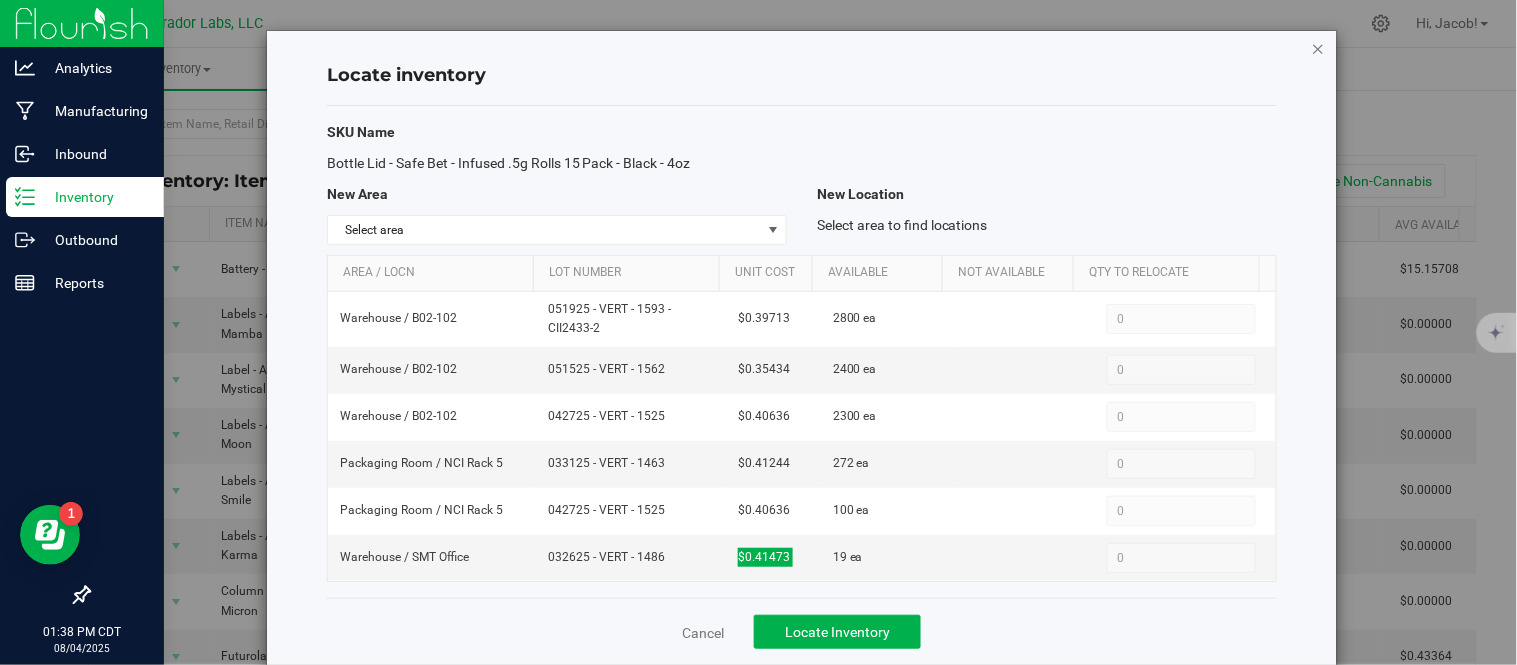 click at bounding box center [1319, 48] 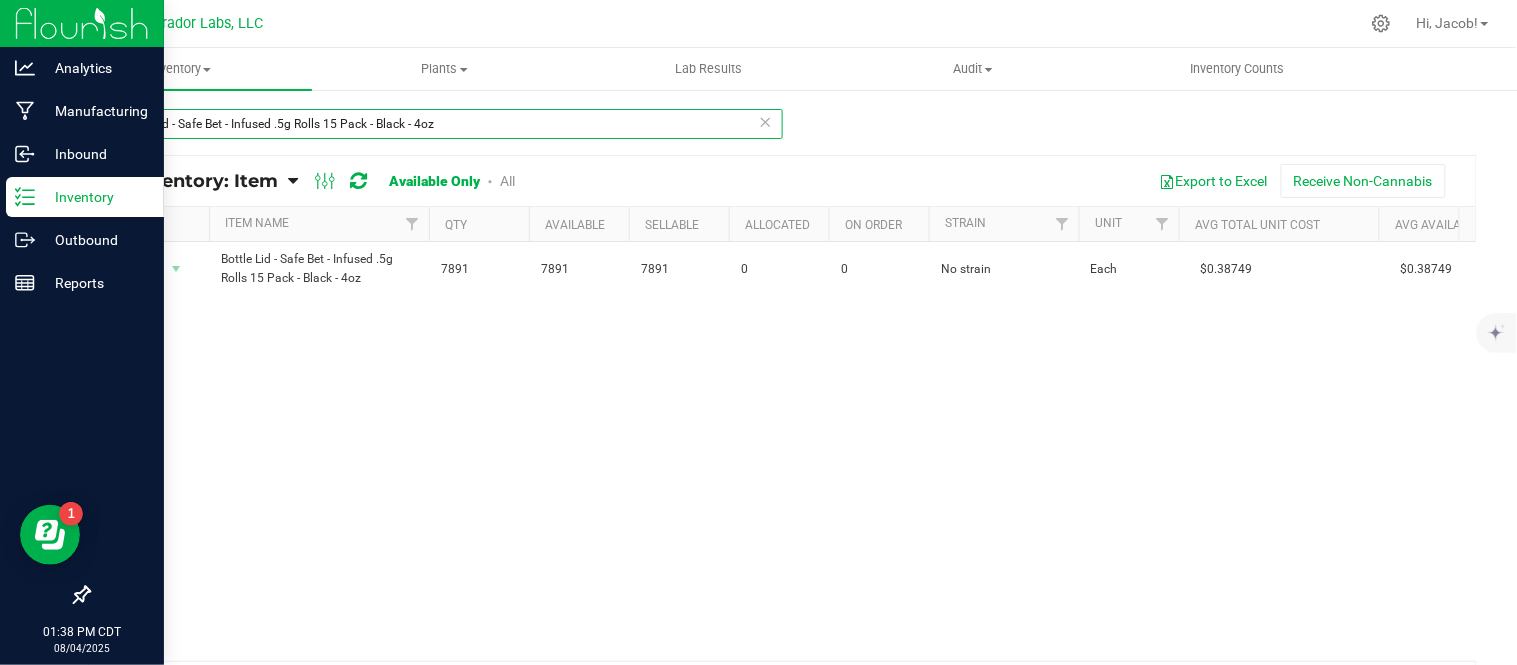 click on "Bottle Lid - Safe Bet - Infused .5g Rolls 15 Pack - Black - 4oz" at bounding box center (435, 124) 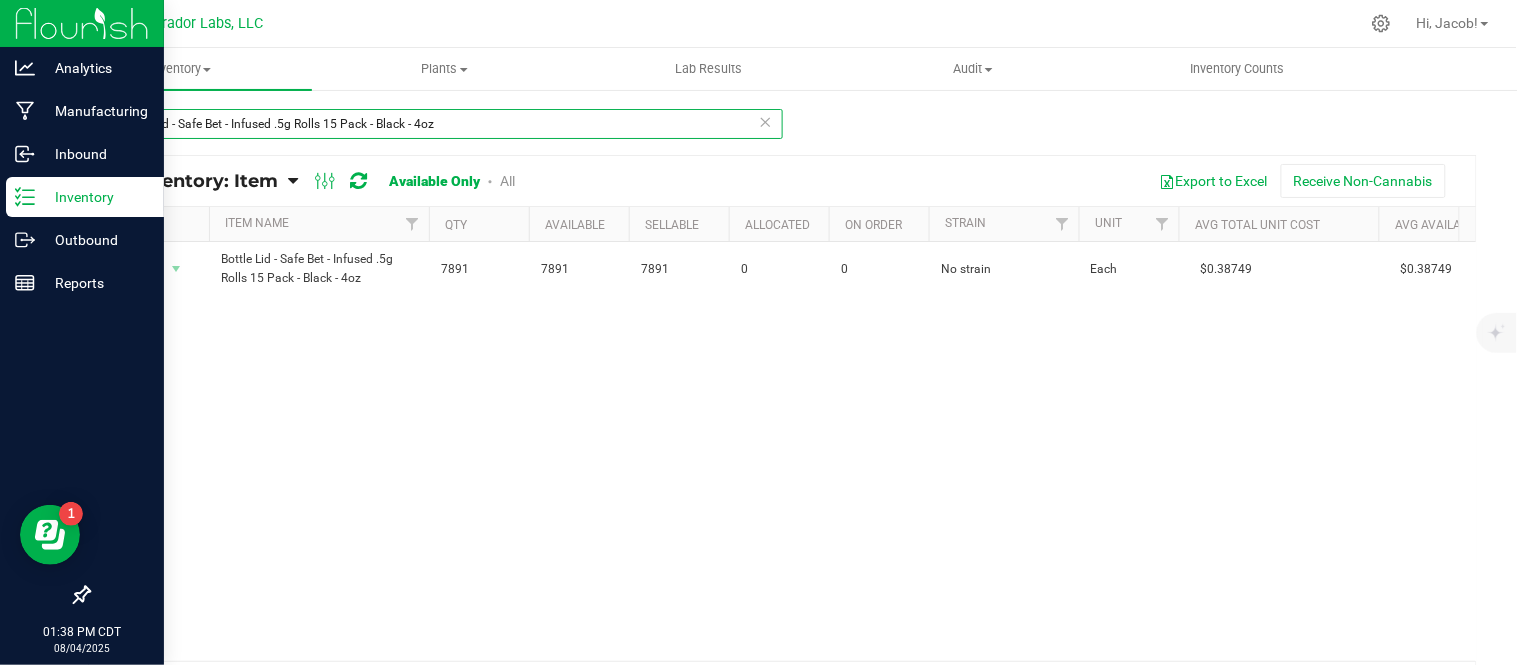 click on "Bottle Lid - Safe Bet - Infused .5g Rolls 15 Pack - Black - 4oz" at bounding box center [435, 124] 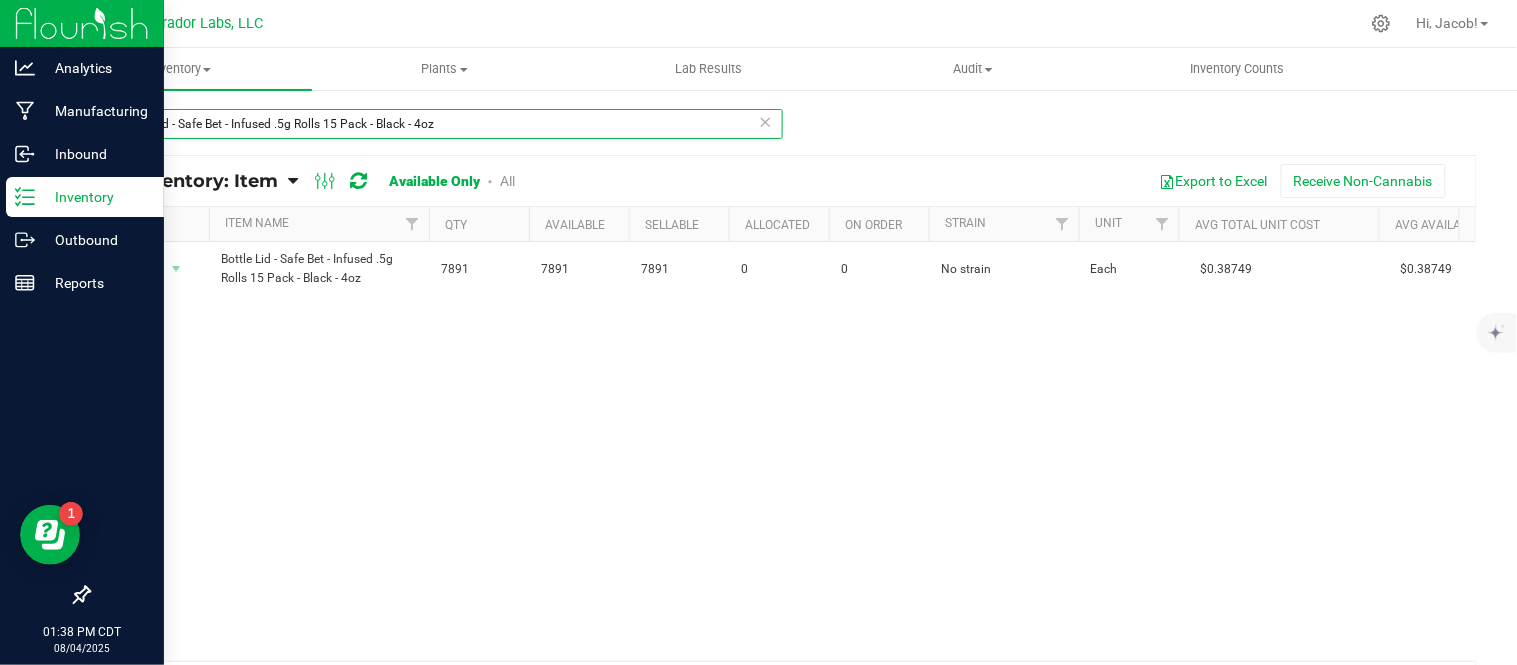click on "Bottle Lid - Safe Bet - Infused .5g Rolls 15 Pack - Black - 4oz" at bounding box center (435, 124) 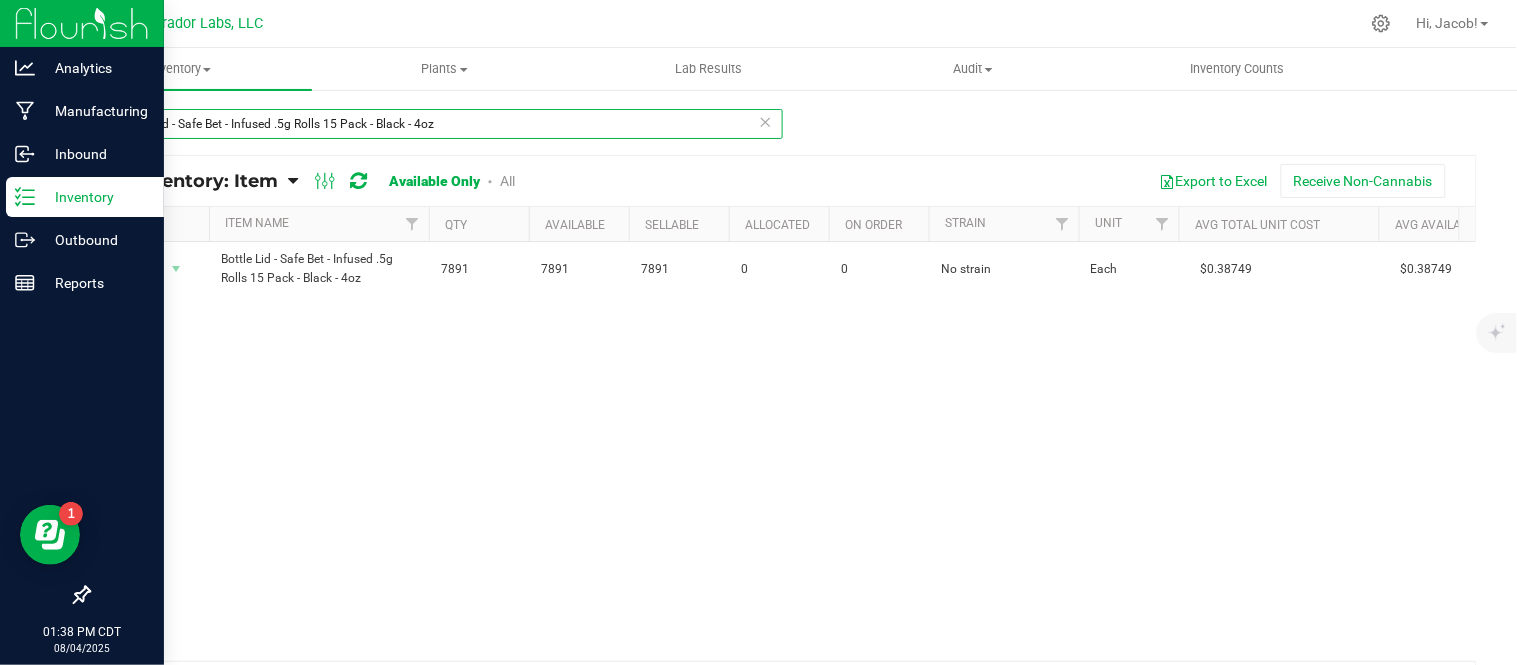 paste on "7 Pack - Black - 60ml" 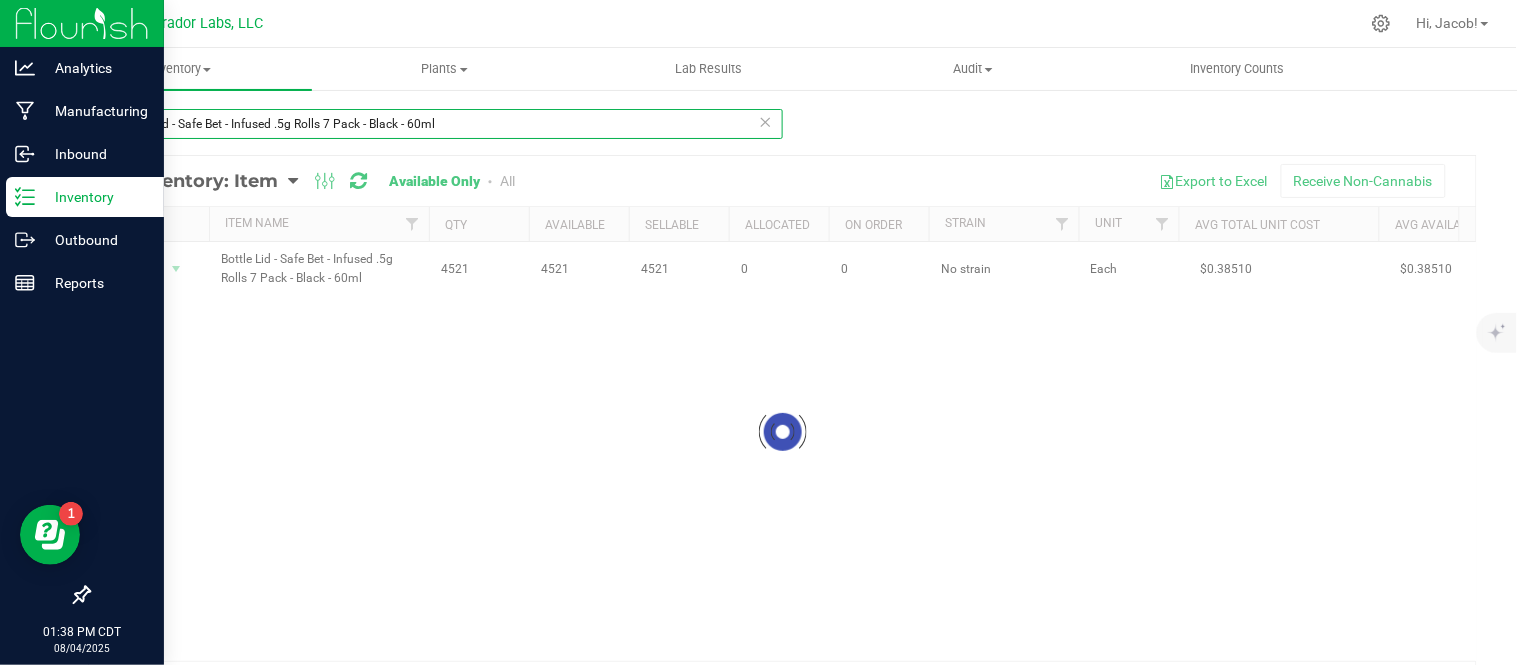 click on "Bottle Lid - Safe Bet - Infused .5g Rolls 7 Pack - Black - 60ml" at bounding box center (435, 124) 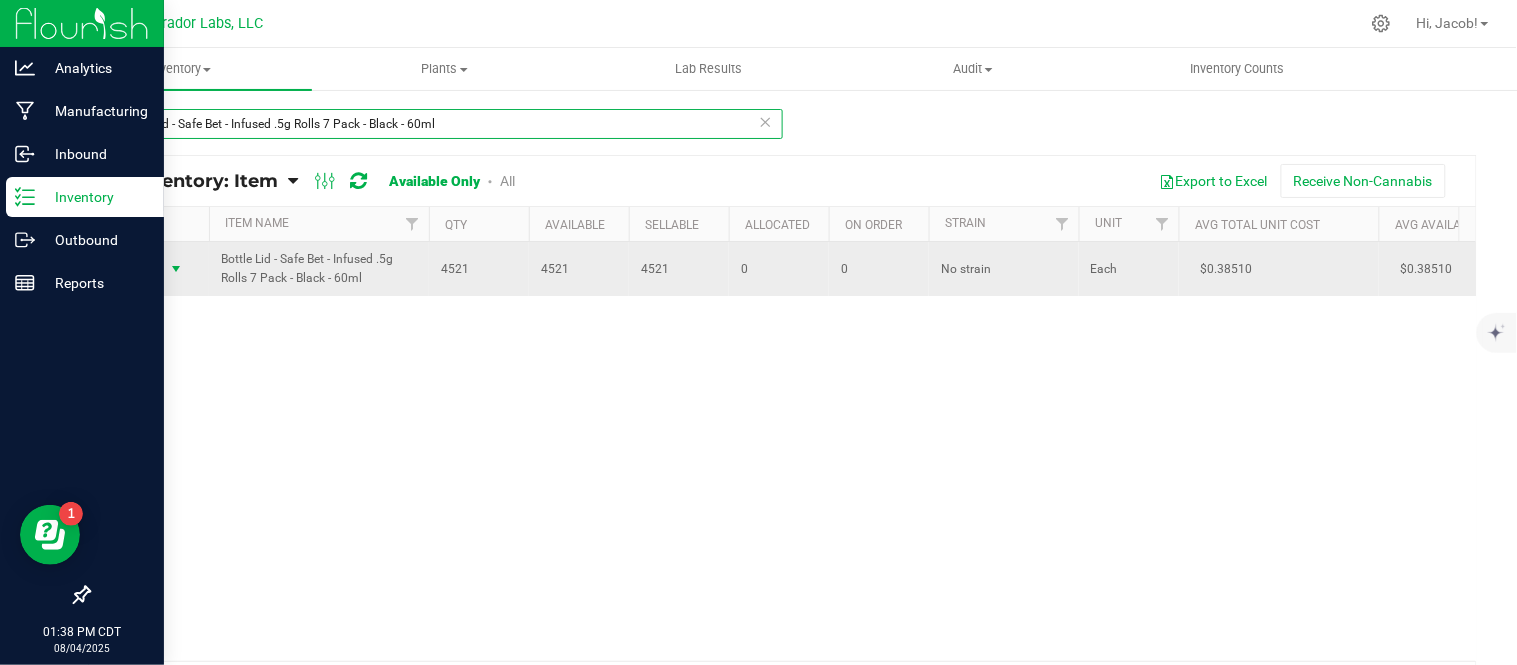 type on "Bottle Lid - Safe Bet - Infused .5g Rolls 7 Pack - Black - 60ml" 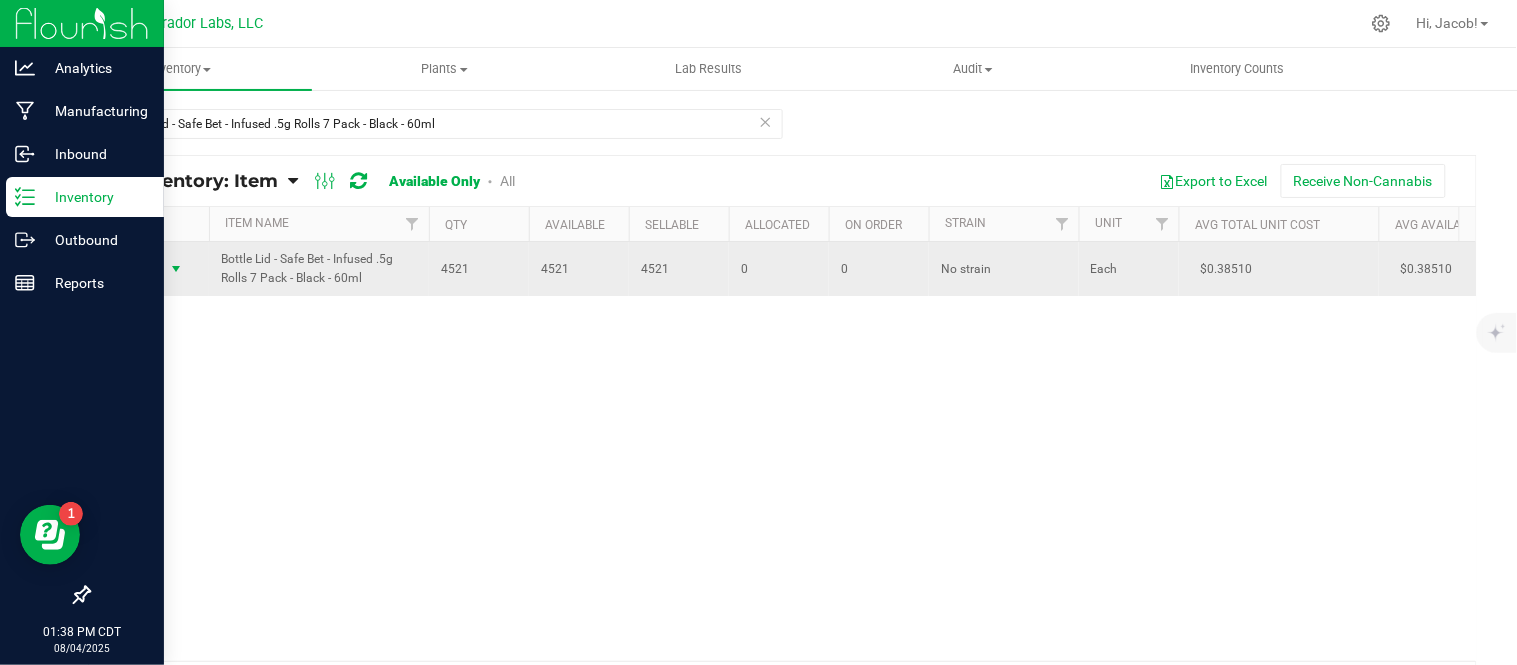 click on "Action" at bounding box center (136, 269) 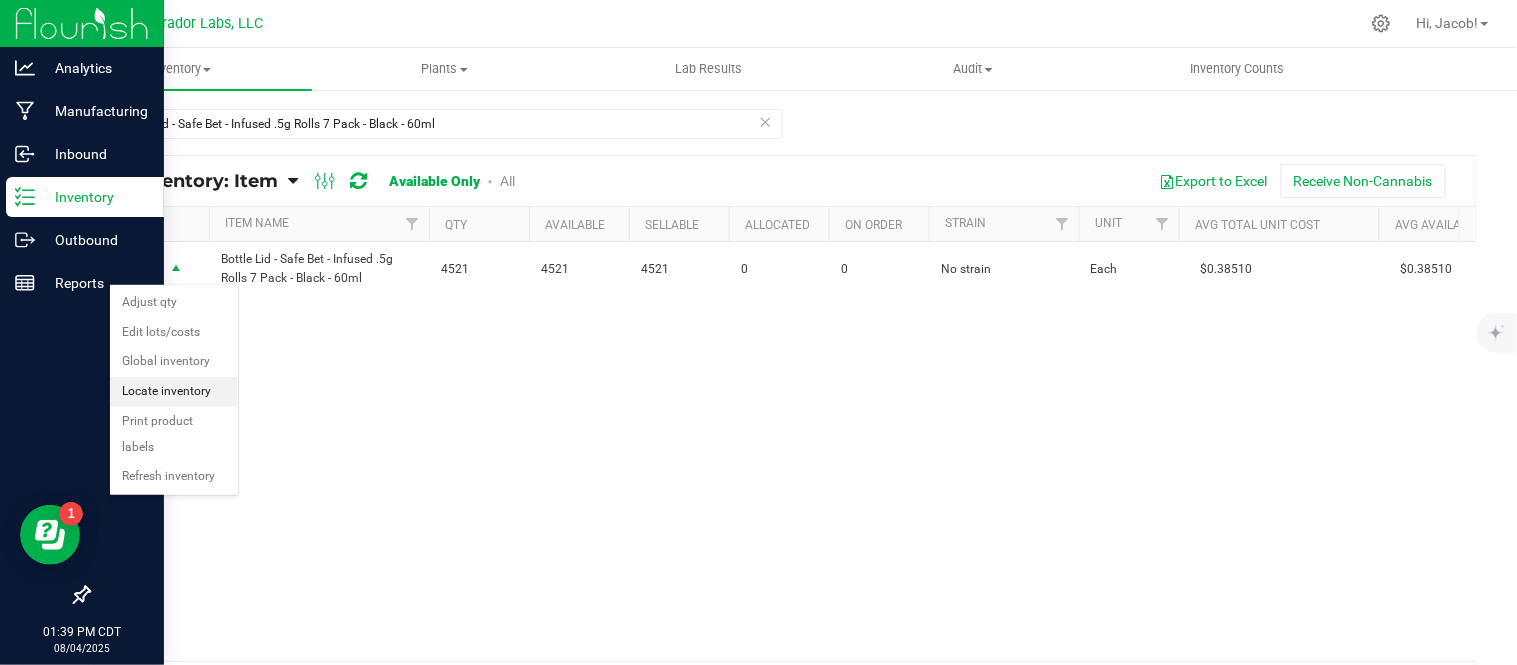 click on "Locate inventory" at bounding box center (174, 392) 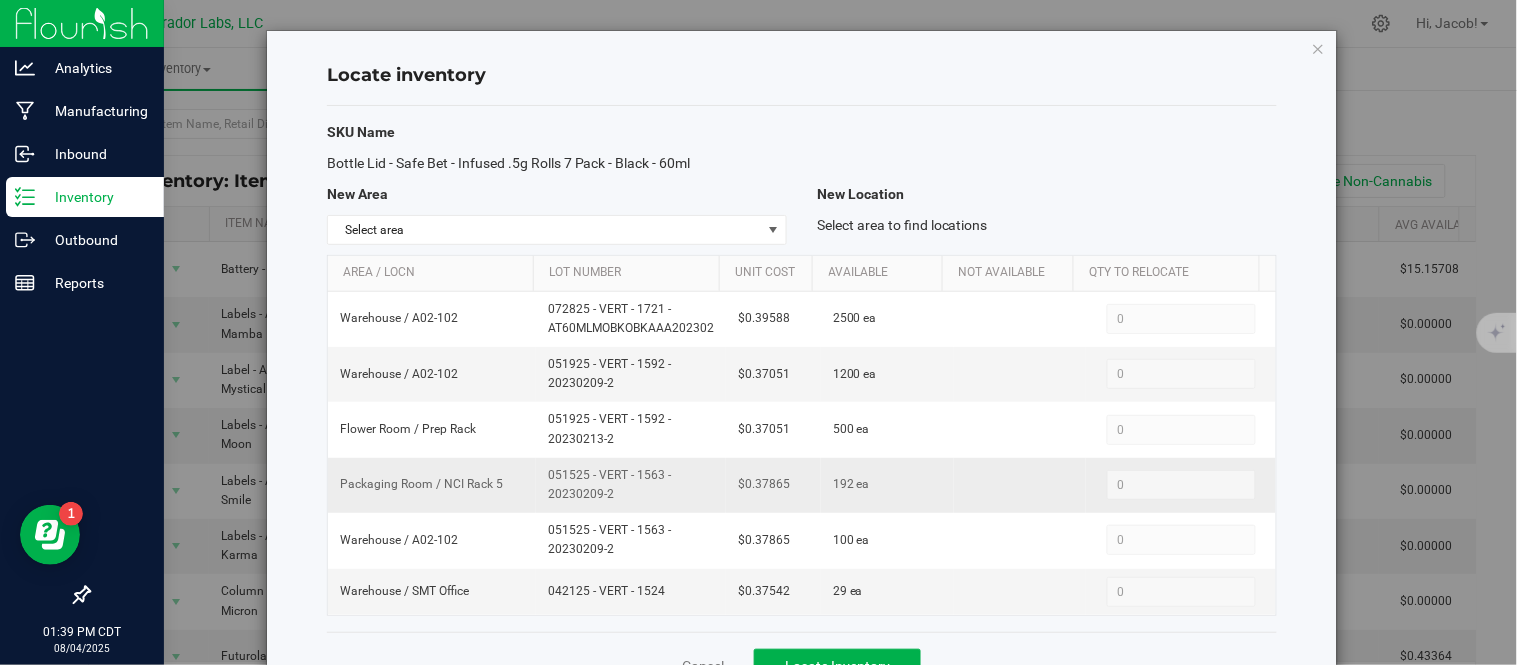 scroll, scrollTop: 65, scrollLeft: 0, axis: vertical 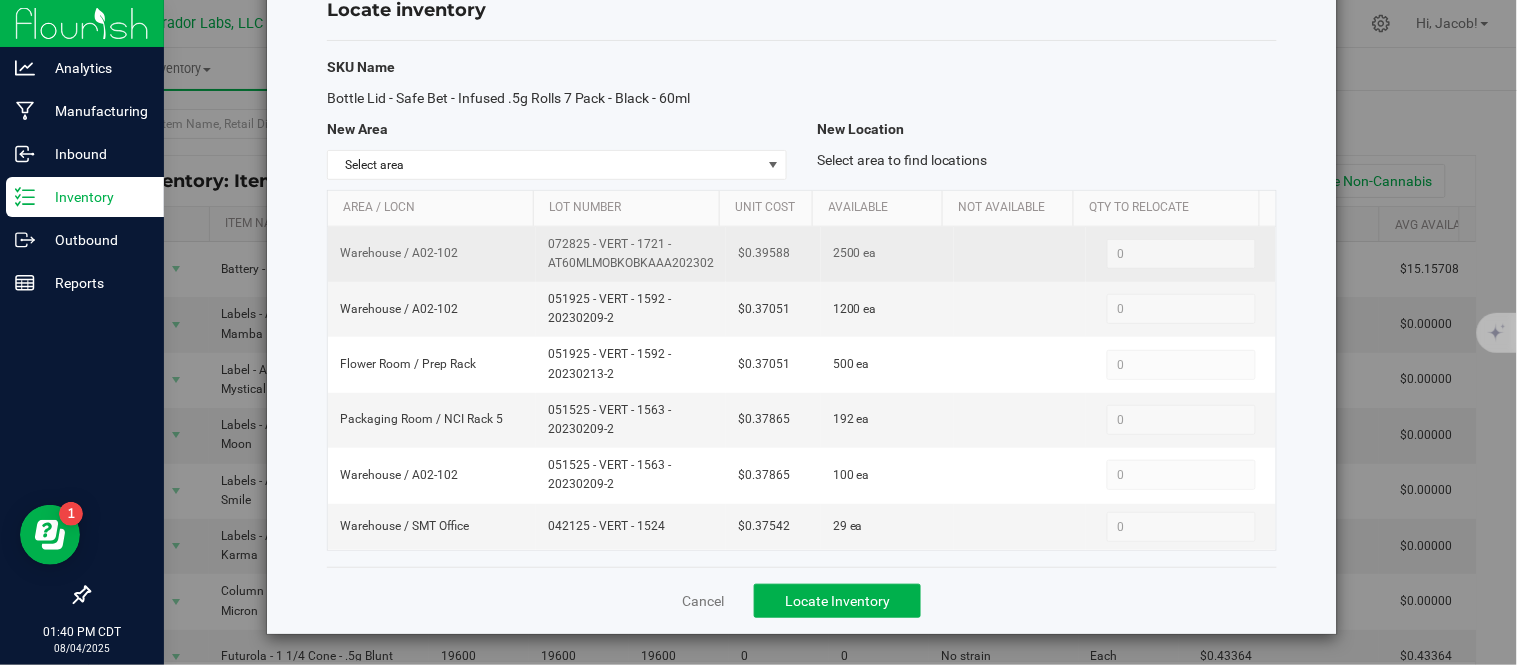 drag, startPoint x: 706, startPoint y: 270, endPoint x: 528, endPoint y: 251, distance: 179.01117 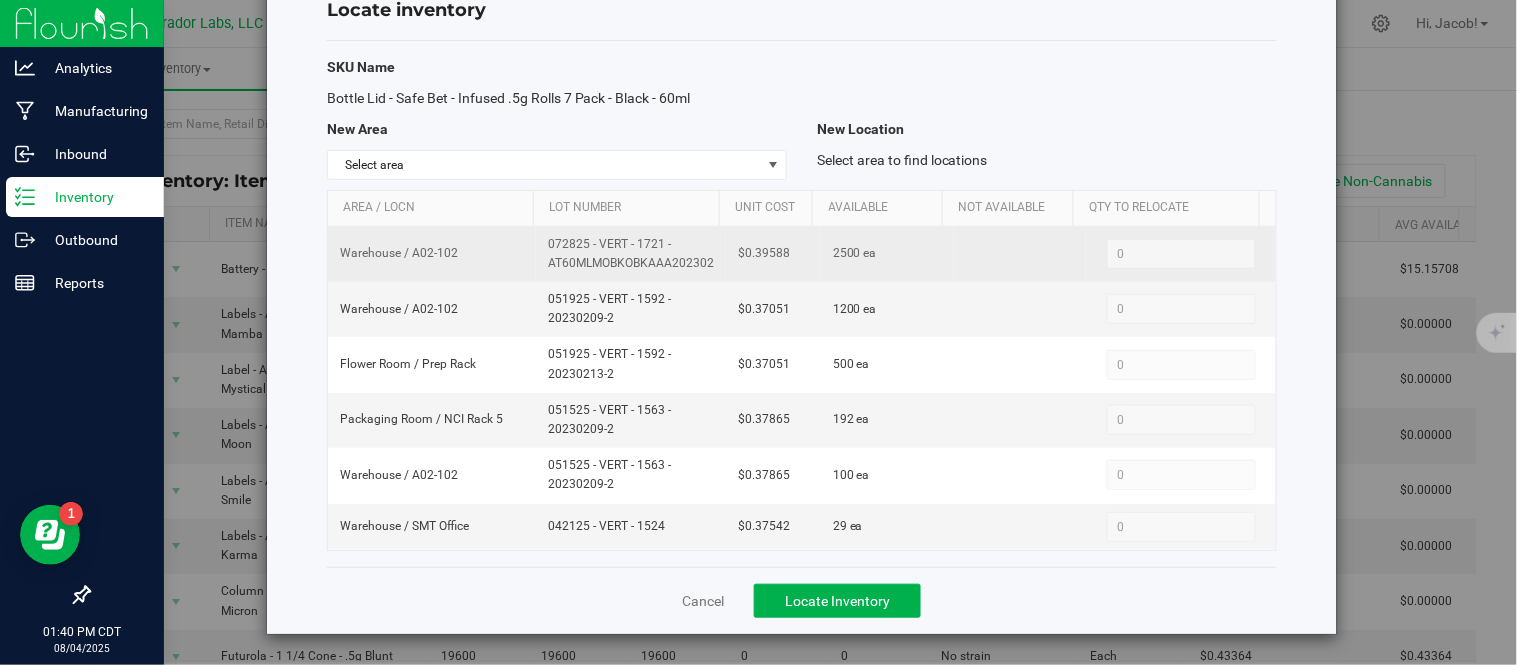 click on "072825 - VERT - 1721 - AT60MLMOBKOBKAAA202302" at bounding box center (631, 254) 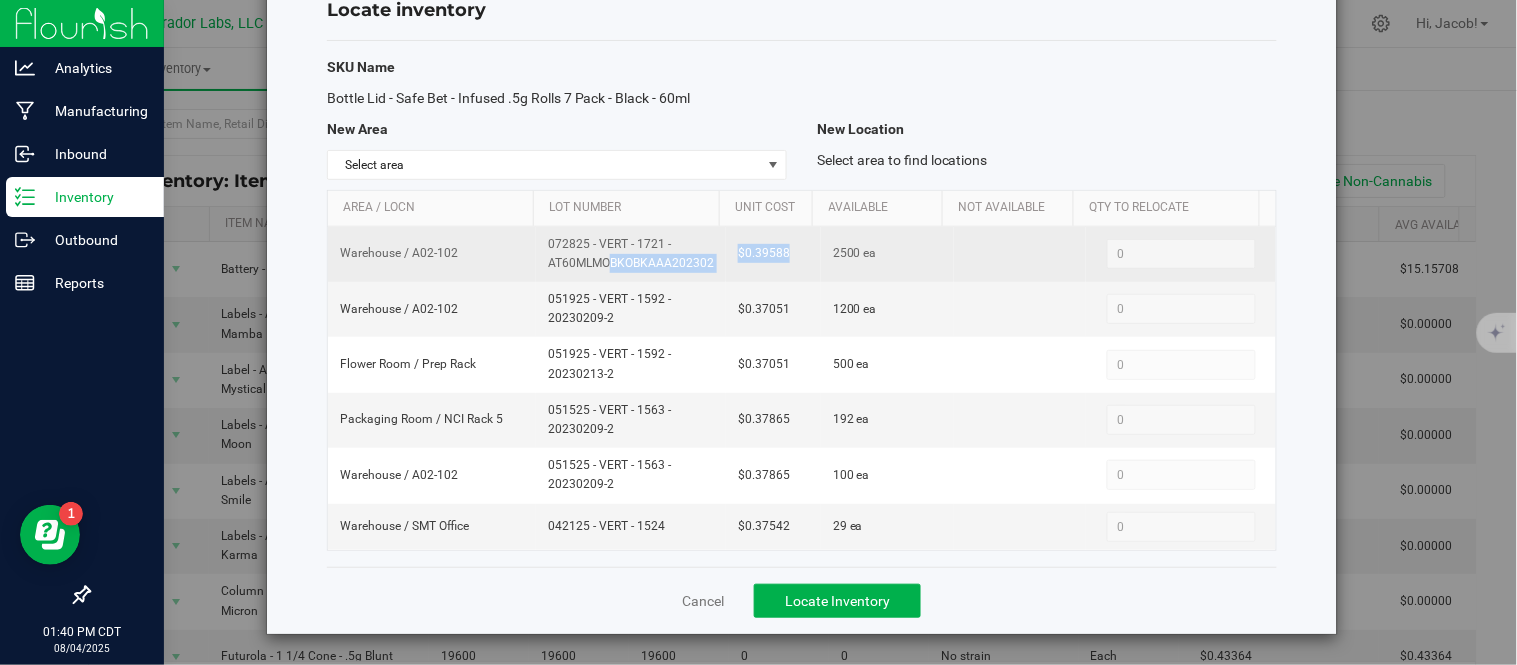 drag, startPoint x: 782, startPoint y: 248, endPoint x: 696, endPoint y: 245, distance: 86.05231 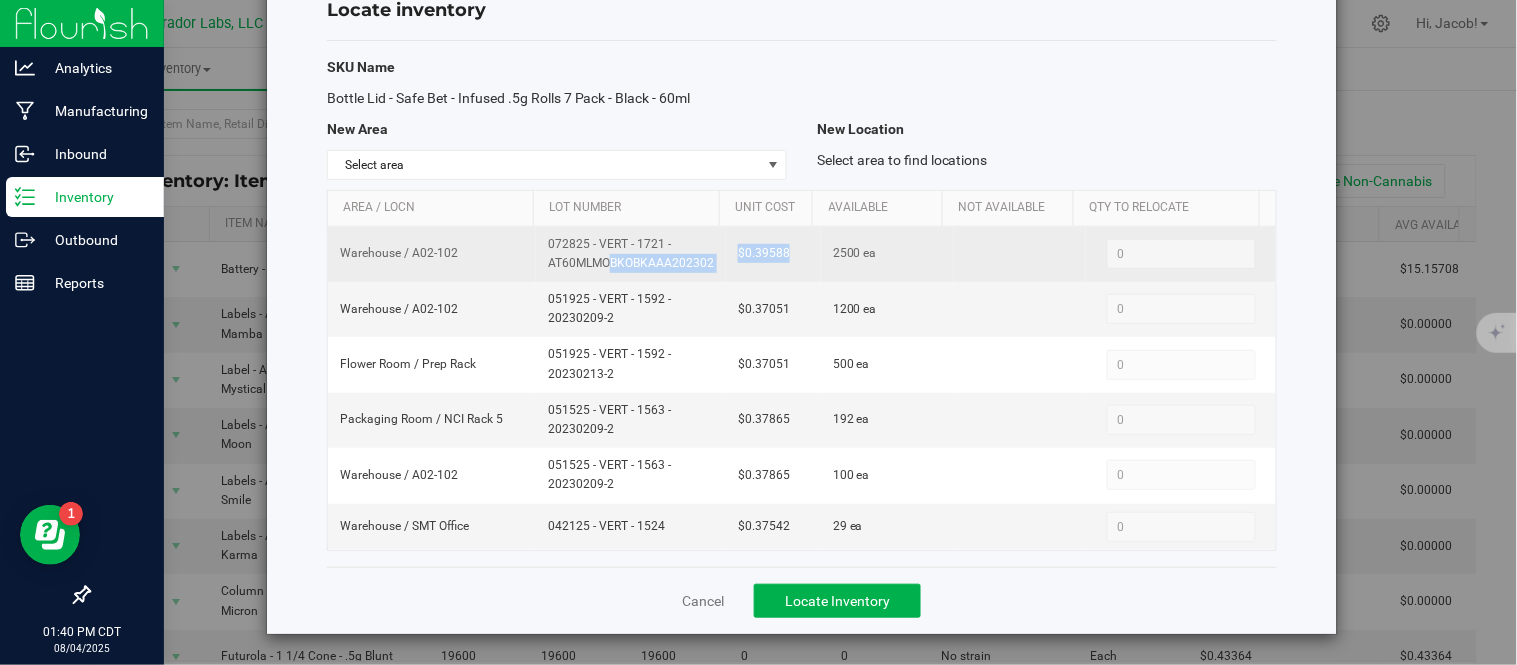 click on "Warehouse / A02-102
072825 - VERT - 1721 - AT60MLMOBKOBKAAA202302
$0.39588 2500 ea 0 0" at bounding box center [802, 254] 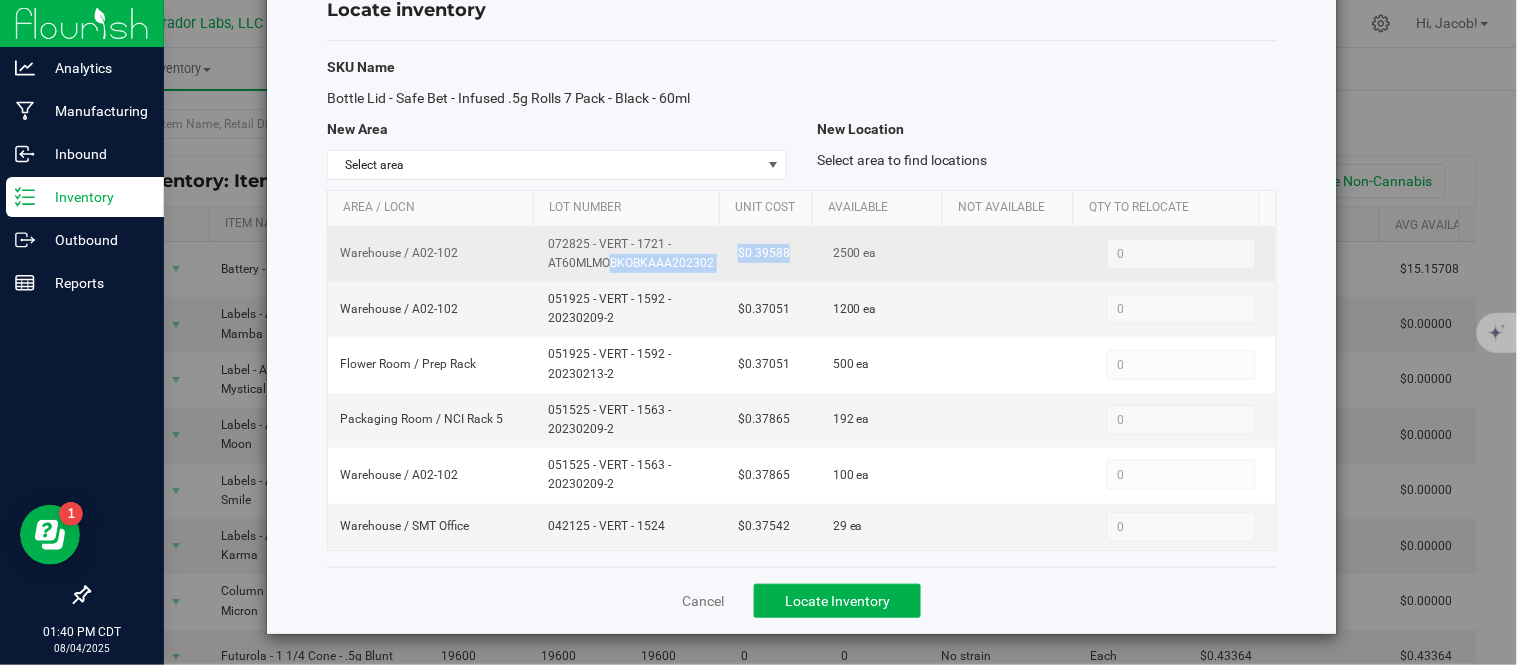 click on "2500 ea" at bounding box center (855, 253) 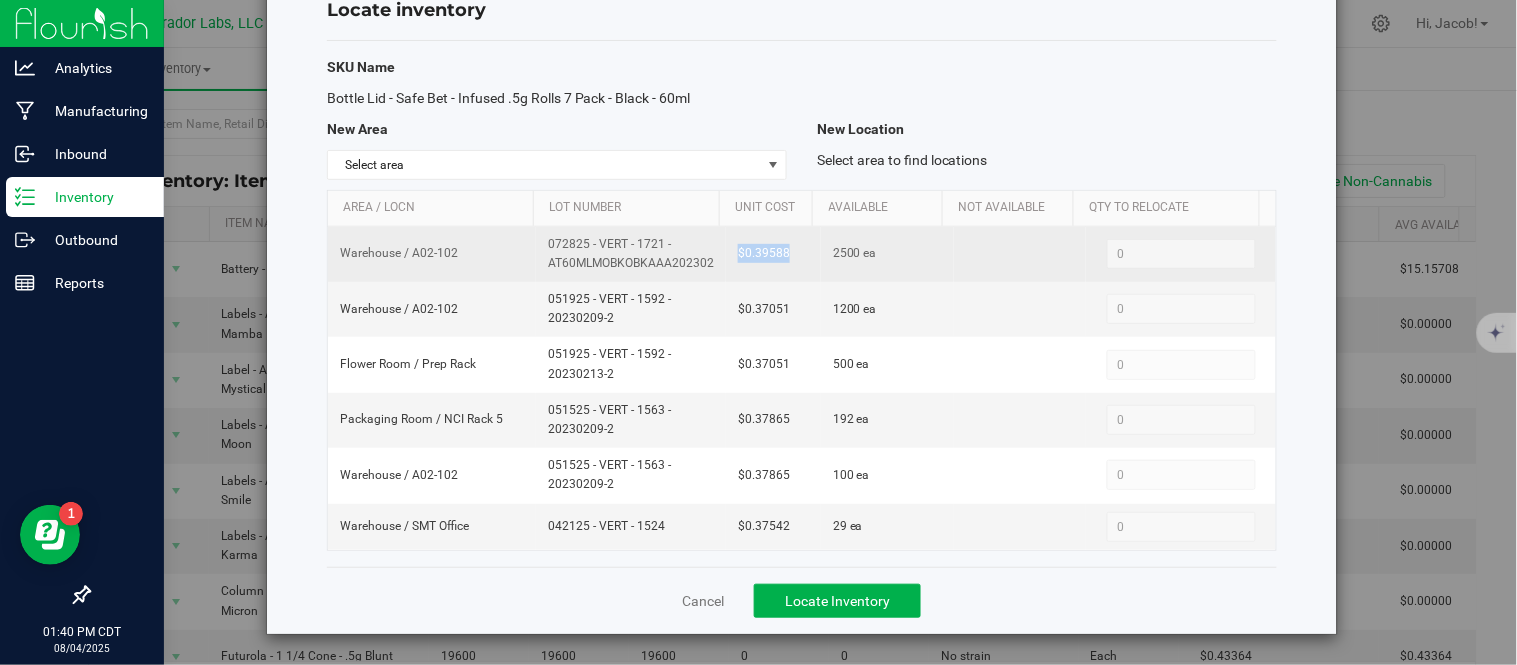 drag, startPoint x: 775, startPoint y: 252, endPoint x: 721, endPoint y: 261, distance: 54.74486 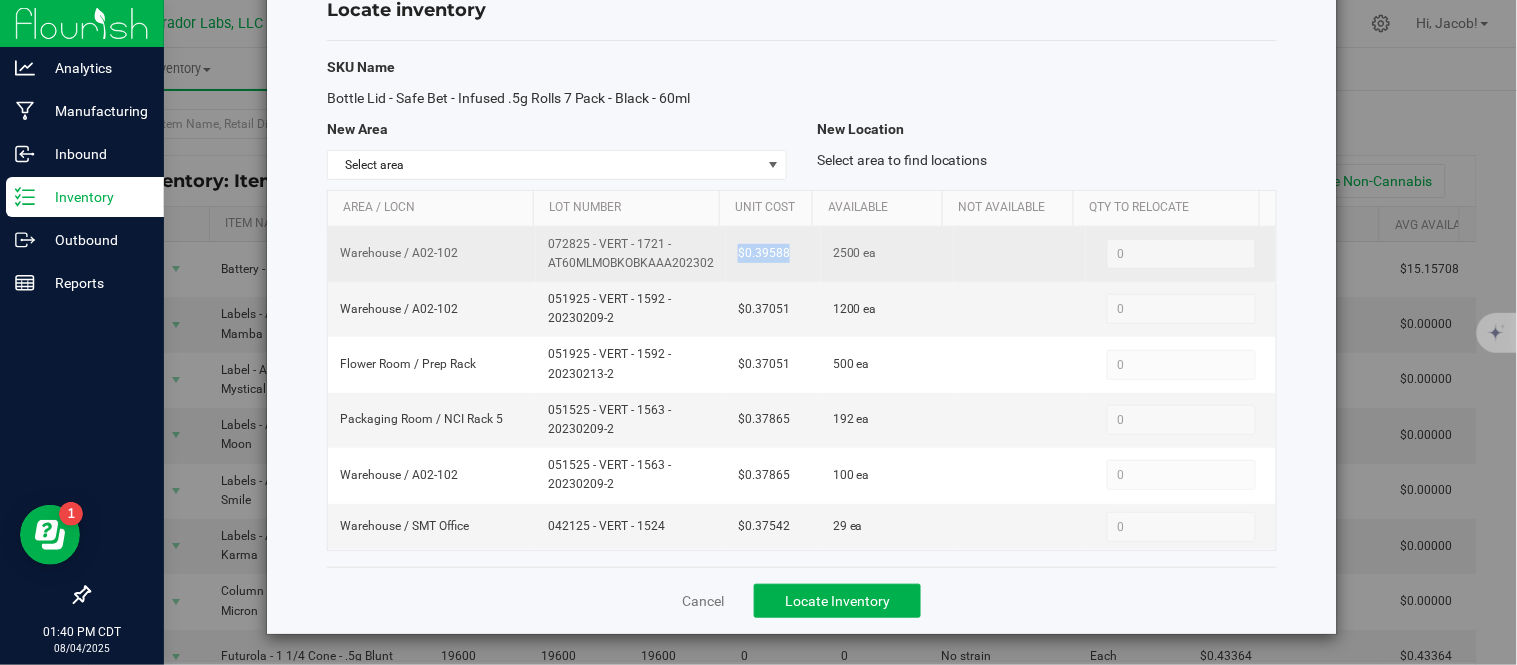click on "$0.39588" at bounding box center (773, 254) 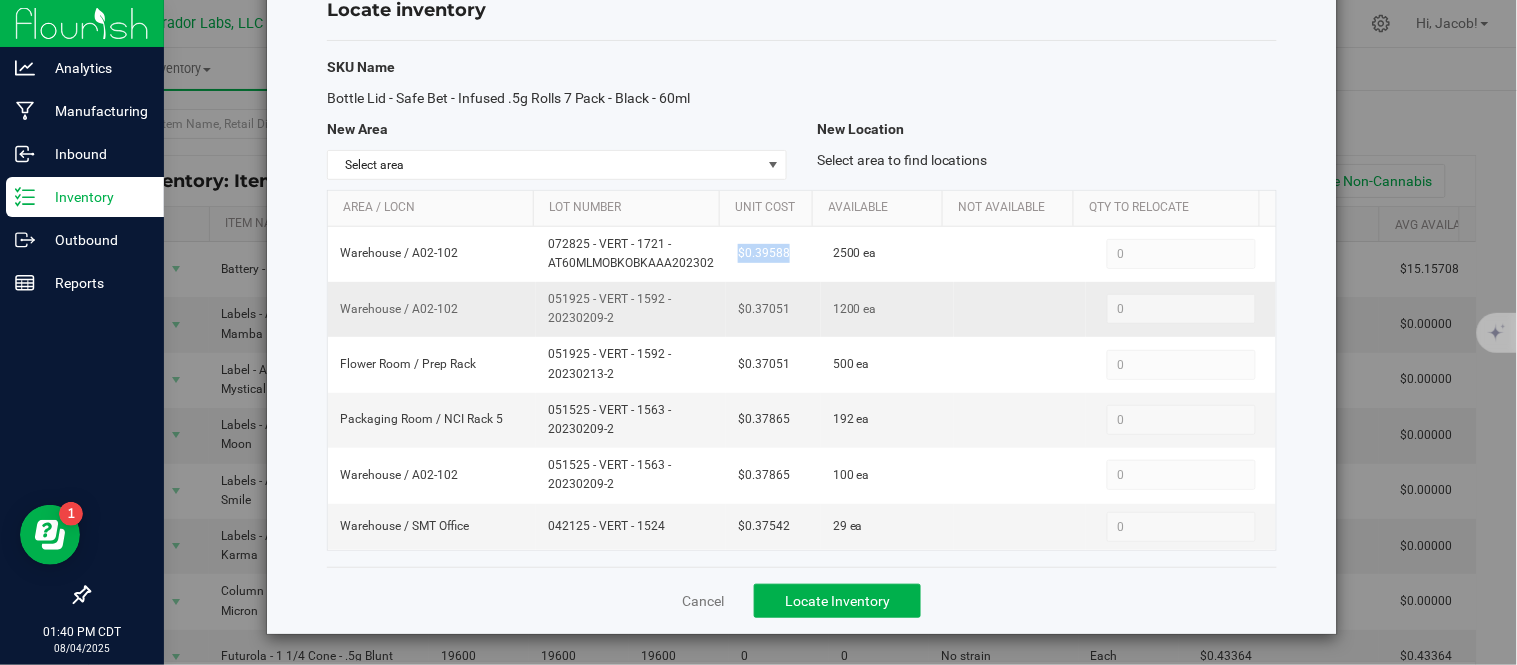 drag, startPoint x: 630, startPoint y: 321, endPoint x: 537, endPoint y: 323, distance: 93.0215 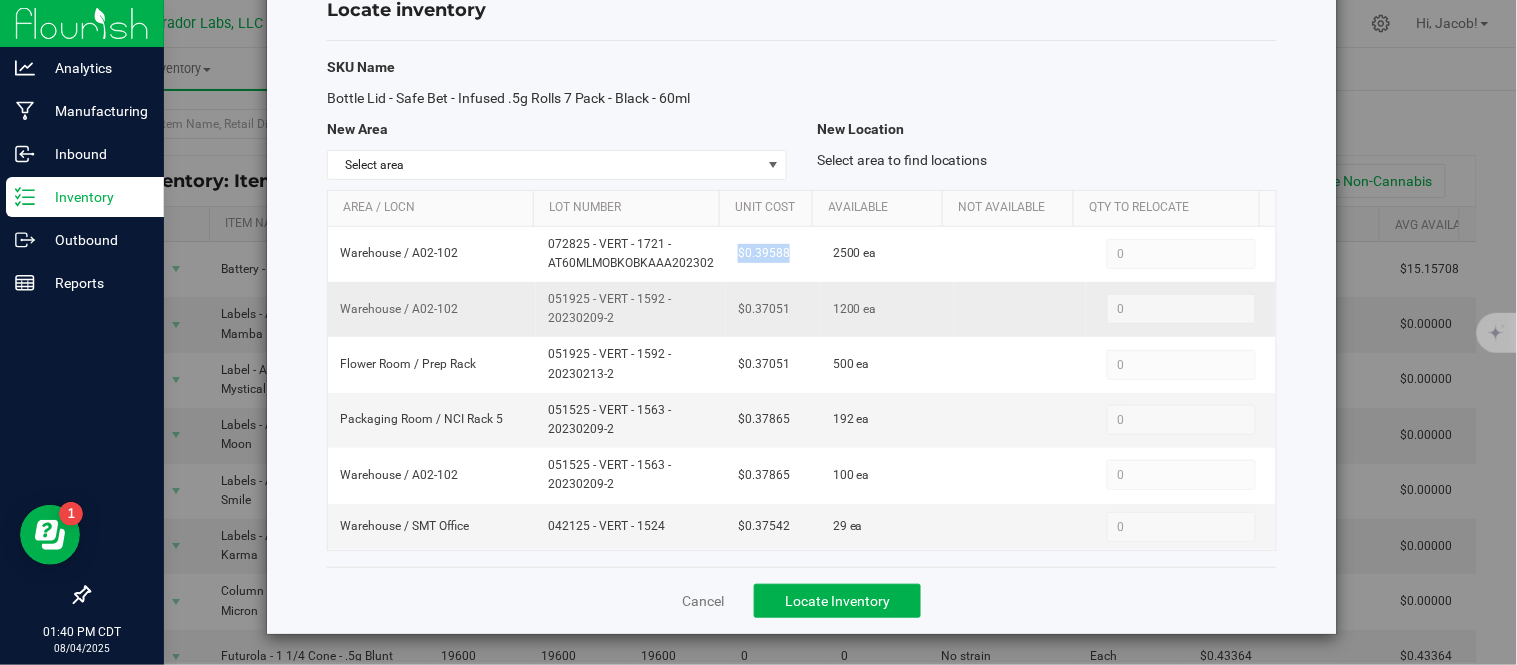 click on "051925 - VERT - 1592 - 20230209-2" at bounding box center [631, 309] 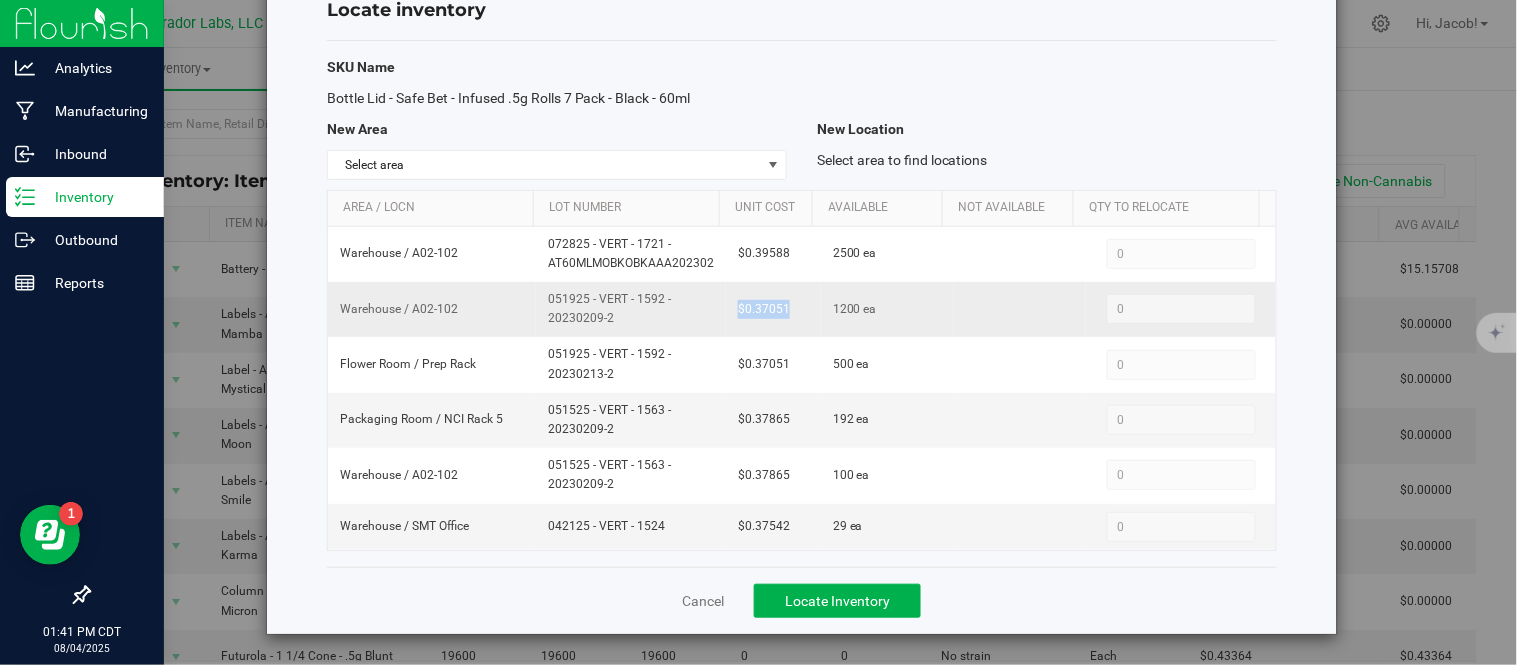 drag, startPoint x: 781, startPoint y: 297, endPoint x: 724, endPoint y: 316, distance: 60.083275 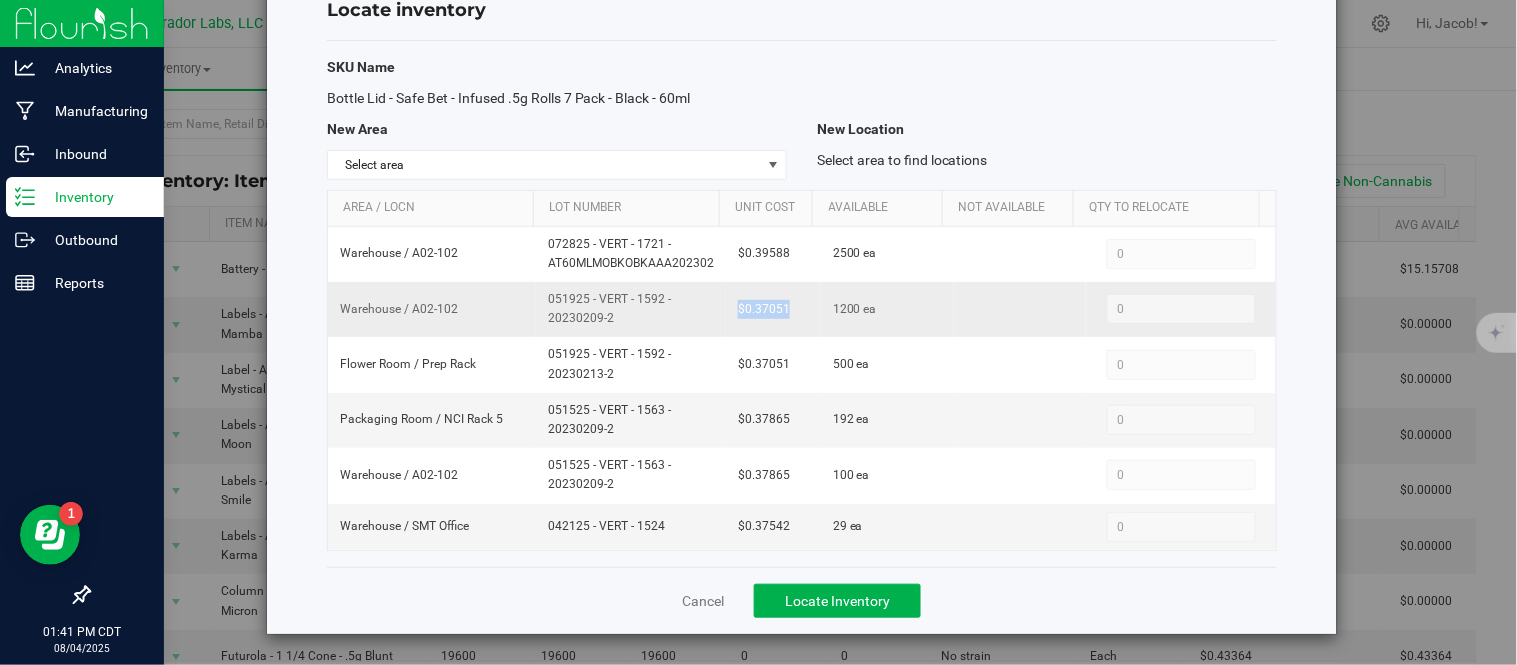 click on "$0.37051" at bounding box center [773, 309] 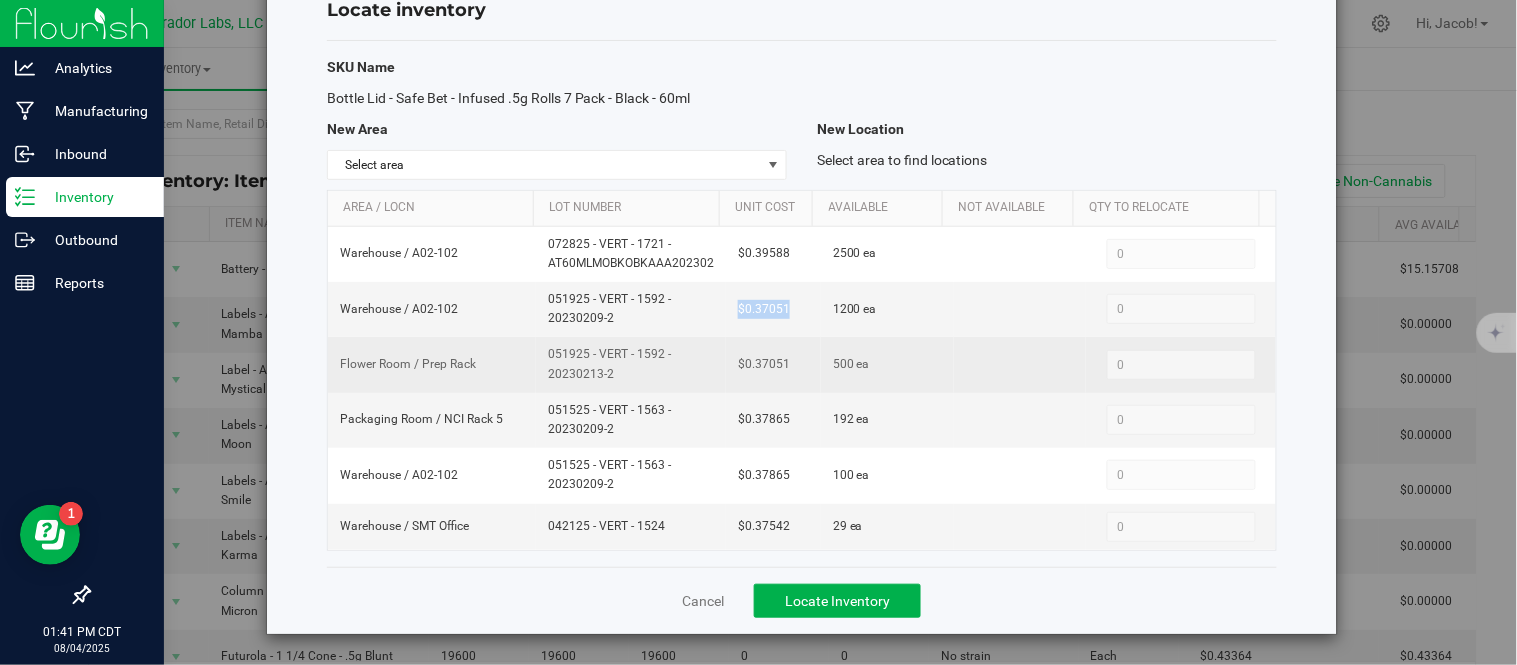 drag, startPoint x: 654, startPoint y: 372, endPoint x: 536, endPoint y: 367, distance: 118.10589 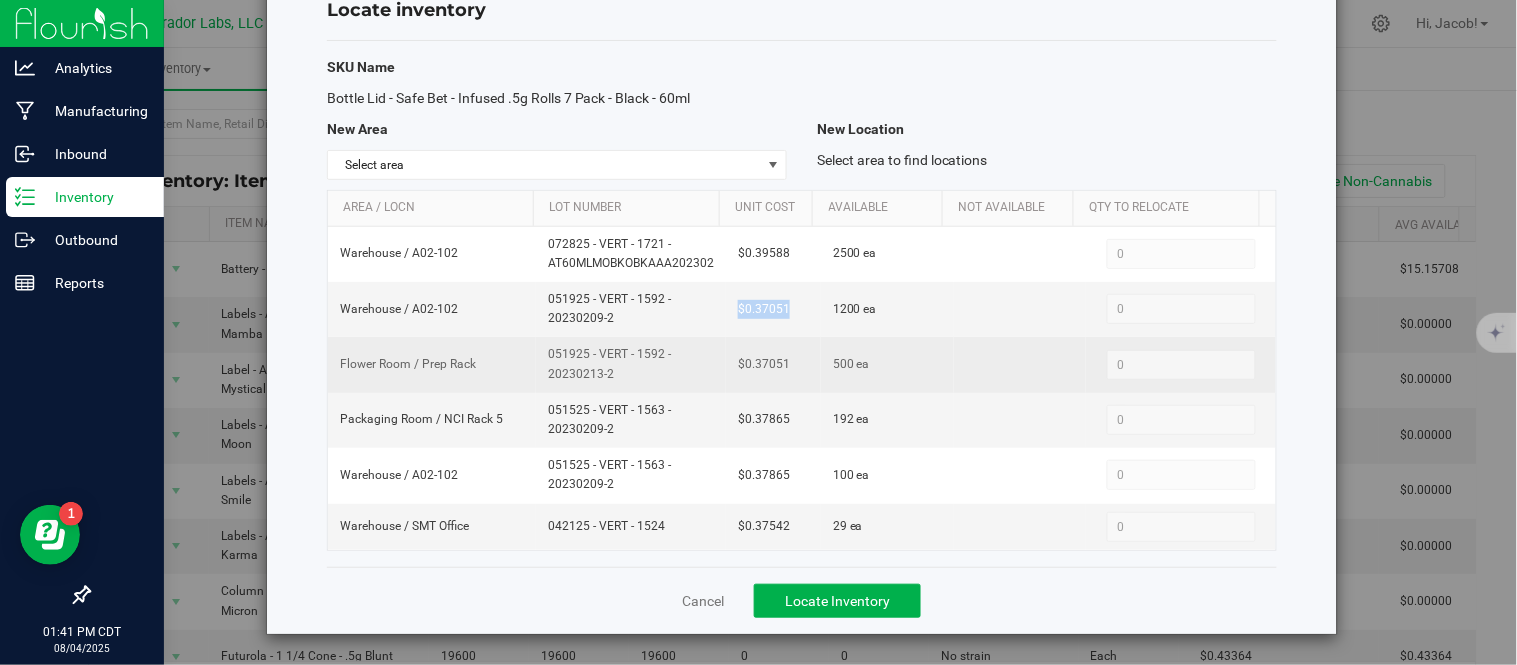 click on "051925 - VERT - 1592 - 20230213-2" at bounding box center (631, 364) 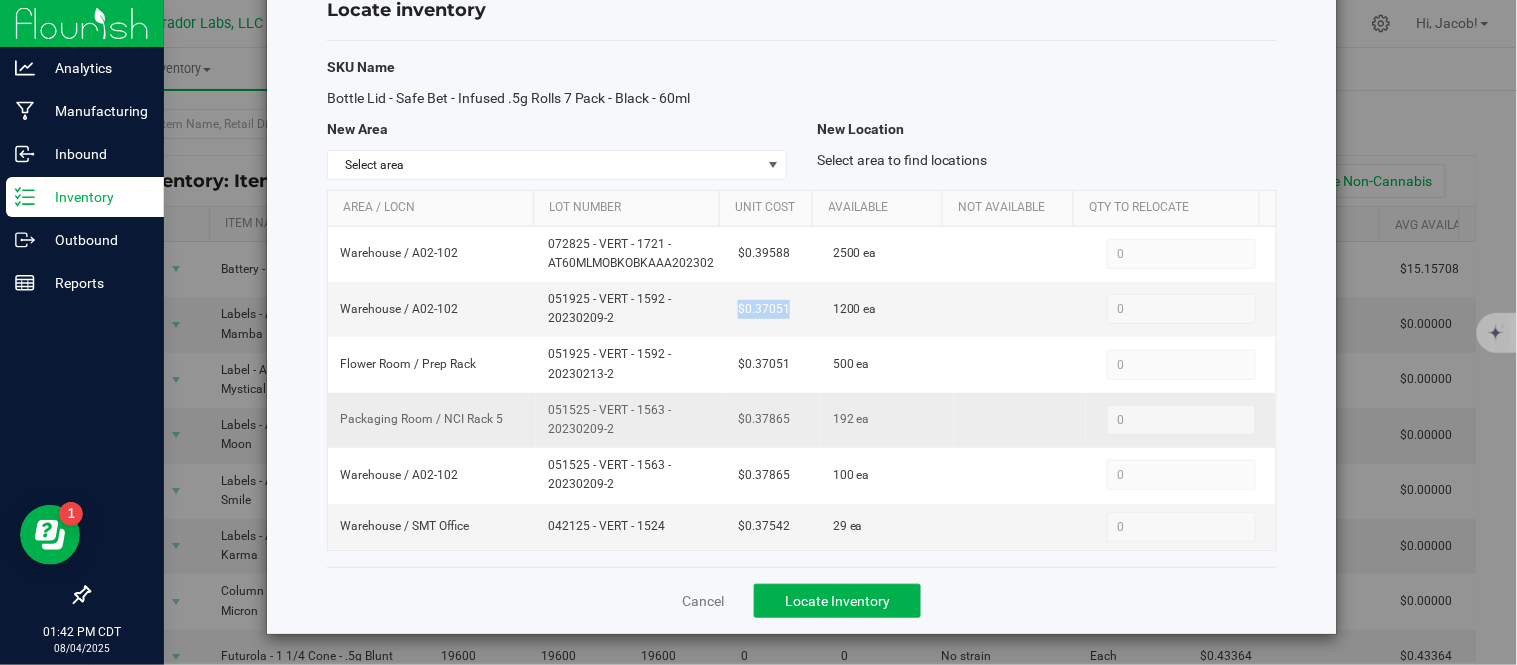 drag, startPoint x: 636, startPoint y: 428, endPoint x: 557, endPoint y: 440, distance: 79.9062 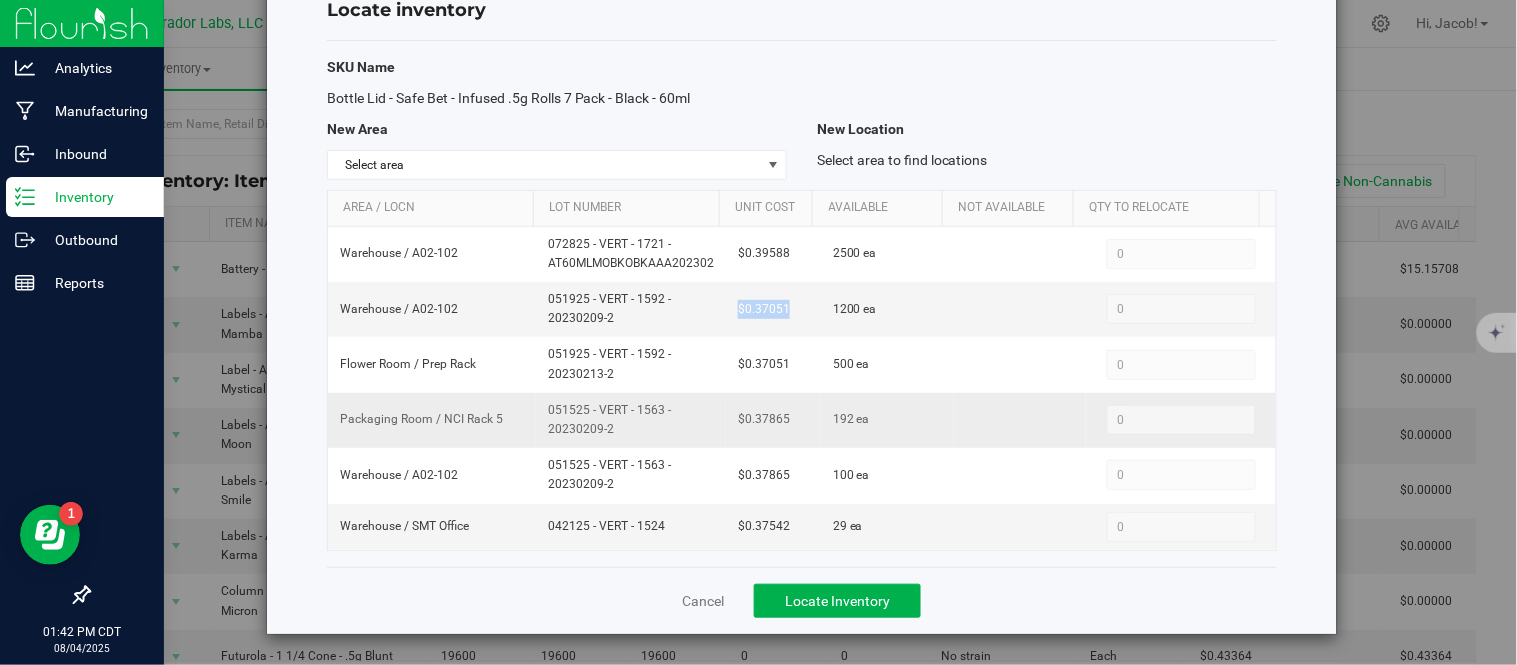 click on "051525 - VERT - 1563 - 20230209-2" at bounding box center (631, 420) 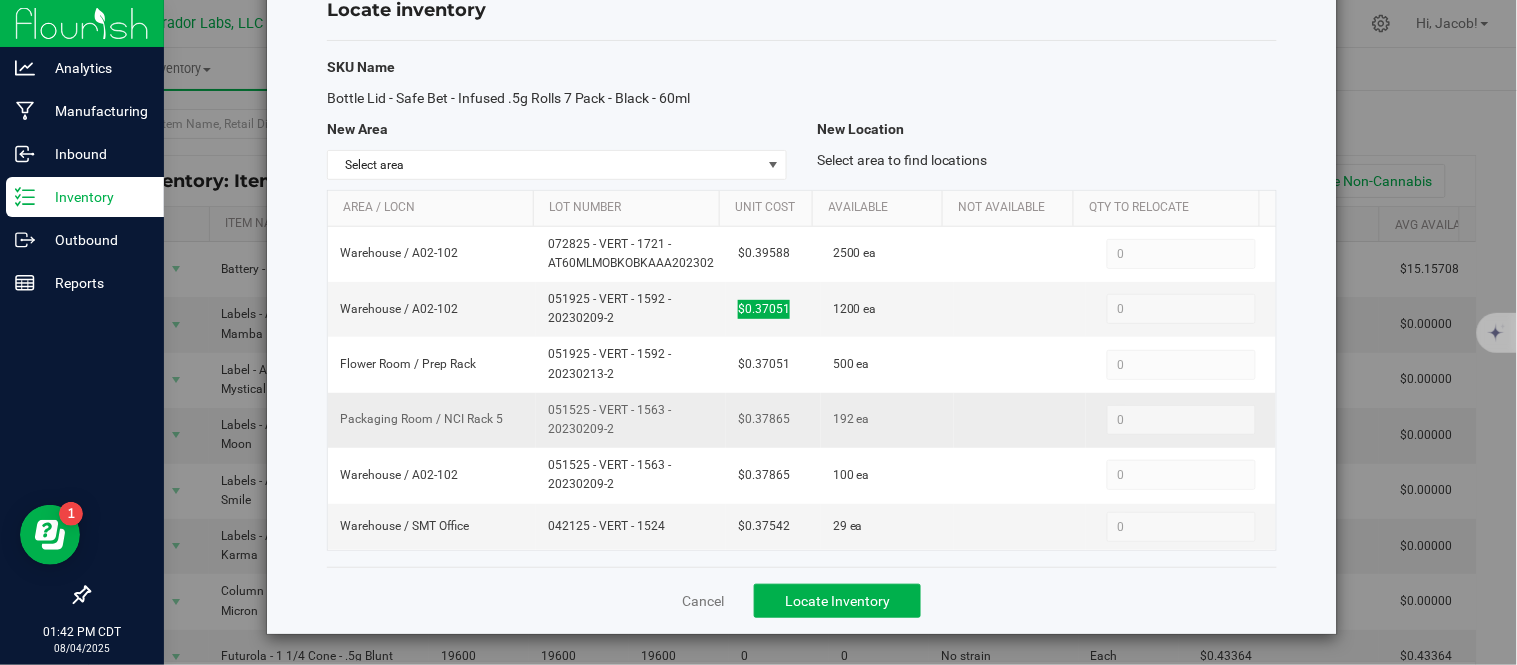click on "051525 - VERT - 1563 - 20230209-2" at bounding box center [631, 420] 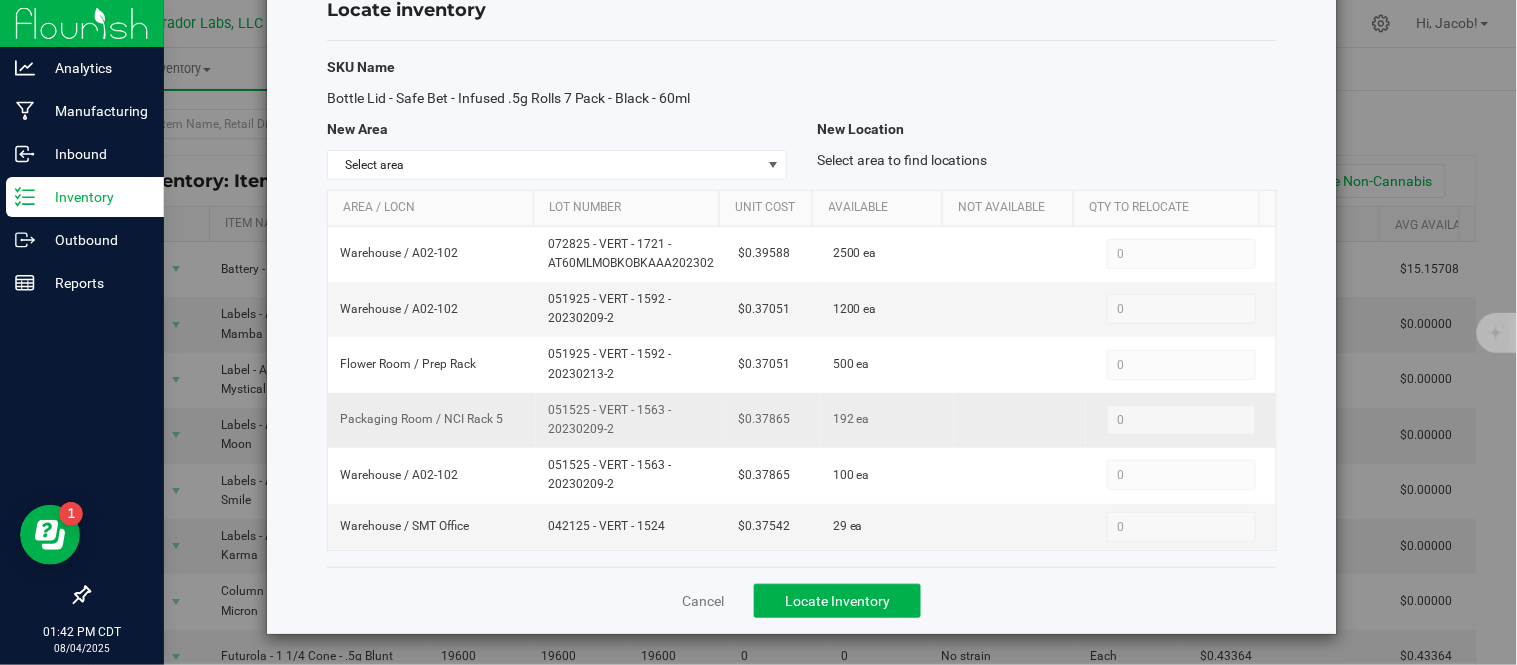 click on "051525 - VERT - 1563 - 20230209-2" at bounding box center (631, 420) 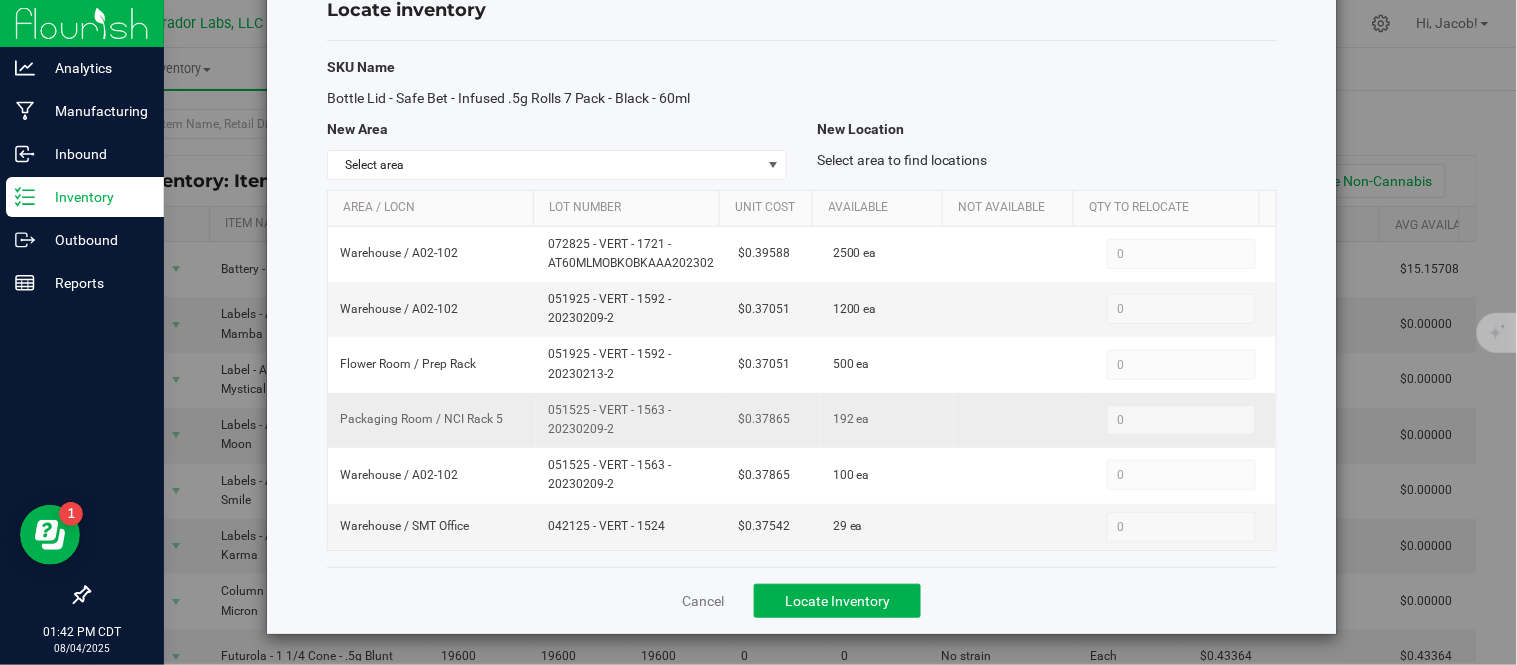 drag, startPoint x: 610, startPoint y: 431, endPoint x: 535, endPoint y: 423, distance: 75.42546 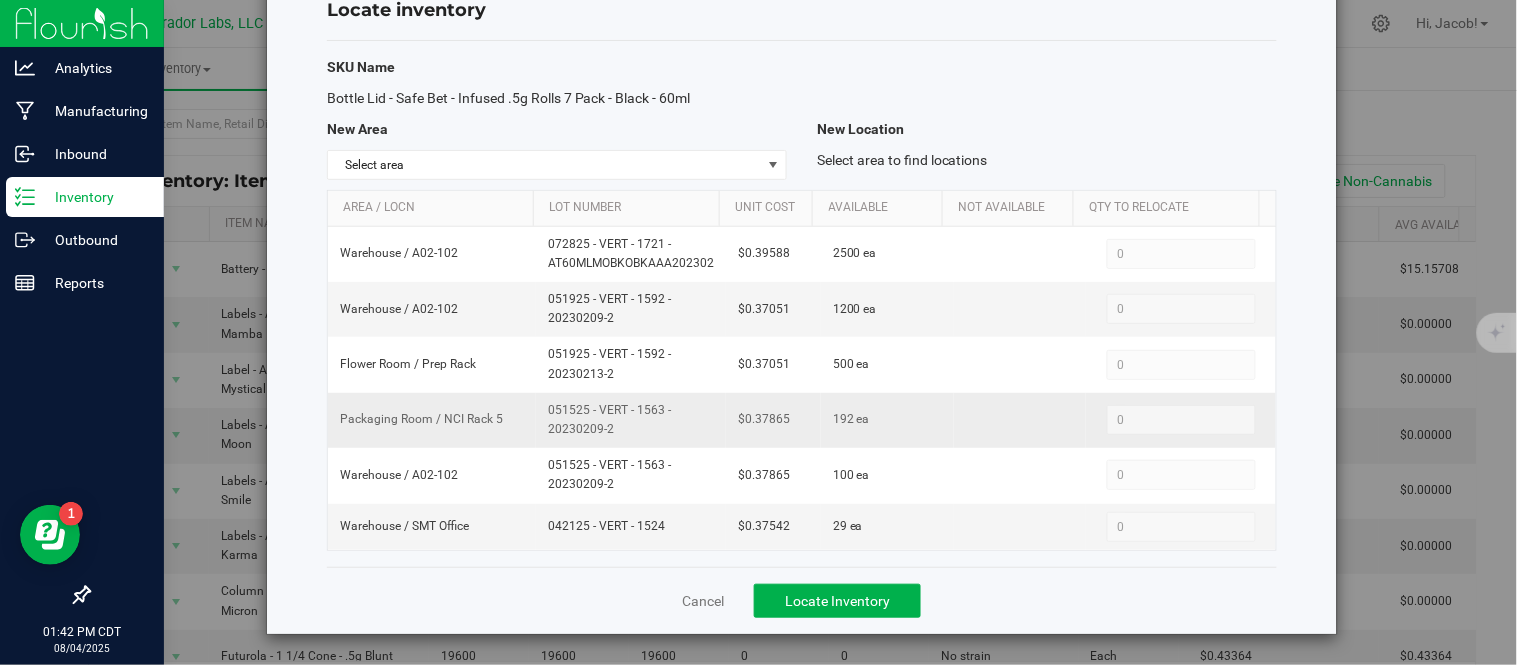click on "051525 - VERT - 1563 - 20230209-2" at bounding box center [631, 420] 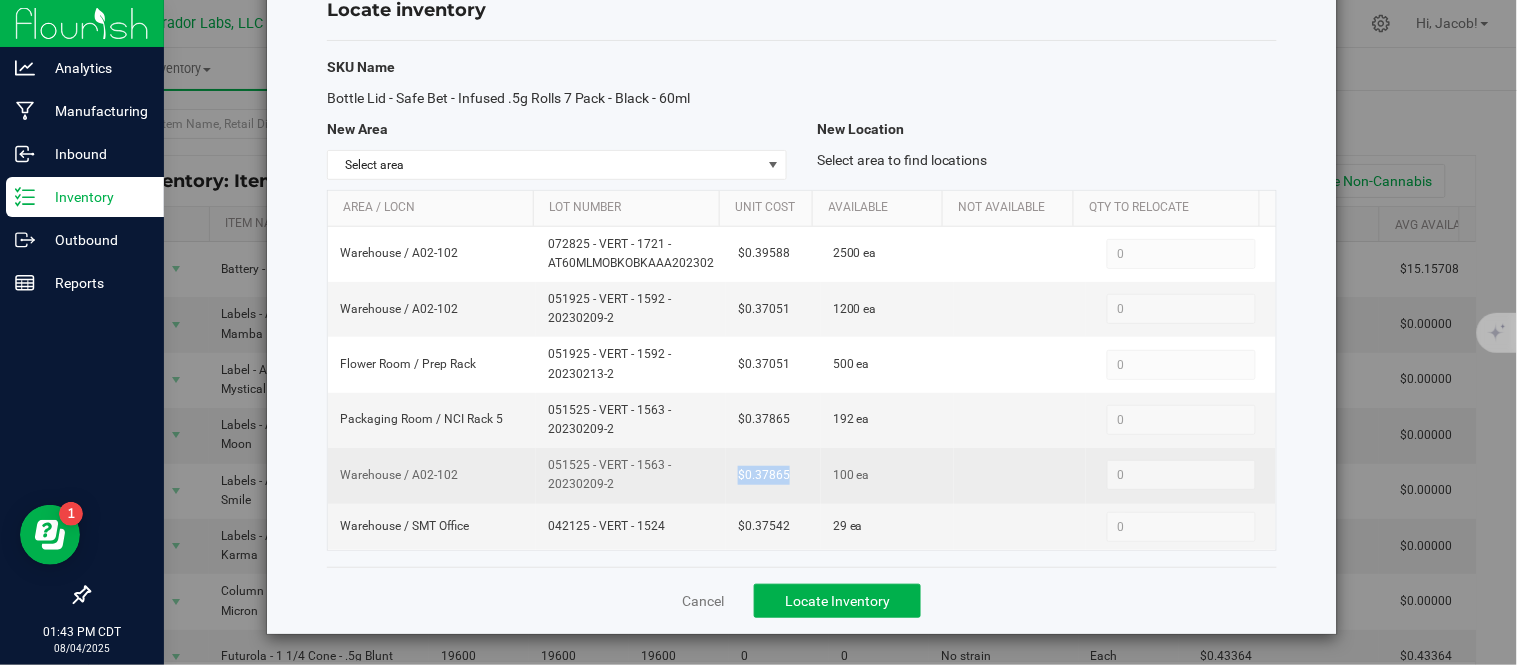 drag, startPoint x: 787, startPoint y: 465, endPoint x: 722, endPoint y: 476, distance: 65.9242 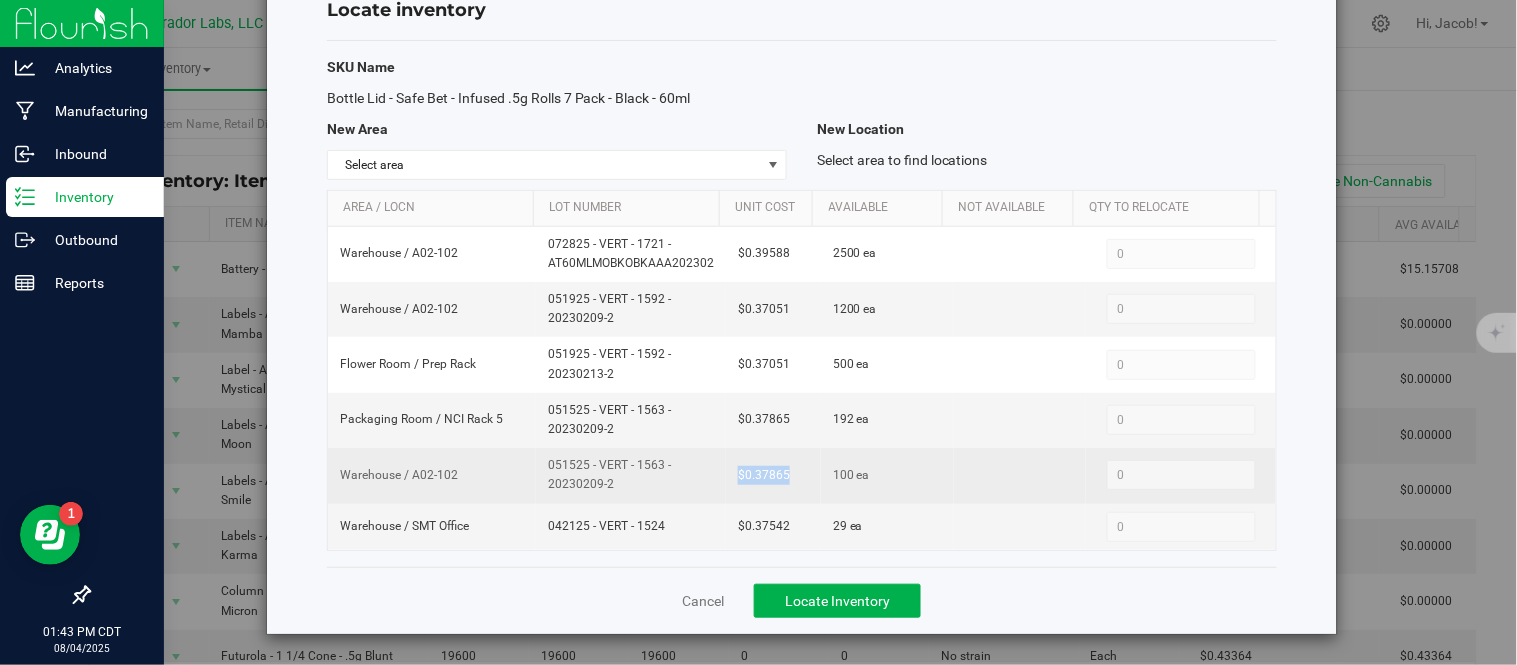 click on "$0.37865" at bounding box center (773, 475) 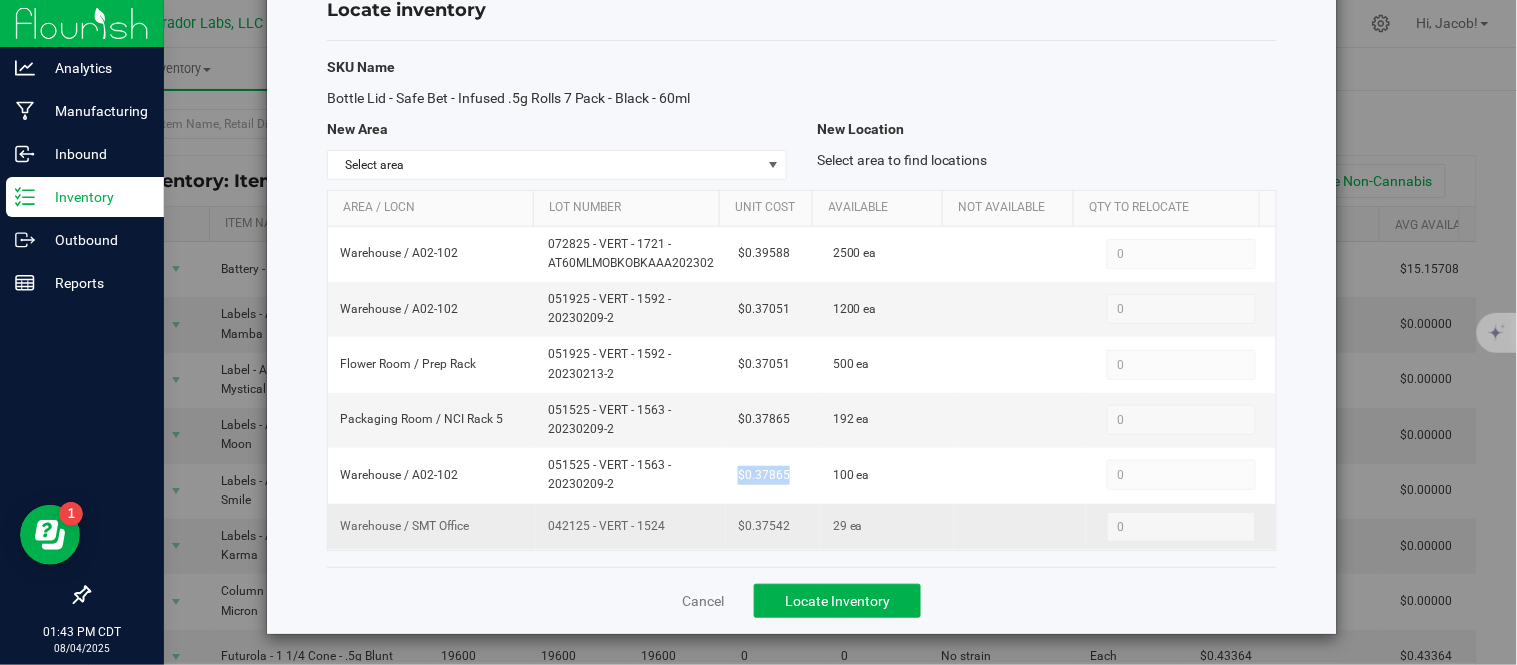 drag, startPoint x: 672, startPoint y: 524, endPoint x: 510, endPoint y: 541, distance: 162.88953 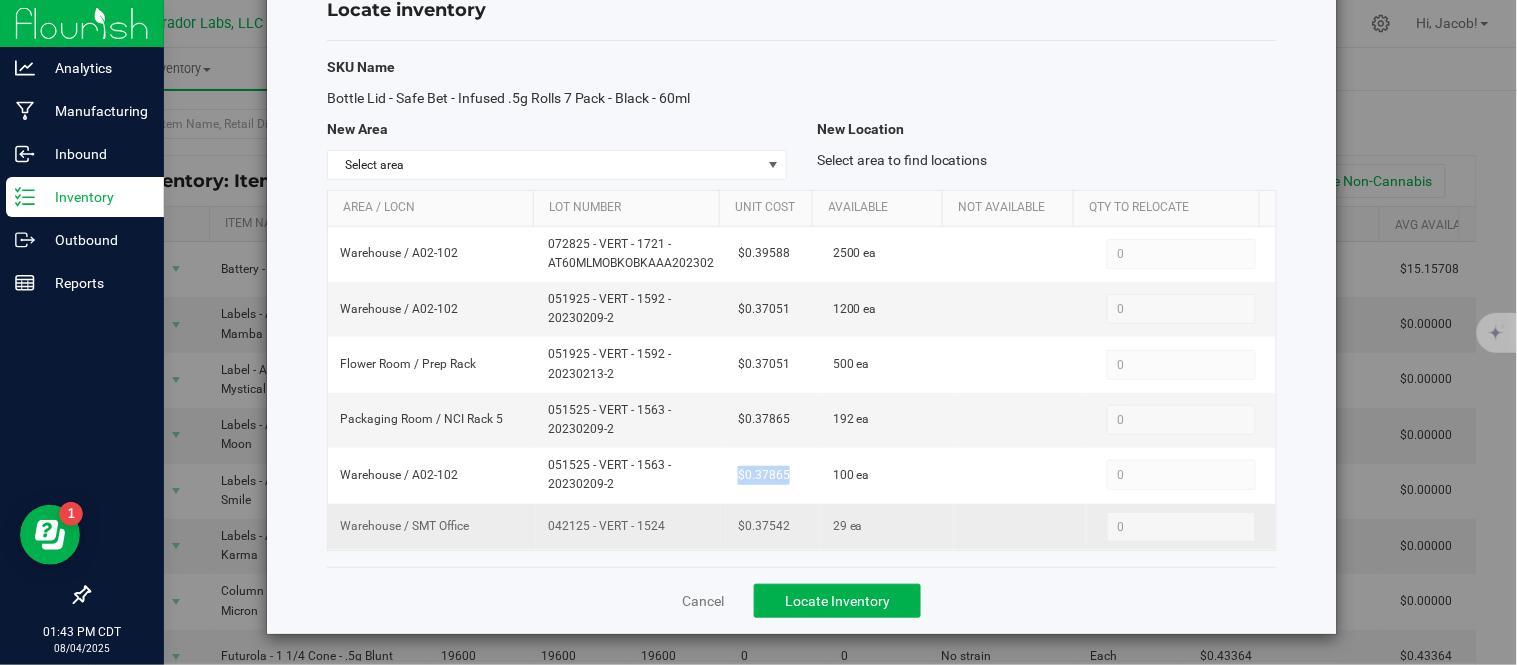 click on "Warehouse / SMT Office
042125 - VERT - 1524
$0.37542 29 ea 0 0" at bounding box center [802, 527] 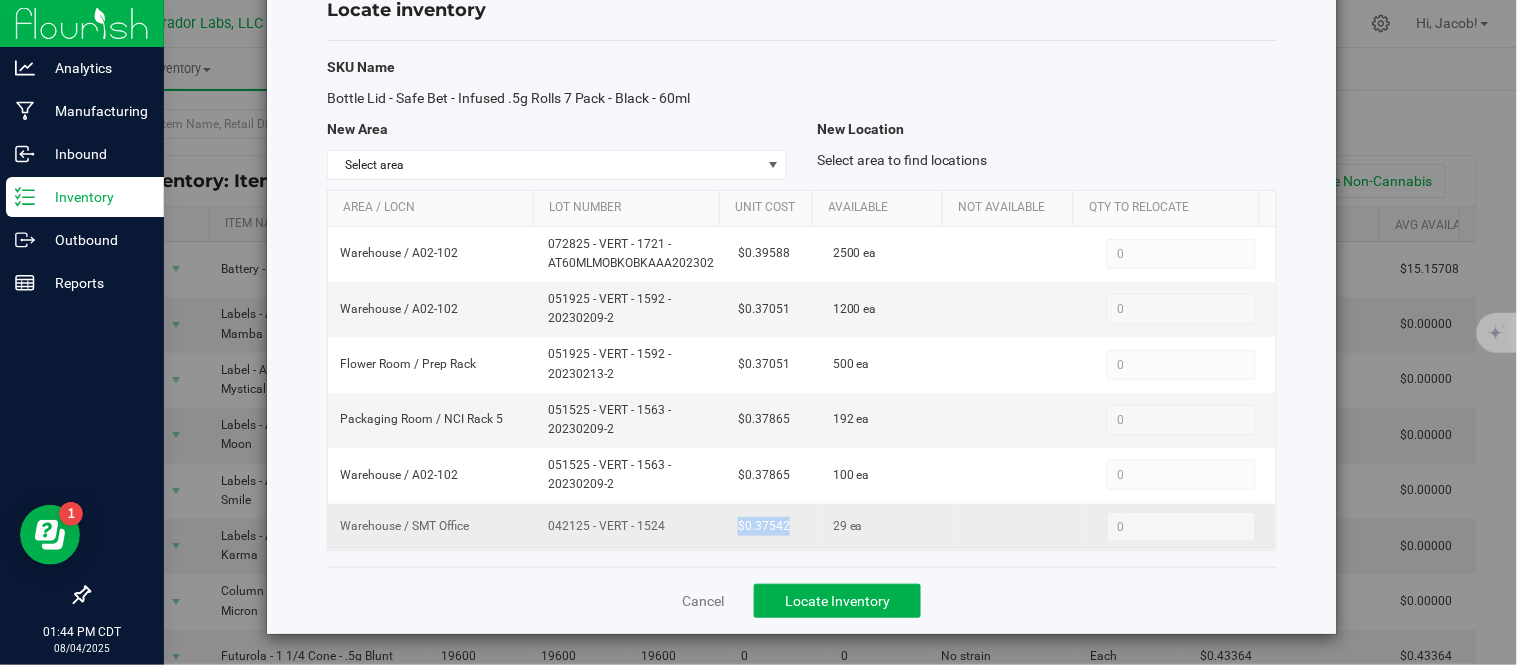 drag, startPoint x: 784, startPoint y: 524, endPoint x: 714, endPoint y: 526, distance: 70.028564 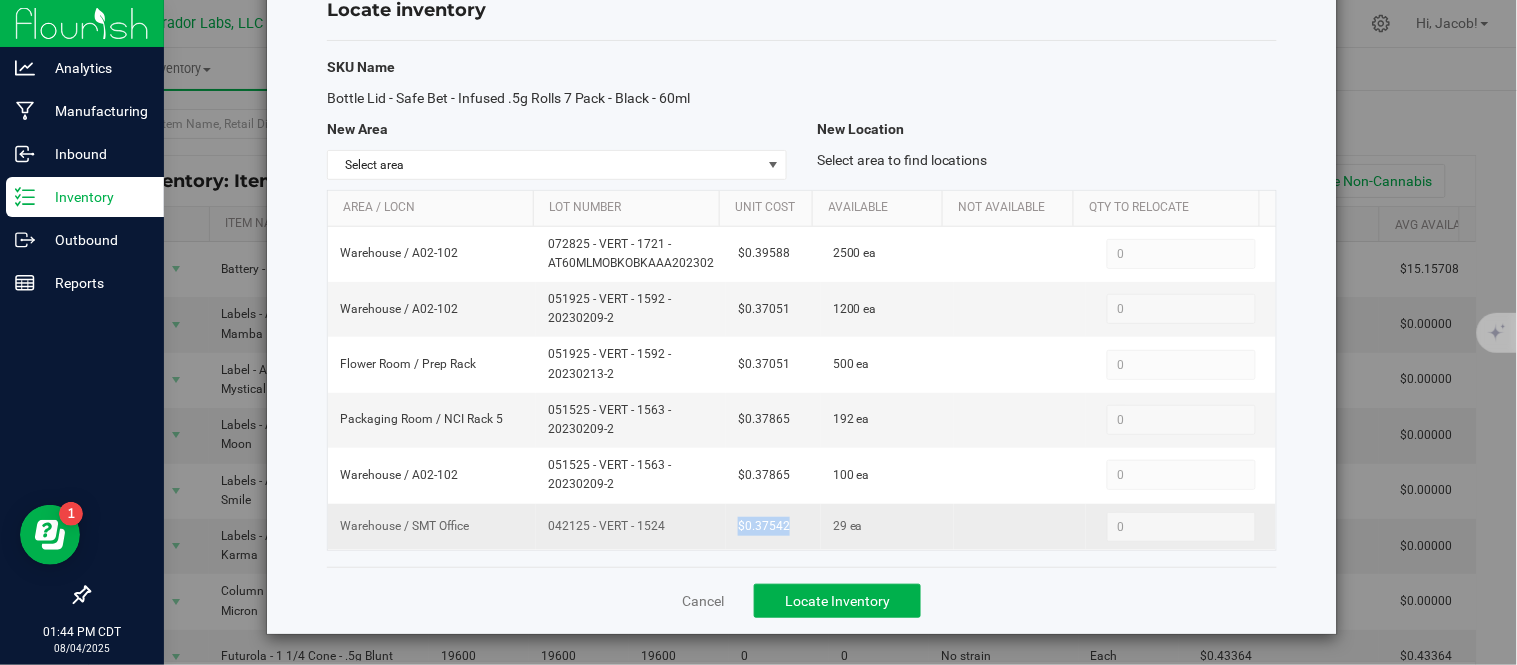 click on "$0.37542" at bounding box center [773, 527] 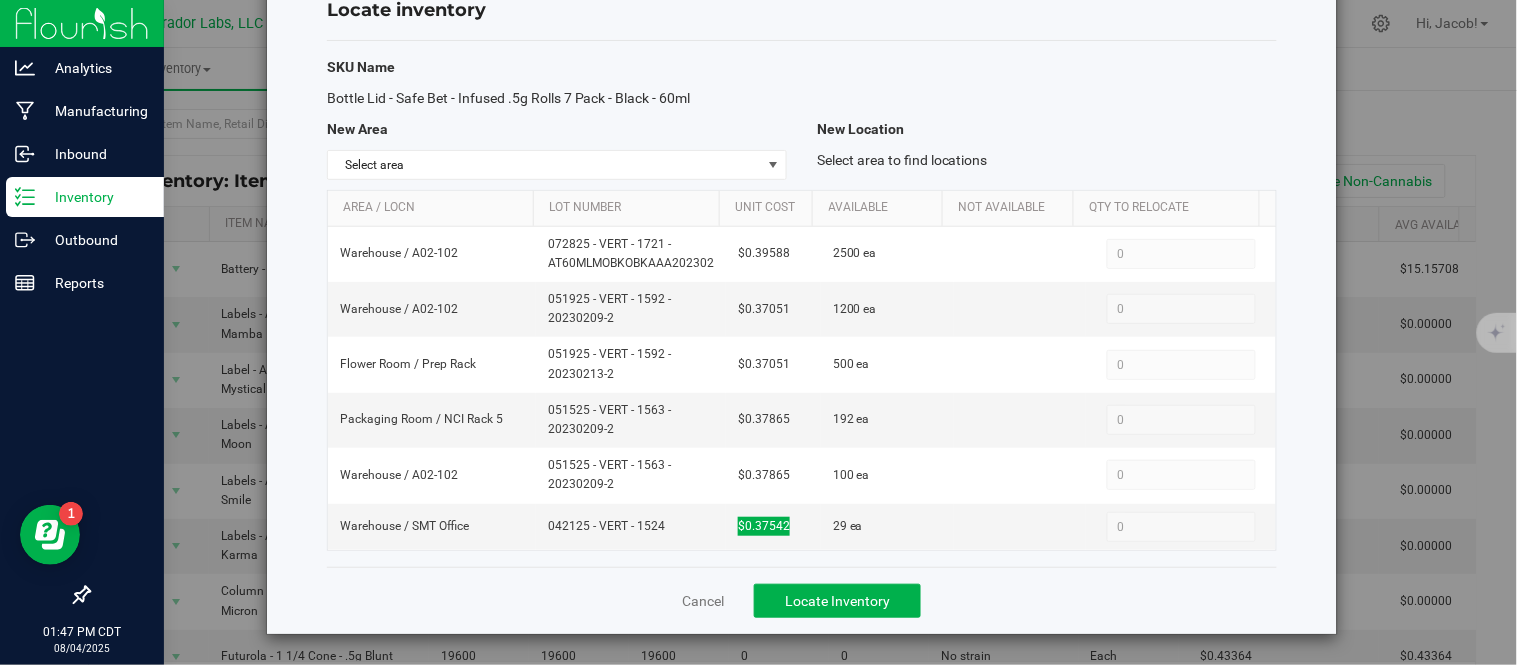 scroll, scrollTop: 0, scrollLeft: 0, axis: both 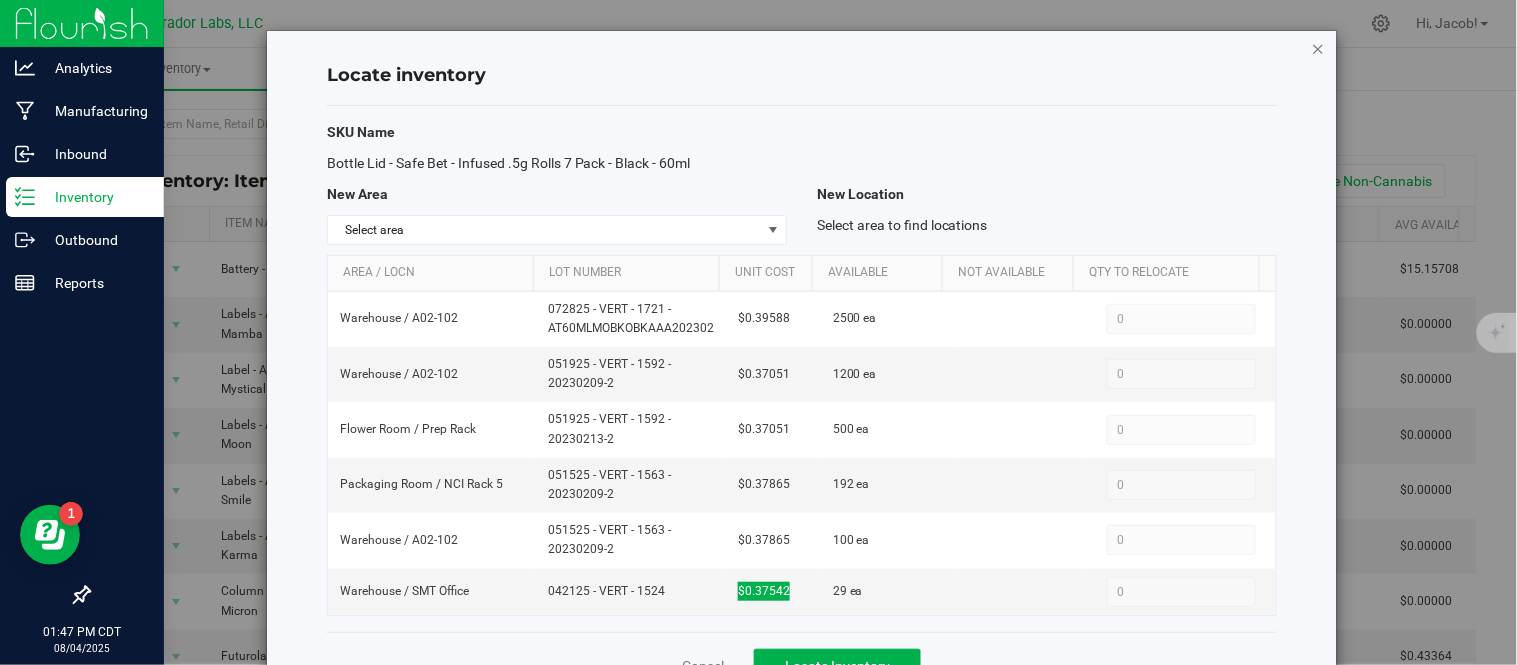 click at bounding box center [1319, 48] 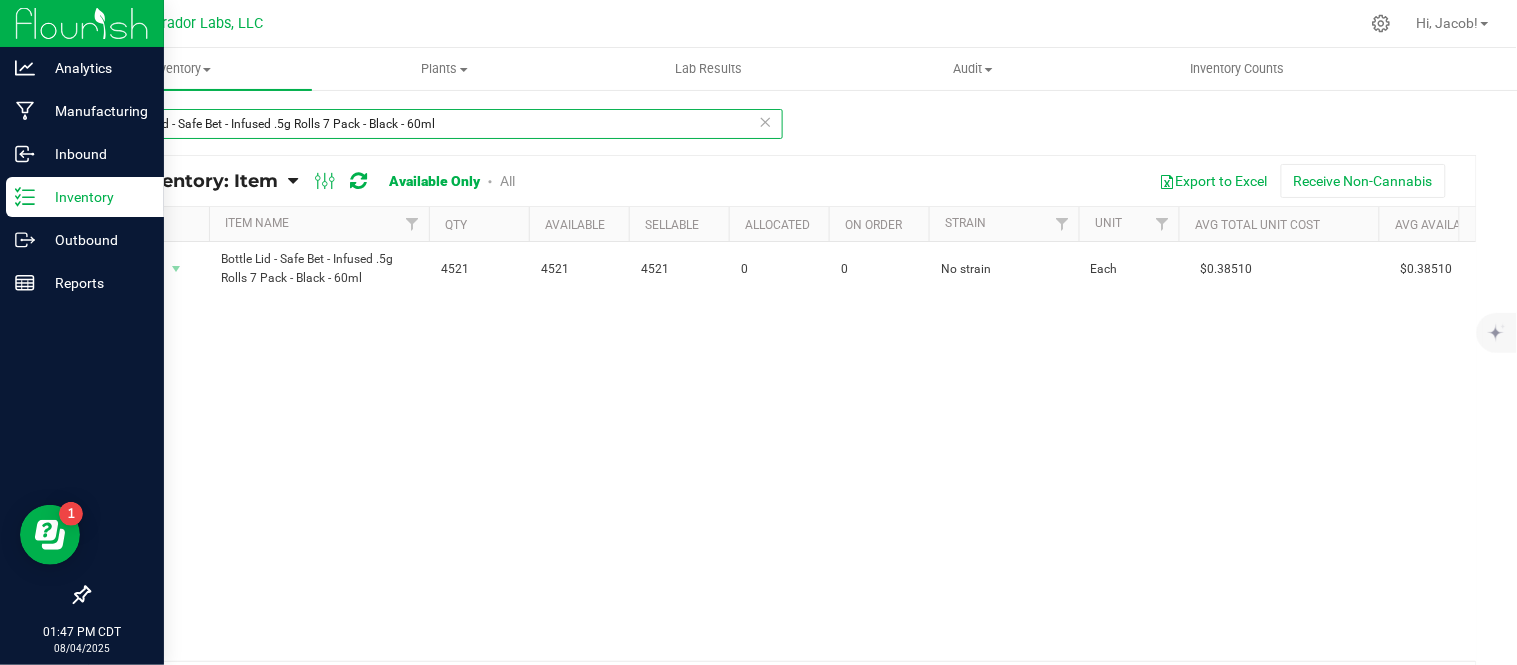 click on "Bottle Lid - Safe Bet - Infused .5g Rolls 7 Pack - Black - 60ml" at bounding box center [435, 124] 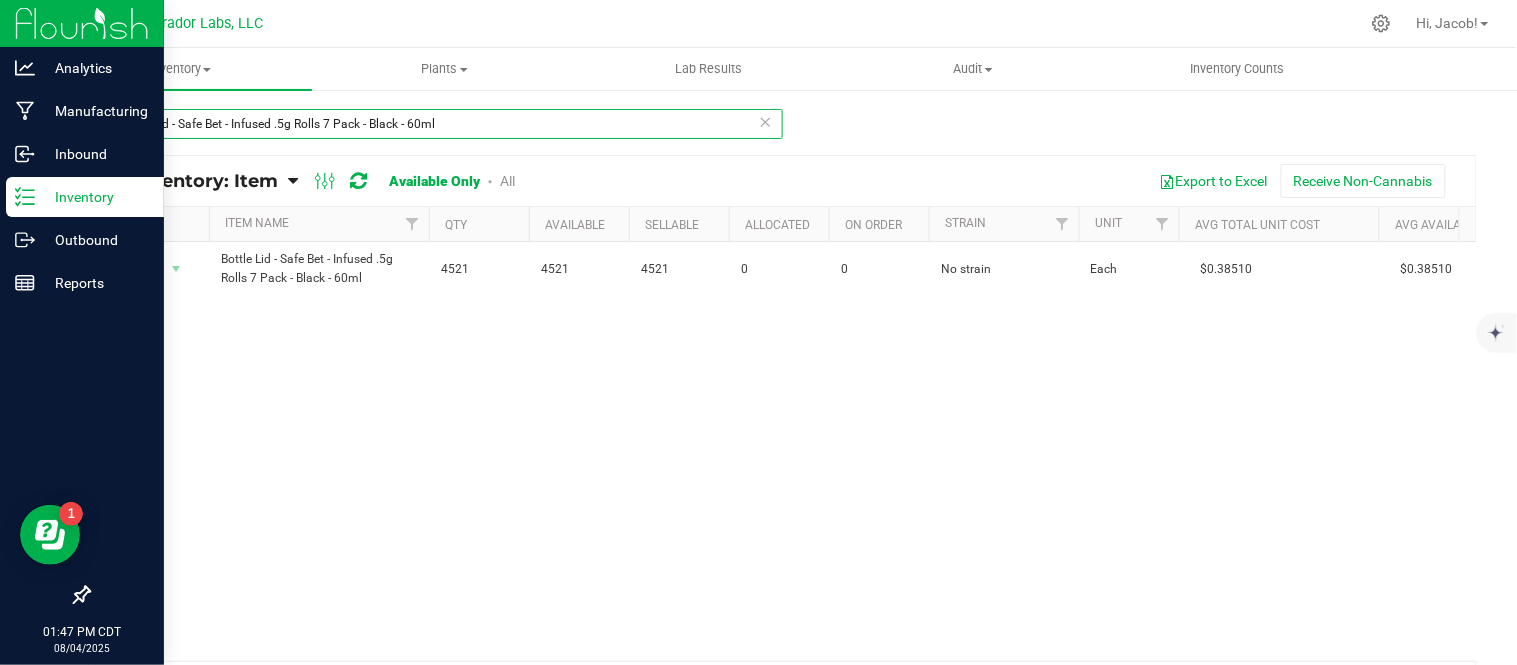 click on "Bottle Lid - Safe Bet - Infused .5g Rolls 7 Pack - Black - 60ml" at bounding box center [435, 124] 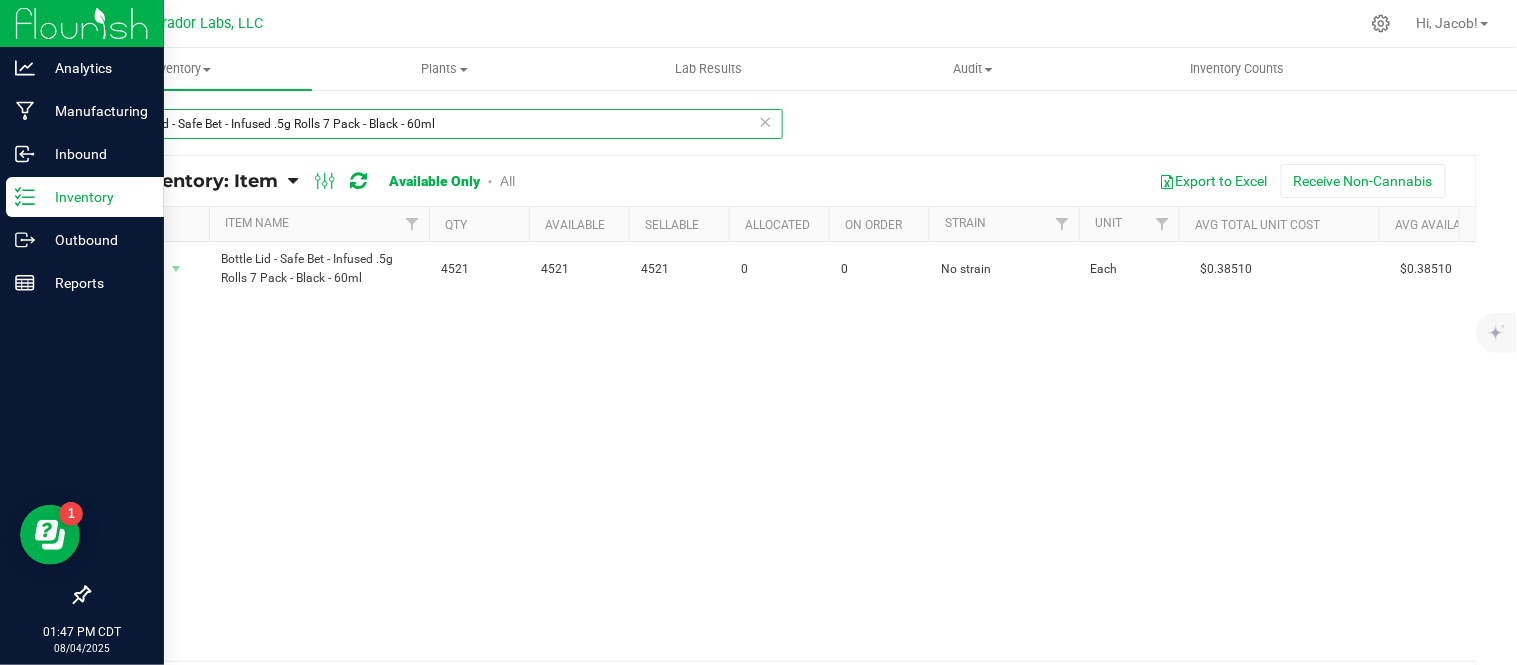 click on "Bottle Lid - Safe Bet - Infused .5g Rolls 7 Pack - Black - 60ml" at bounding box center [435, 124] 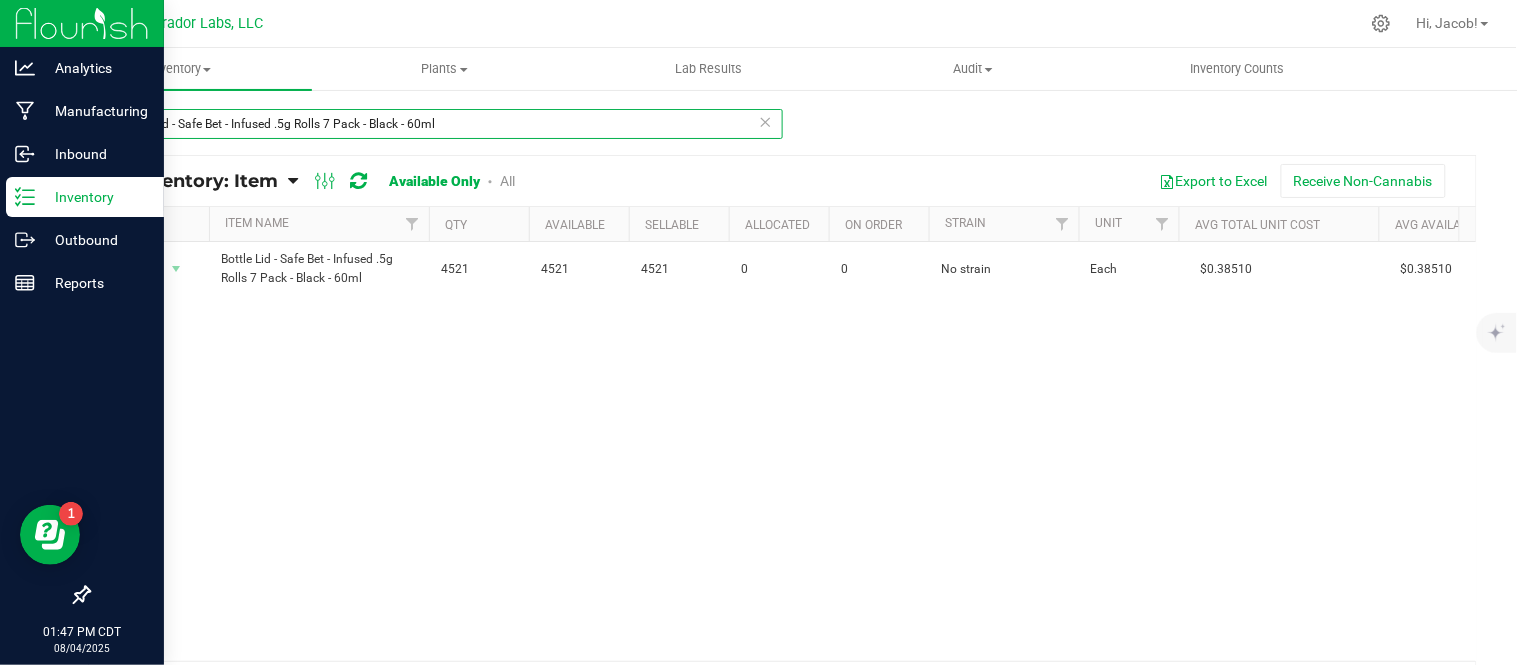 click on "Bottle Lid - Safe Bet - Infused .5g Rolls 7 Pack - Black - 60ml" at bounding box center (435, 124) 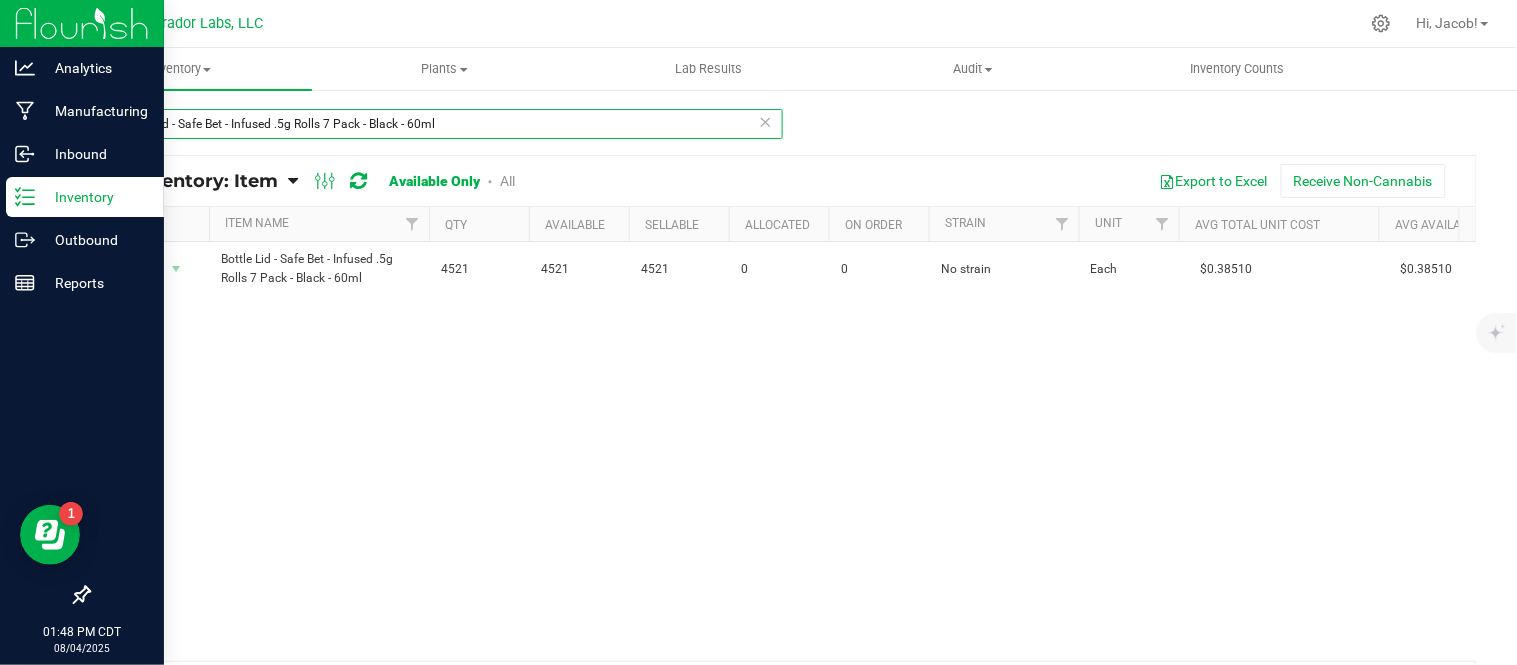 paste on "- Safe Bet - Infused Preroll Rolls 0.5g 14pk 15pk Plastic CR Black - 4oz" 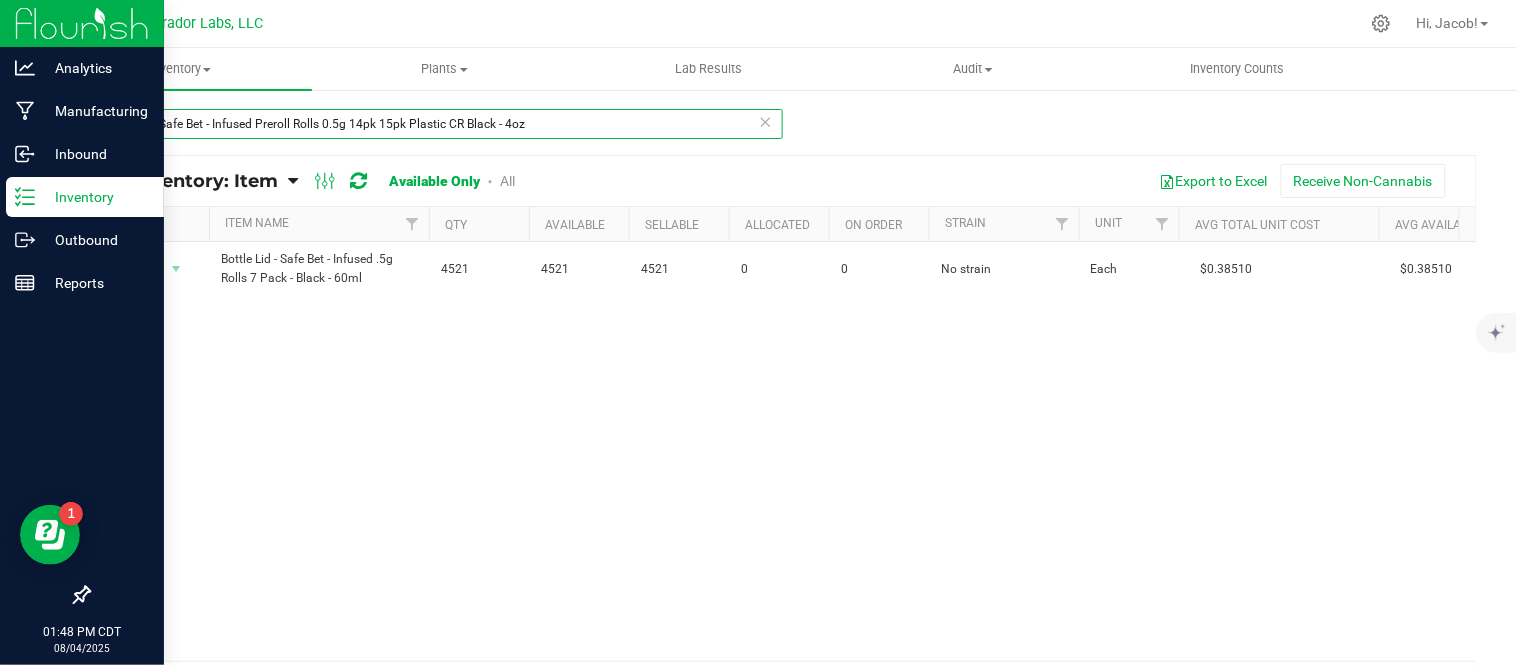 type on "Bottle - Safe Bet - Infused Preroll Rolls 0.5g 14pk 15pk Plastic CR Black - 4oz" 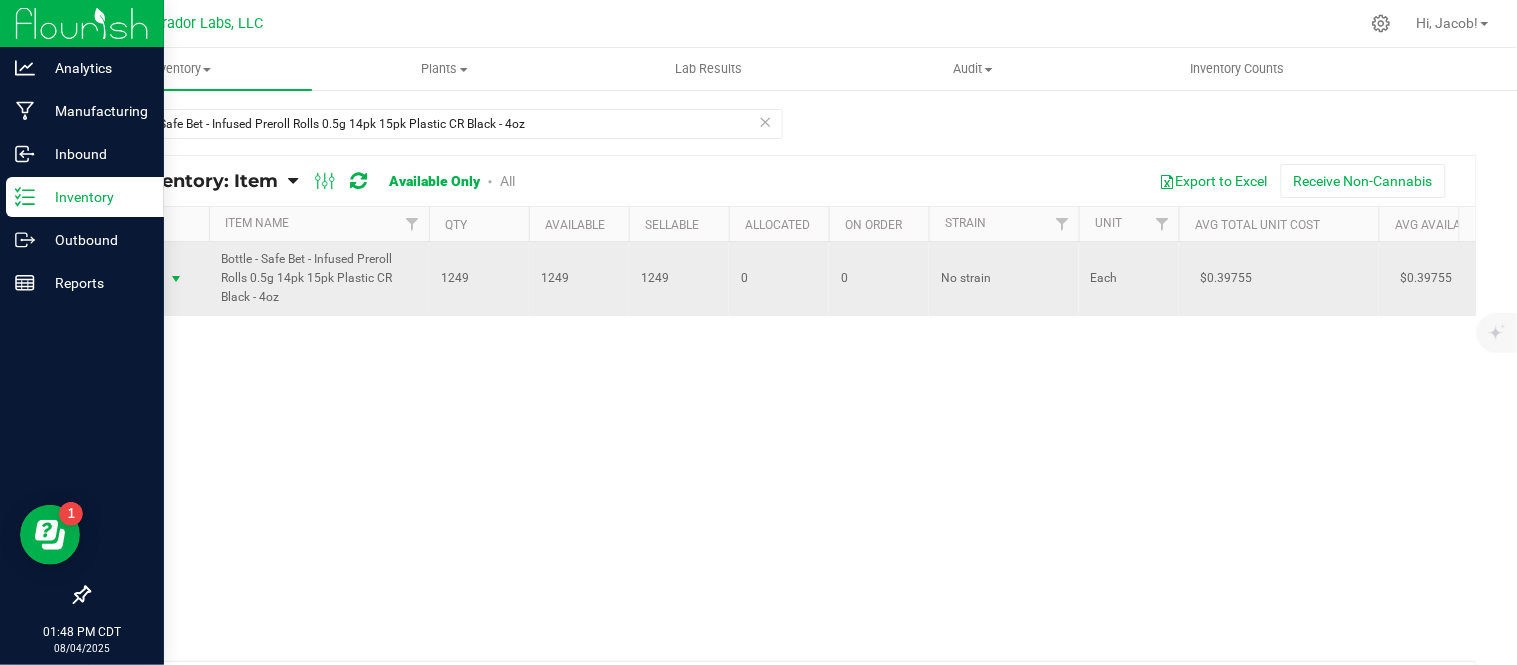 click at bounding box center (176, 279) 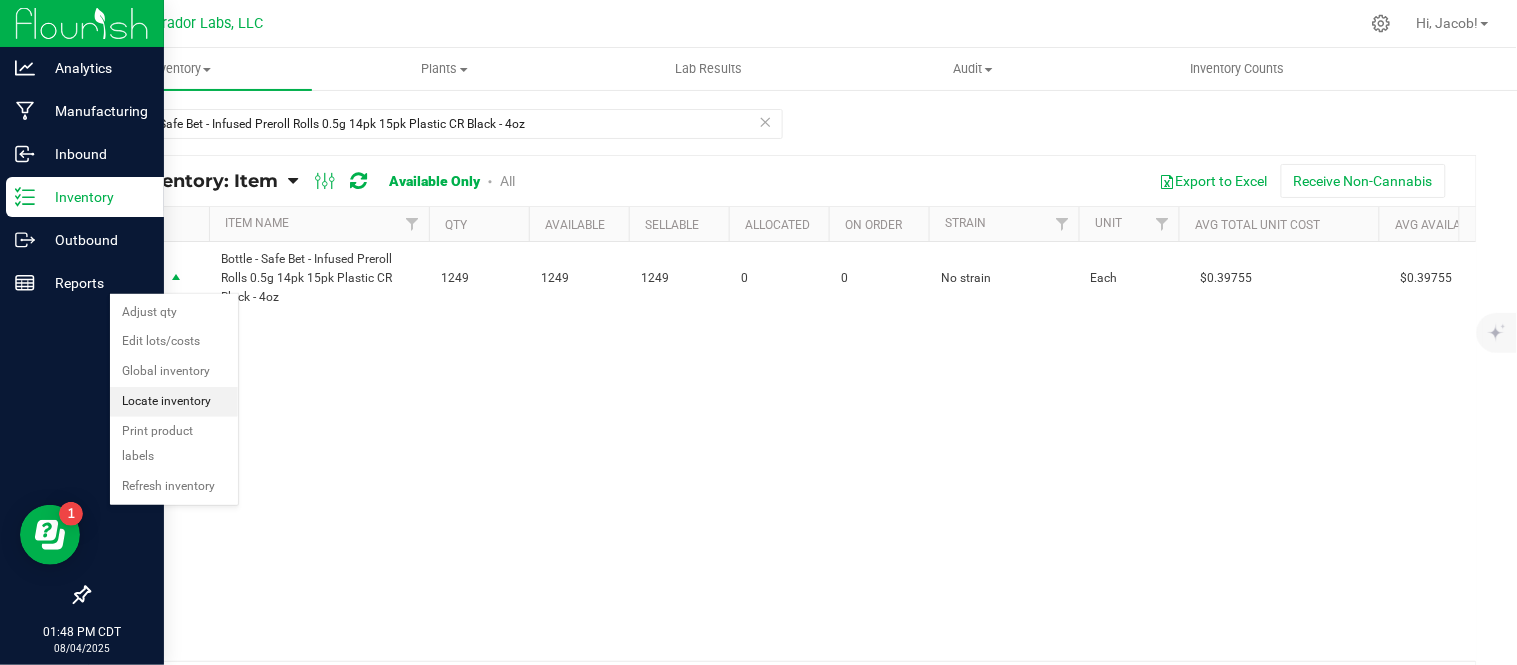 click on "Locate inventory" at bounding box center [174, 402] 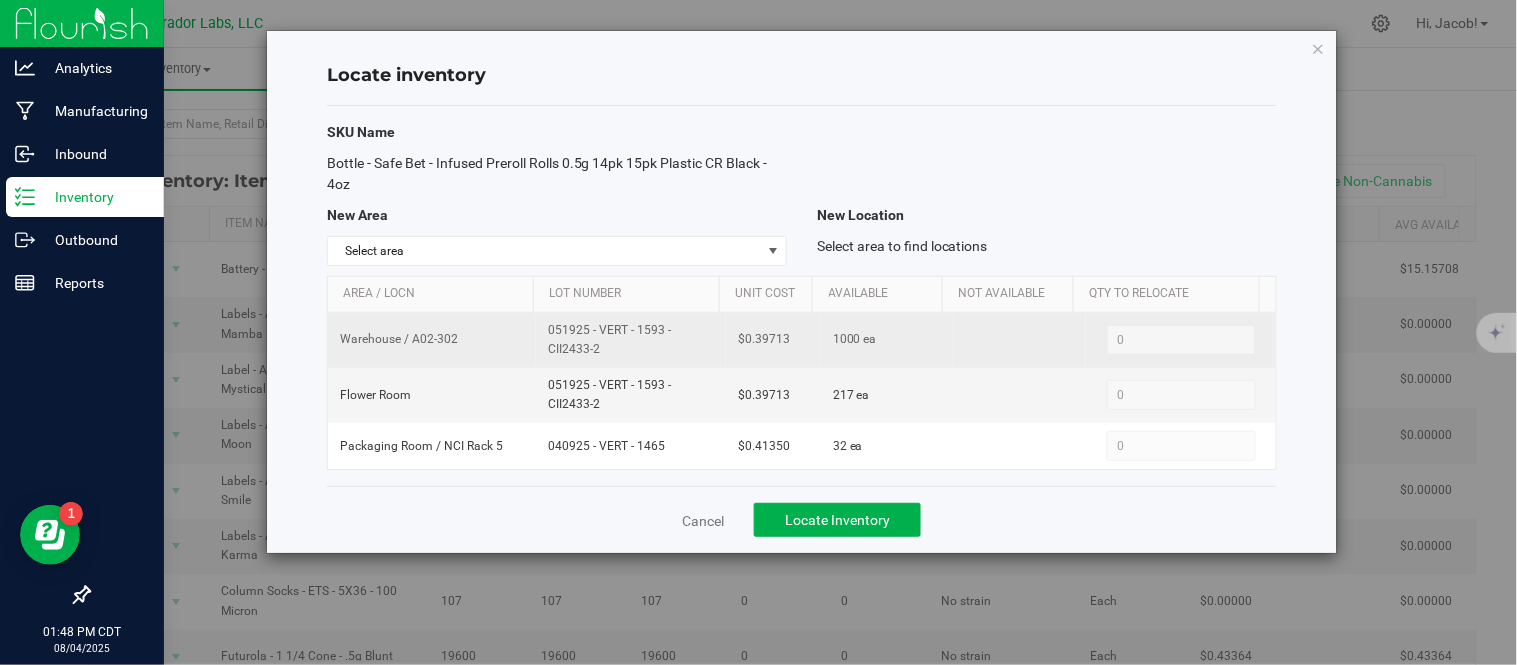 drag, startPoint x: 624, startPoint y: 348, endPoint x: 524, endPoint y: 323, distance: 103.077644 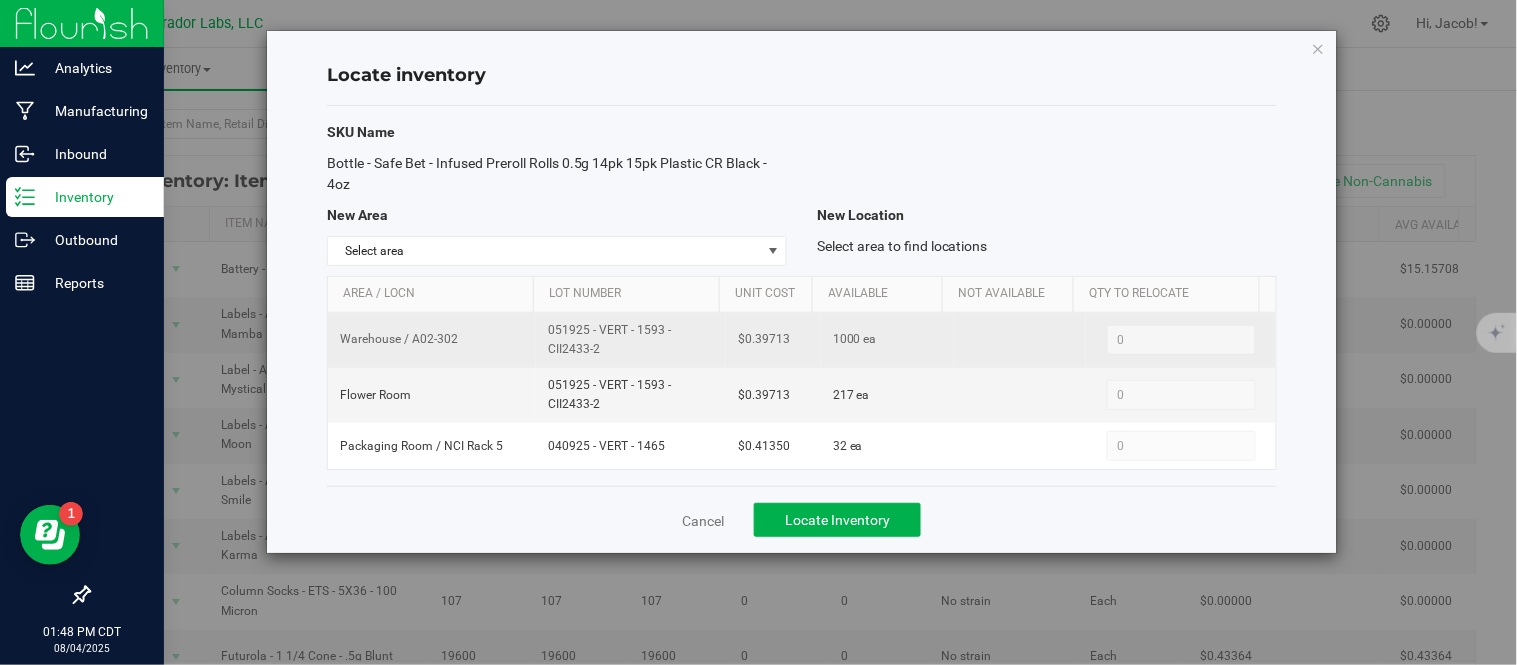 click on "Warehouse / A02-302
051925 - VERT - 1593 - CII2433-2
$0.39713 1000 ea 0 0" at bounding box center (802, 340) 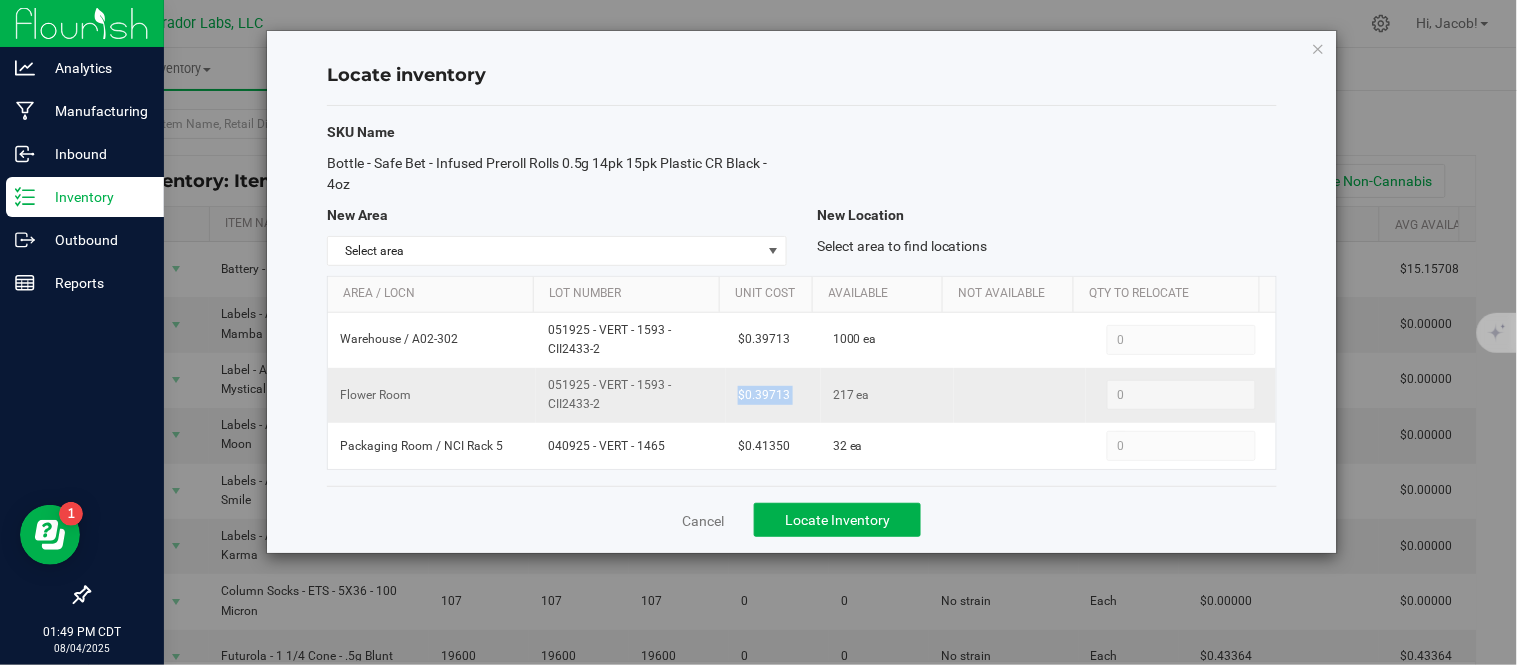 drag, startPoint x: 817, startPoint y: 404, endPoint x: 718, endPoint y: 400, distance: 99.08077 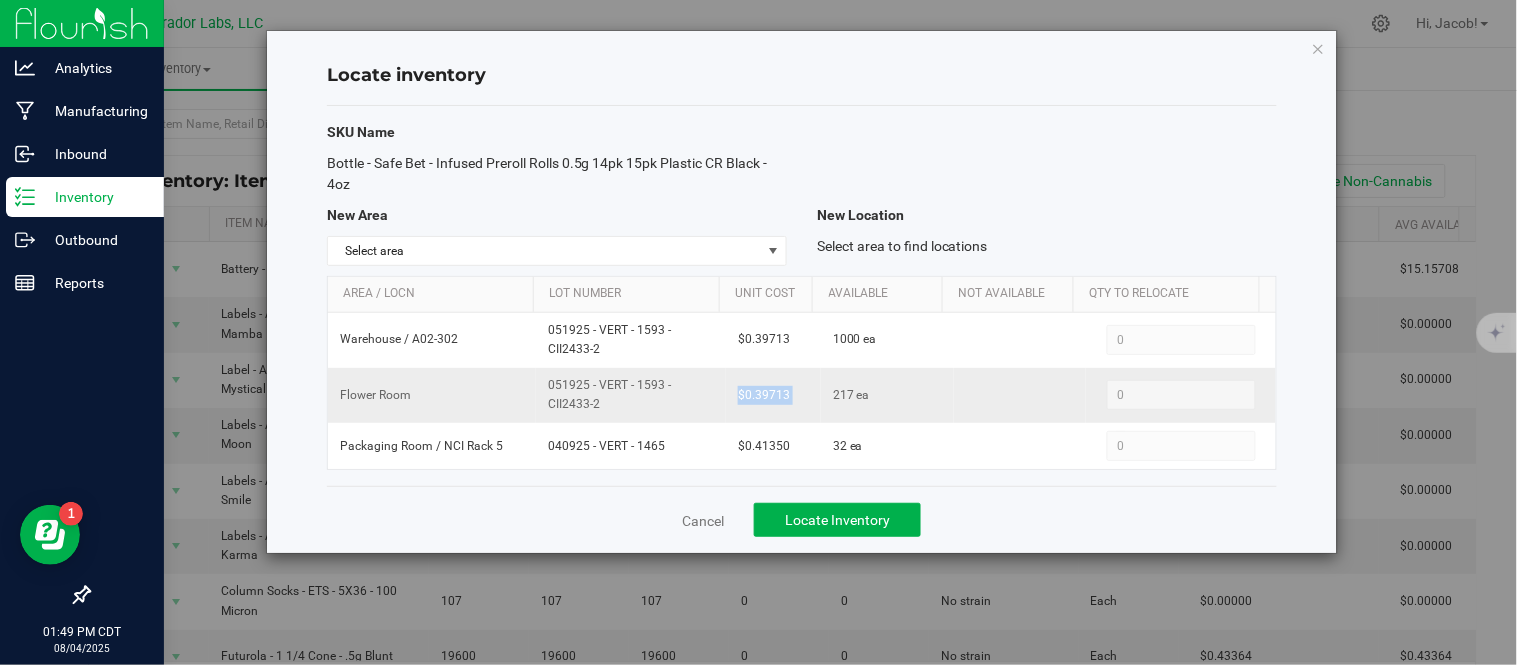 click on "Flower Room
051925 - VERT - 1593 - CII2433-2
$0.39713 217 ea 0 0" at bounding box center [802, 395] 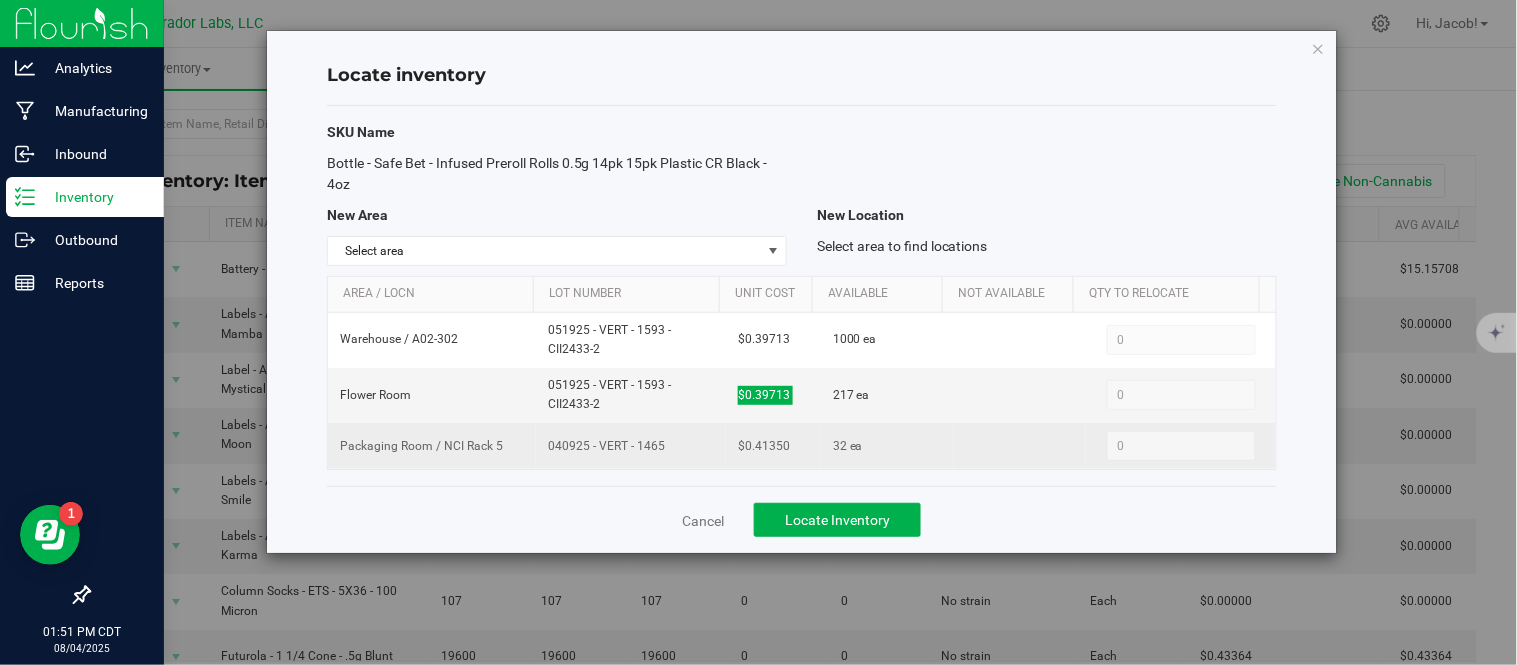 click on "$0.41350" at bounding box center (773, 446) 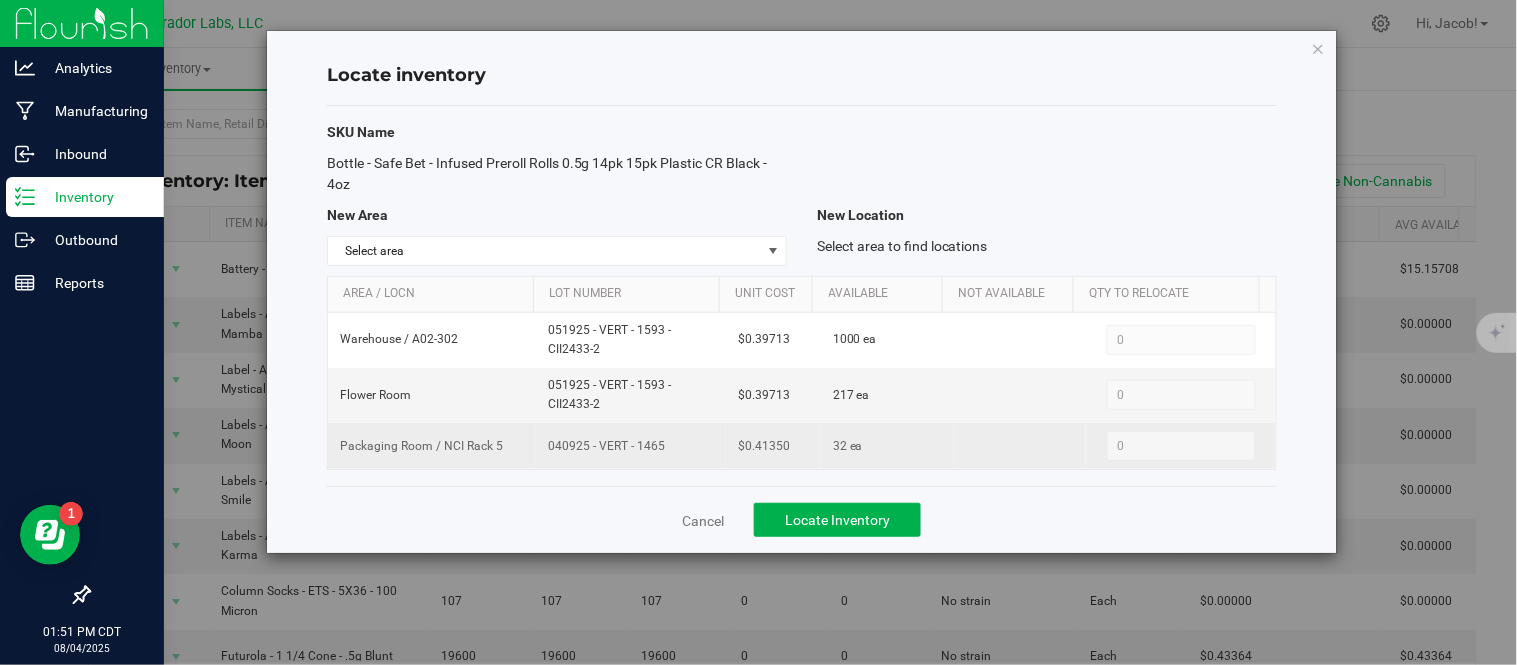 click on "$0.41350" at bounding box center (773, 446) 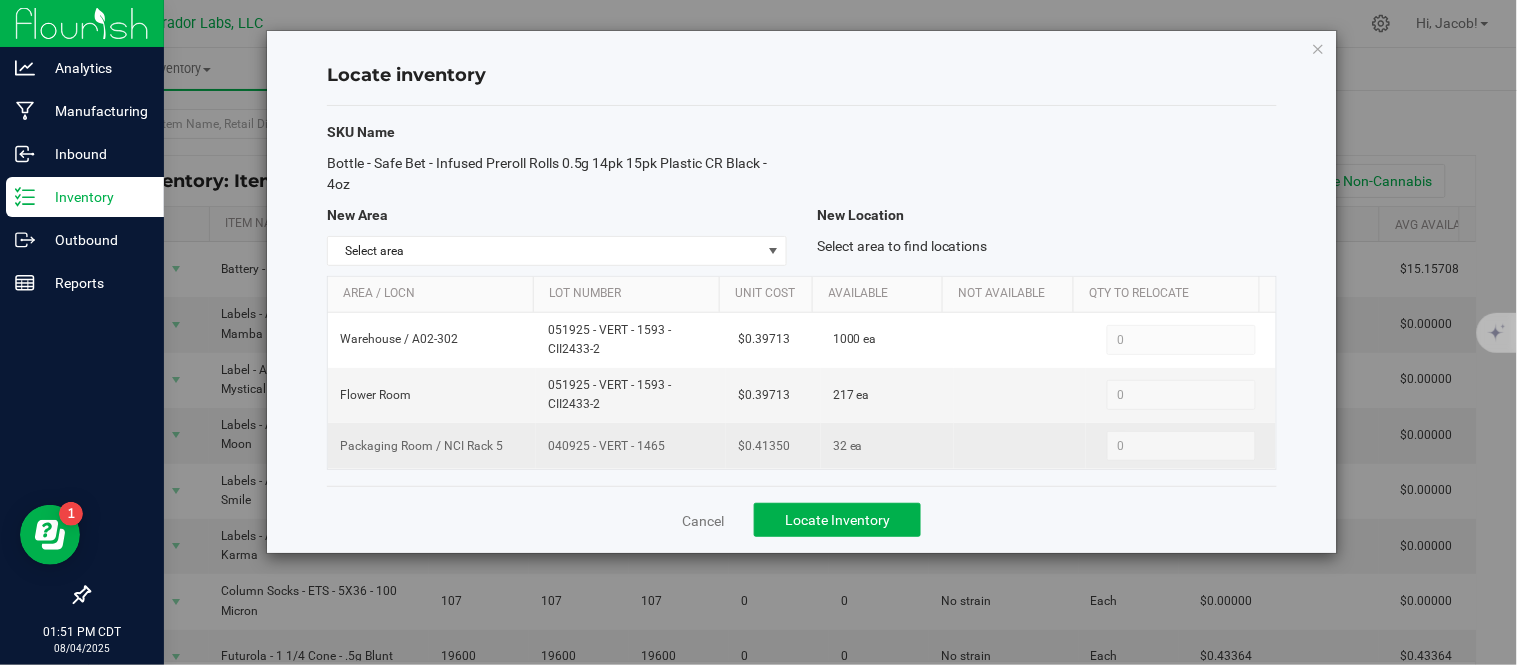 click on "$0.41350" at bounding box center (773, 446) 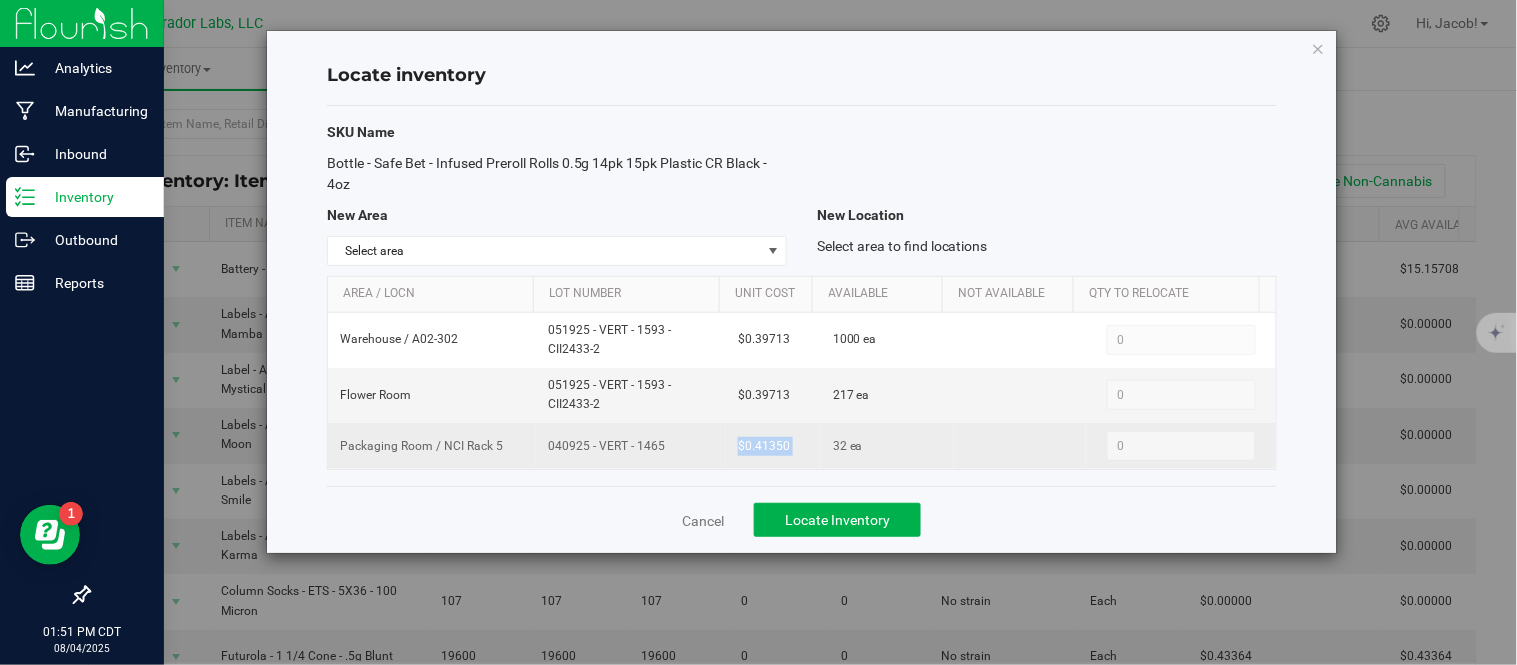 click on "$0.41350" at bounding box center (773, 446) 